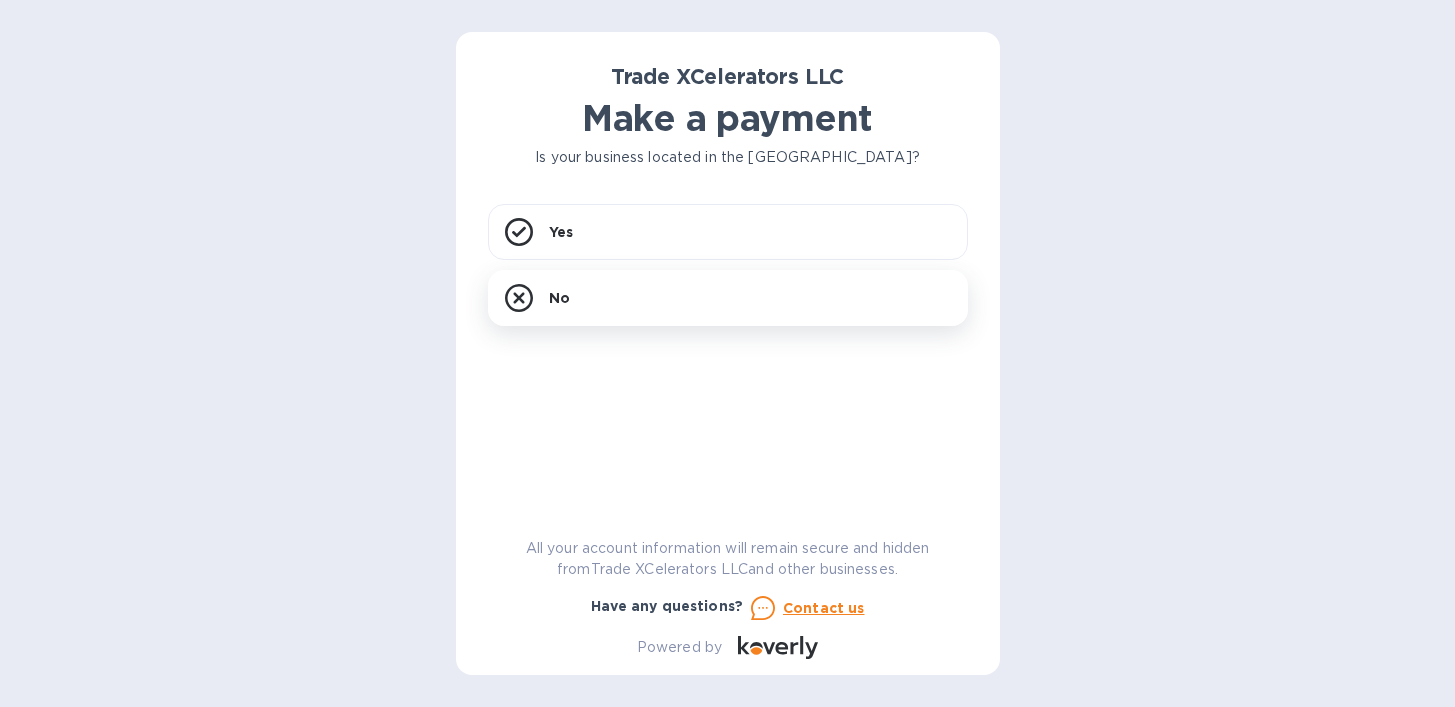 scroll, scrollTop: 0, scrollLeft: 0, axis: both 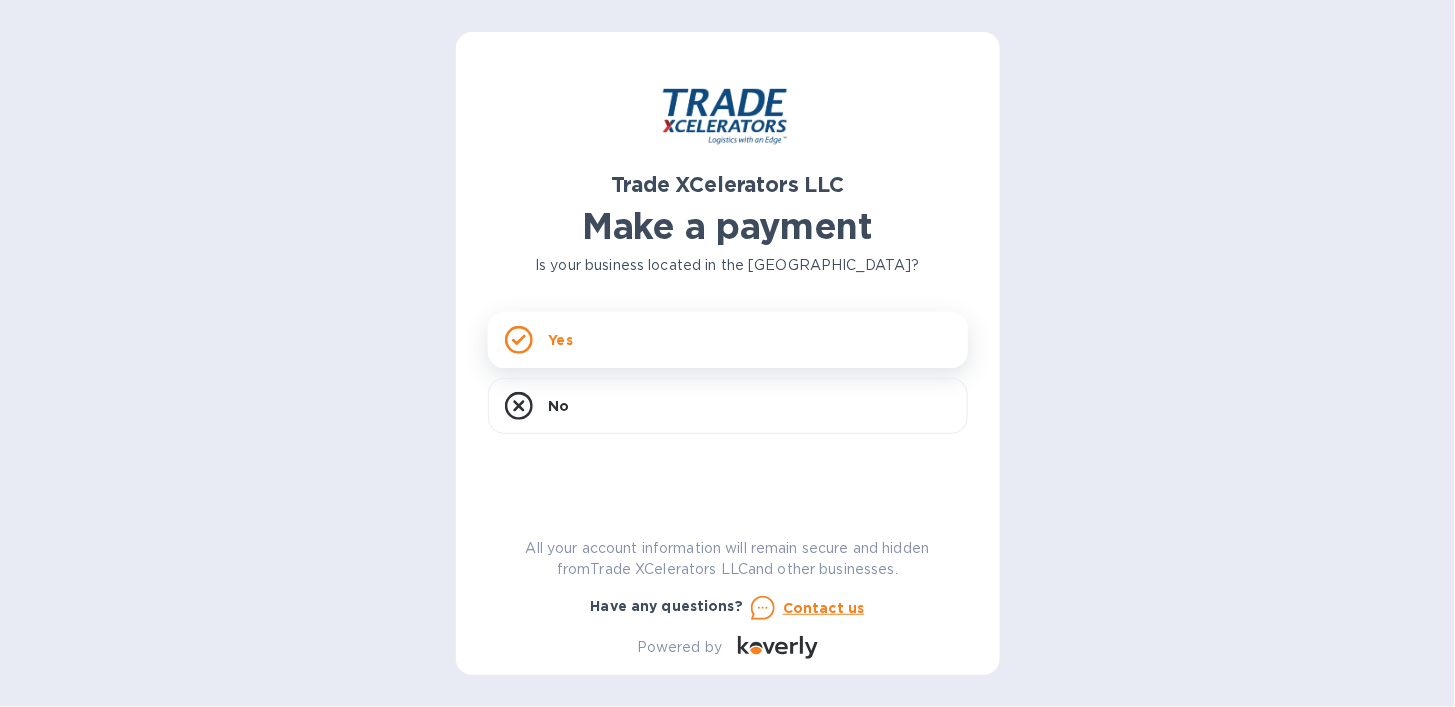 click on "Yes" at bounding box center [728, 340] 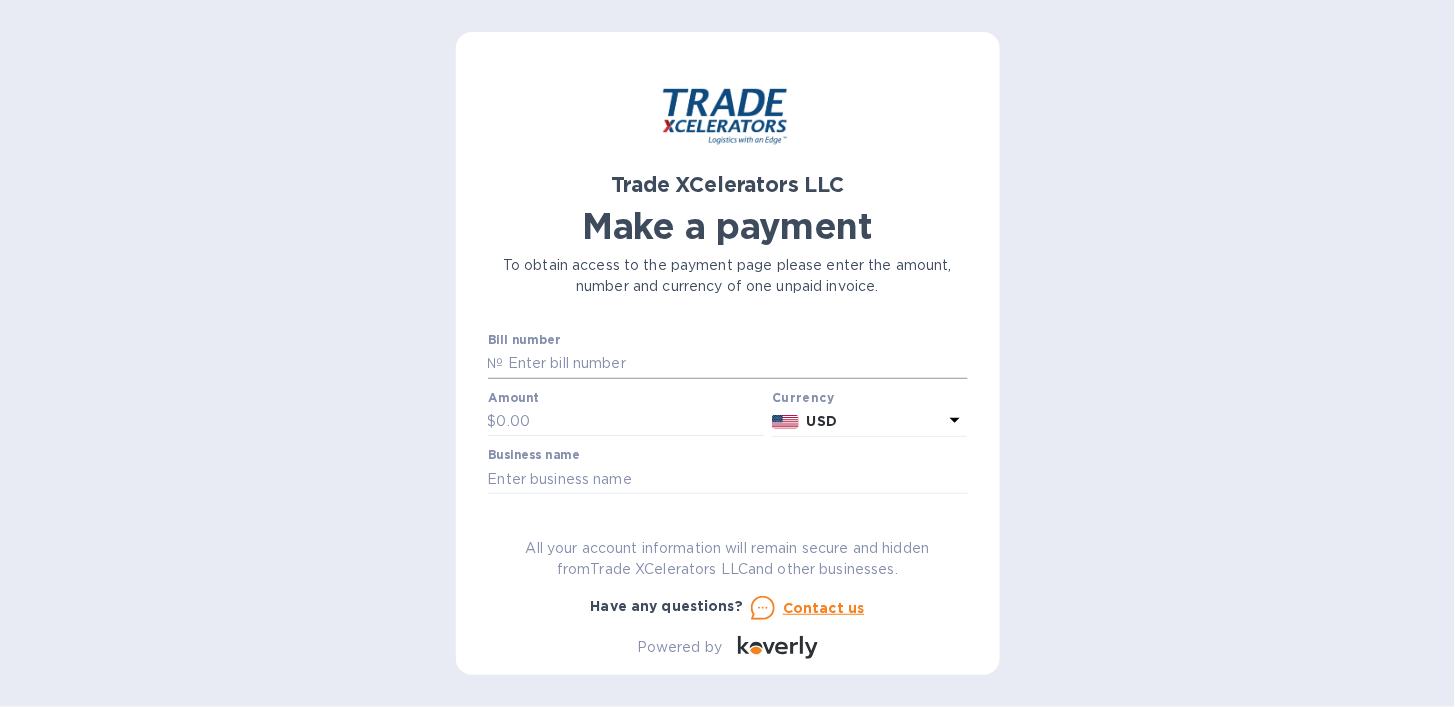 click at bounding box center (736, 364) 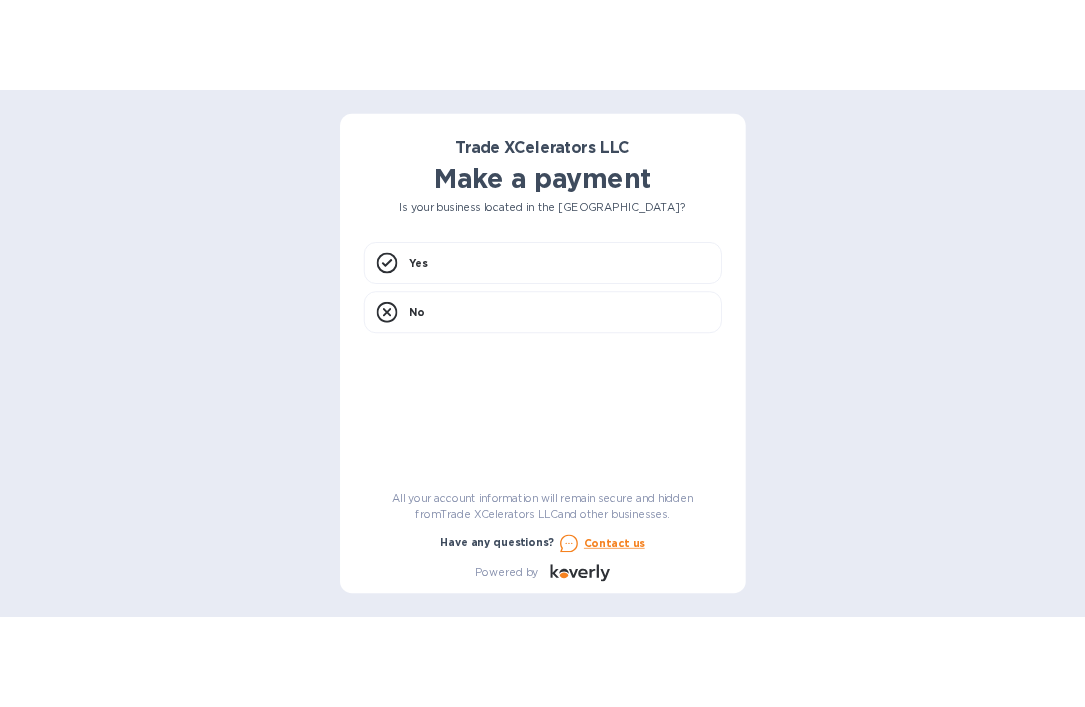 scroll, scrollTop: 0, scrollLeft: 0, axis: both 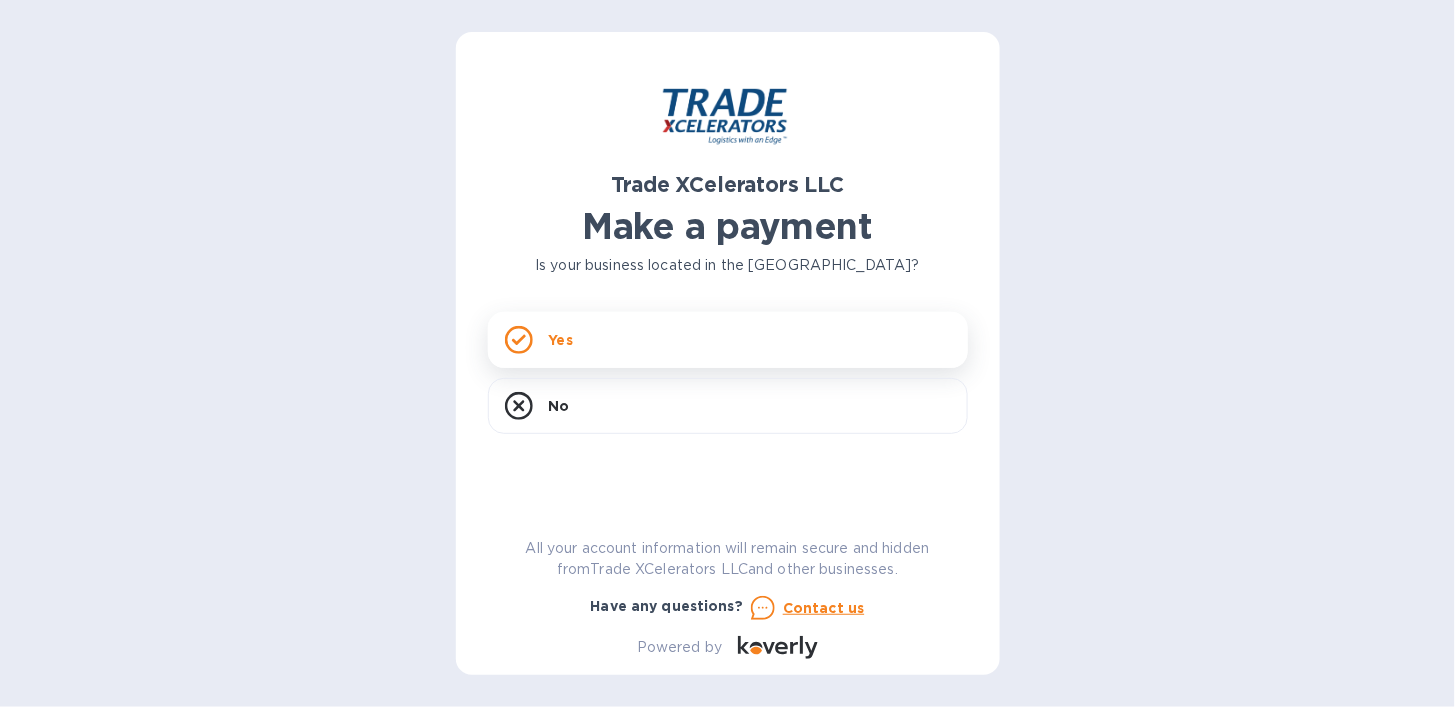 click on "Yes" at bounding box center [728, 340] 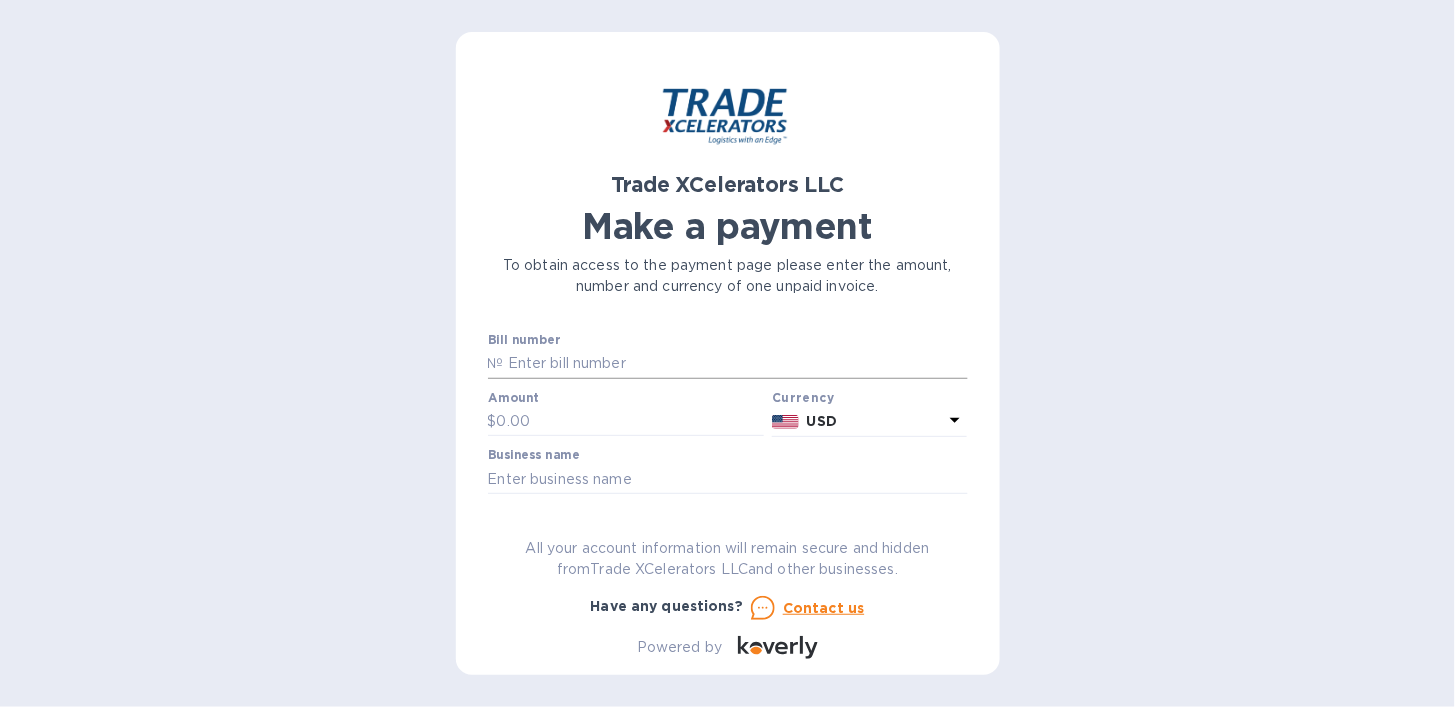 click at bounding box center [736, 364] 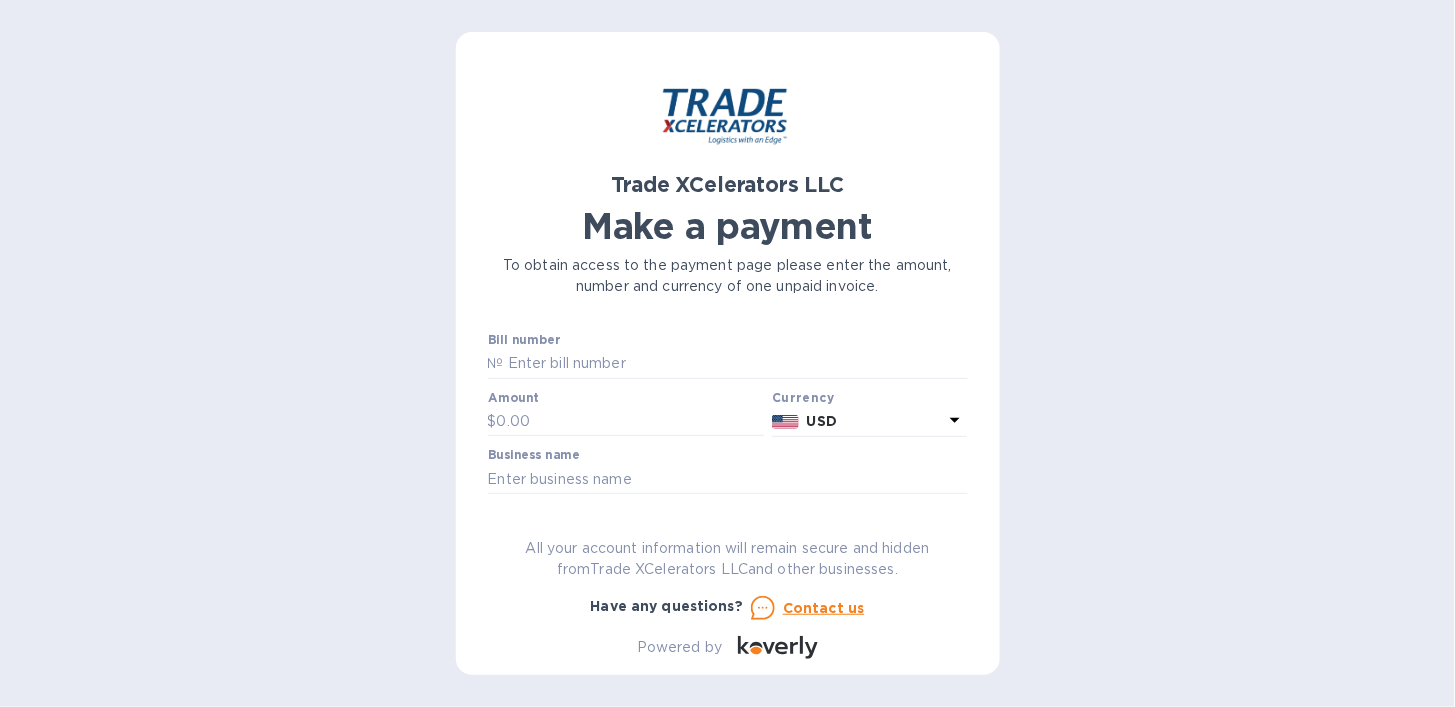 click 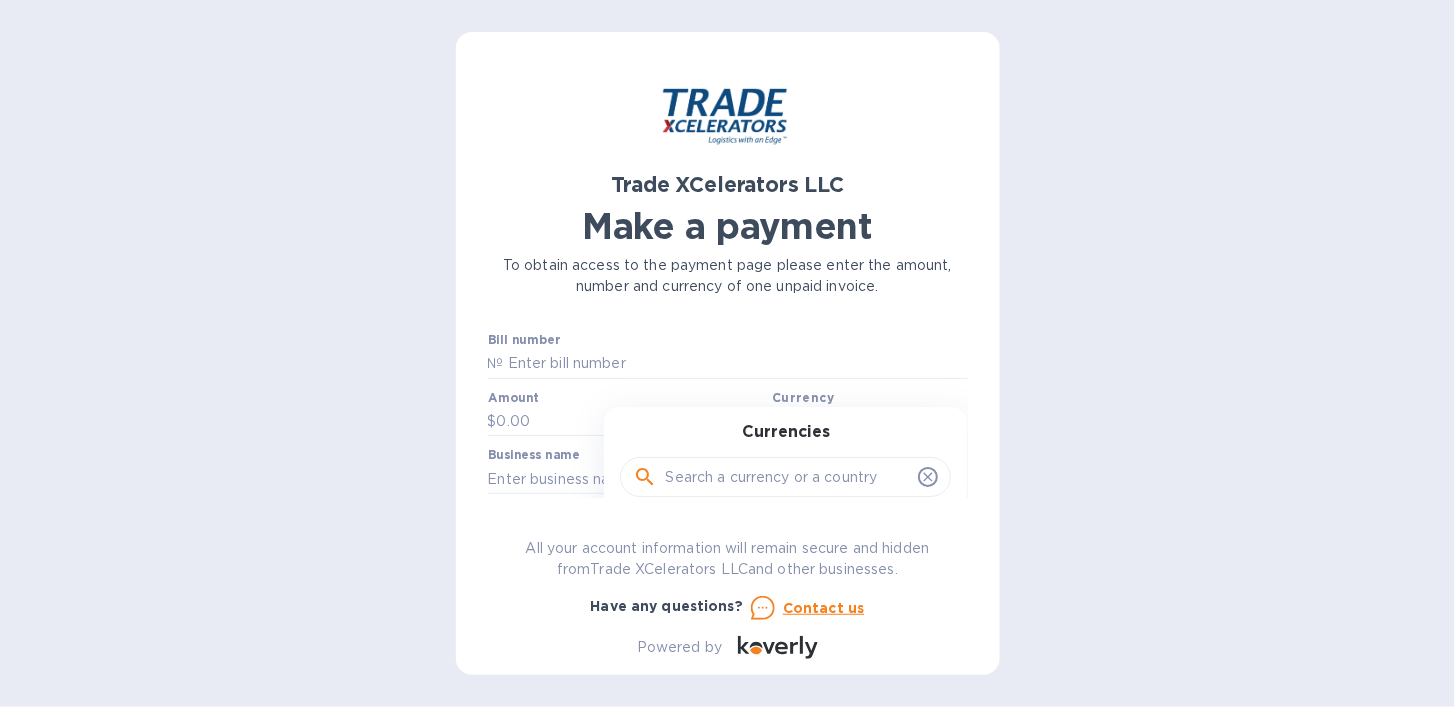 click on "Currencies Popular currencies EUR Euro GBP British Pound USD United States Dollar All currencies AED United Arab Emirates Dirham AFN Afghan Afghani ALL Albanian Lek AMD Armenian Dram ANG Netherlands Antillean Guilder AOA Angolan Kwanza ARS Argentine Peso AUD Australian Dollar AZN Azerbaijani Manat BAM Bosnia-Herzegovina Convertible Mark BBD Barbadian Dollar BDT Bangladeshi Taka BGN Bulgarian Lev BHD Bahraini Dinar BIF Burundian Franc BMD Bermudan Dollar BND Brunei Dollar BOB Bolivian Boliviano BRL Brazilian Real BSD Bahamian Dollar BWP Botswanan Pula BYN Belarusian Ruble BZD Belize Dollar CAD Canadian Dollar CHF Swiss Franc CLP Chilean Peso CNH The offshore RMB CNY Chinese Yuan COP Colombian Peso CRC Costa Rican Colón CVE Cape Verdean Escudo CZK Czech Koruna DJF Djiboutian Franc DKK Danish Krone DOP Dominican Peso DZD Algerian Dinar EGP Egyptian Pound ERN Eritrean Nakfa ETB Ethiopian Birr FJD Fijian Dollar GEL Georgian Lari GHS Ghanaian Cedi GMD Gambian Dalasi GNF Guinean Franc GTQ Guatemalan Quetzal GYD HKD" at bounding box center [785, 574] 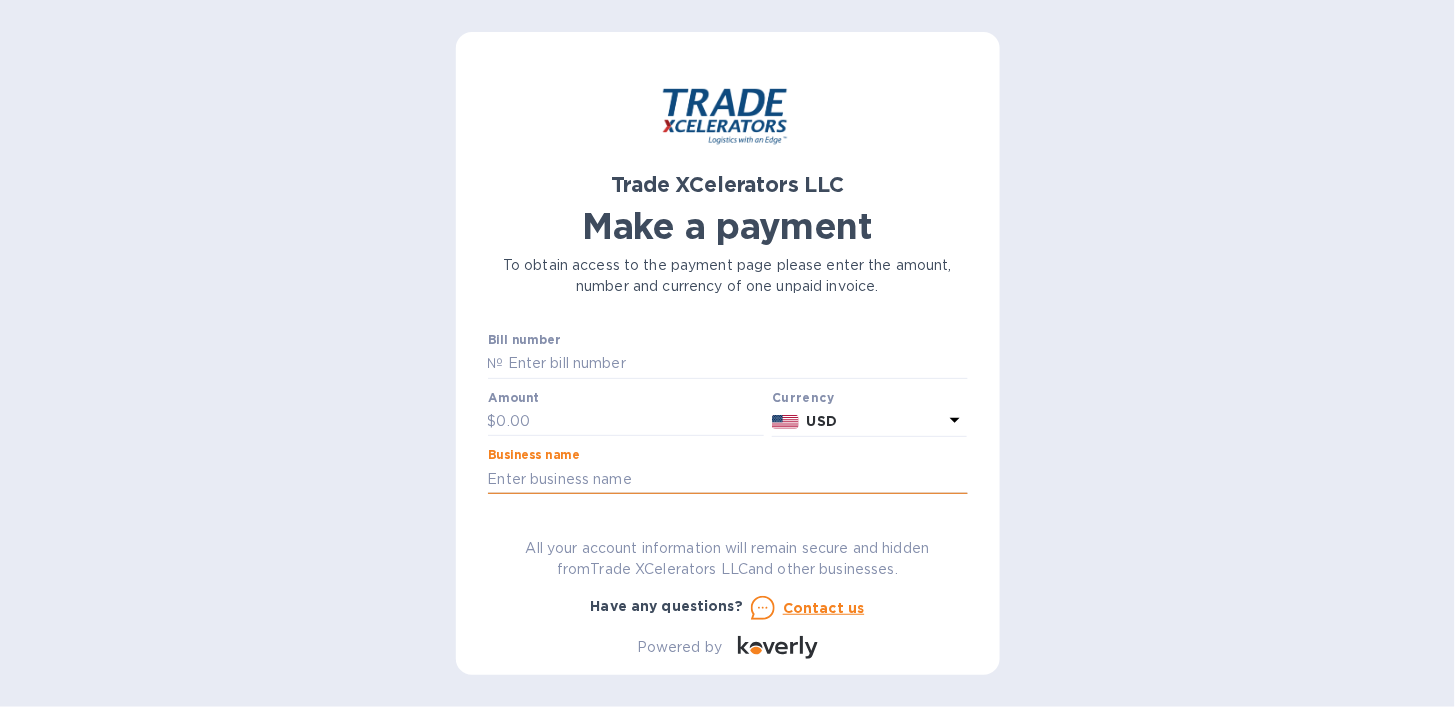click at bounding box center [728, 479] 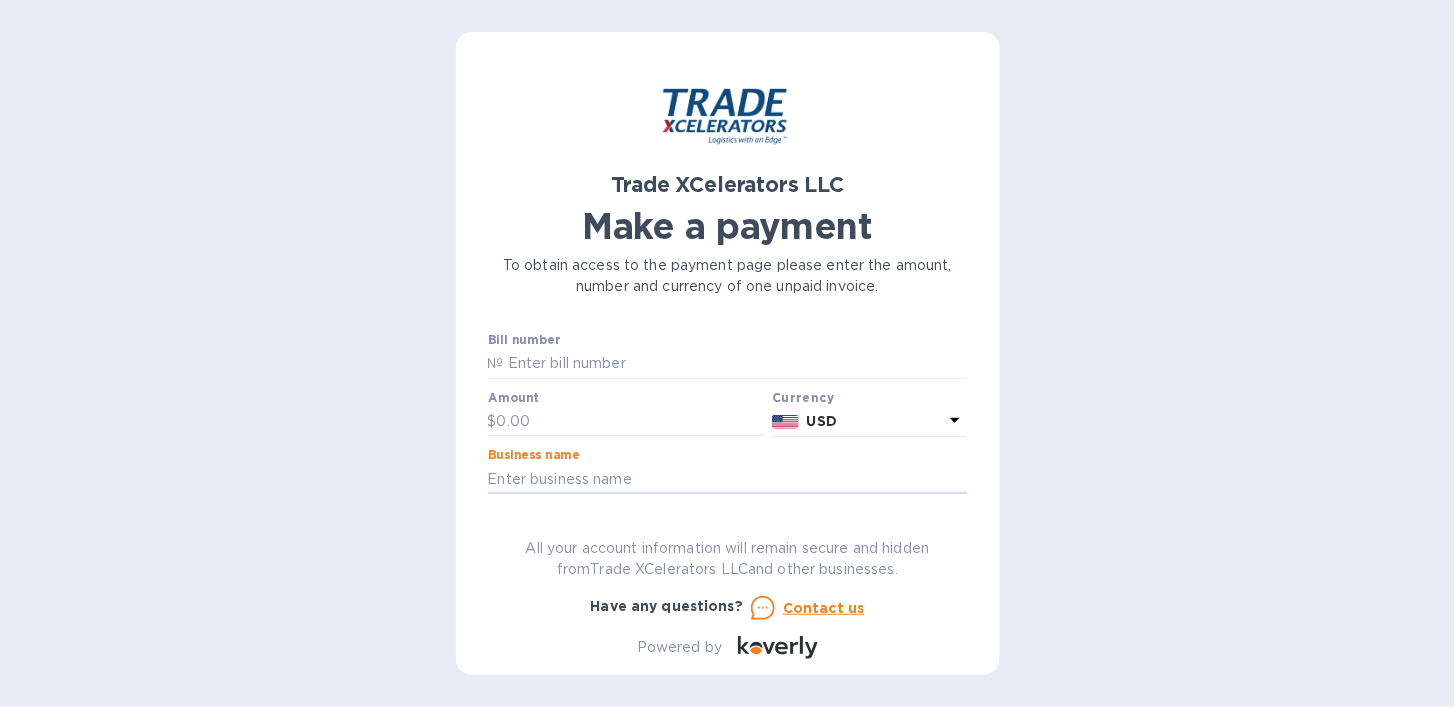 paste on "hurch of the Lord in LA" 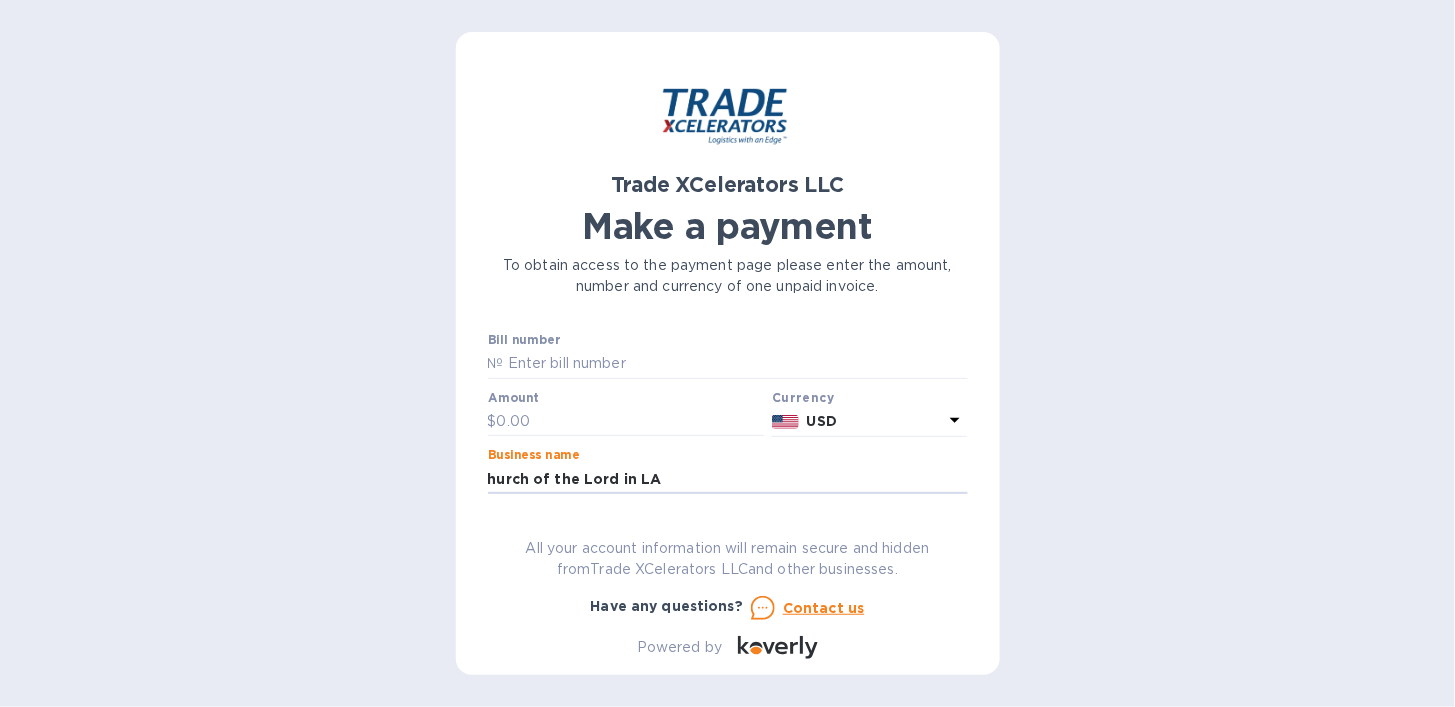 type on "hurch of the Lord in LA" 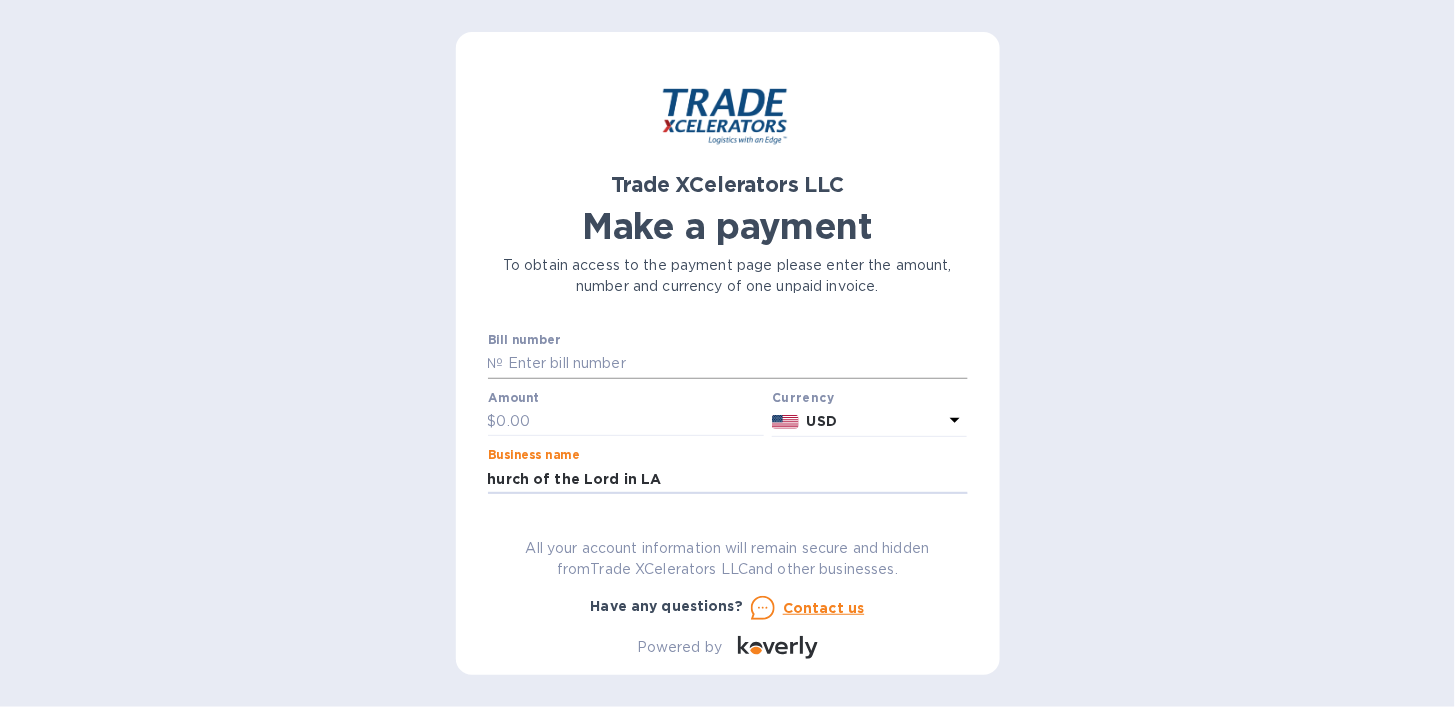 click at bounding box center (736, 364) 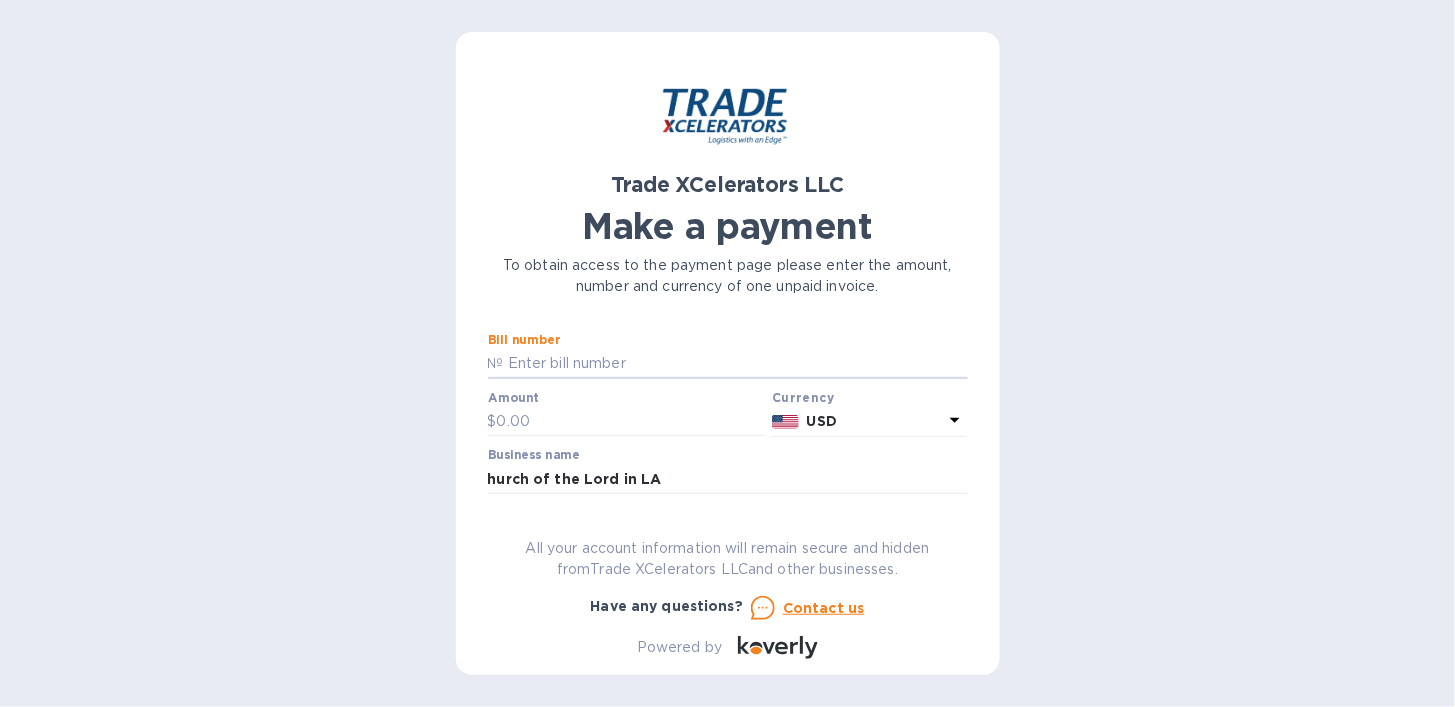 paste on "PUSLGB25070045 // 7506270" 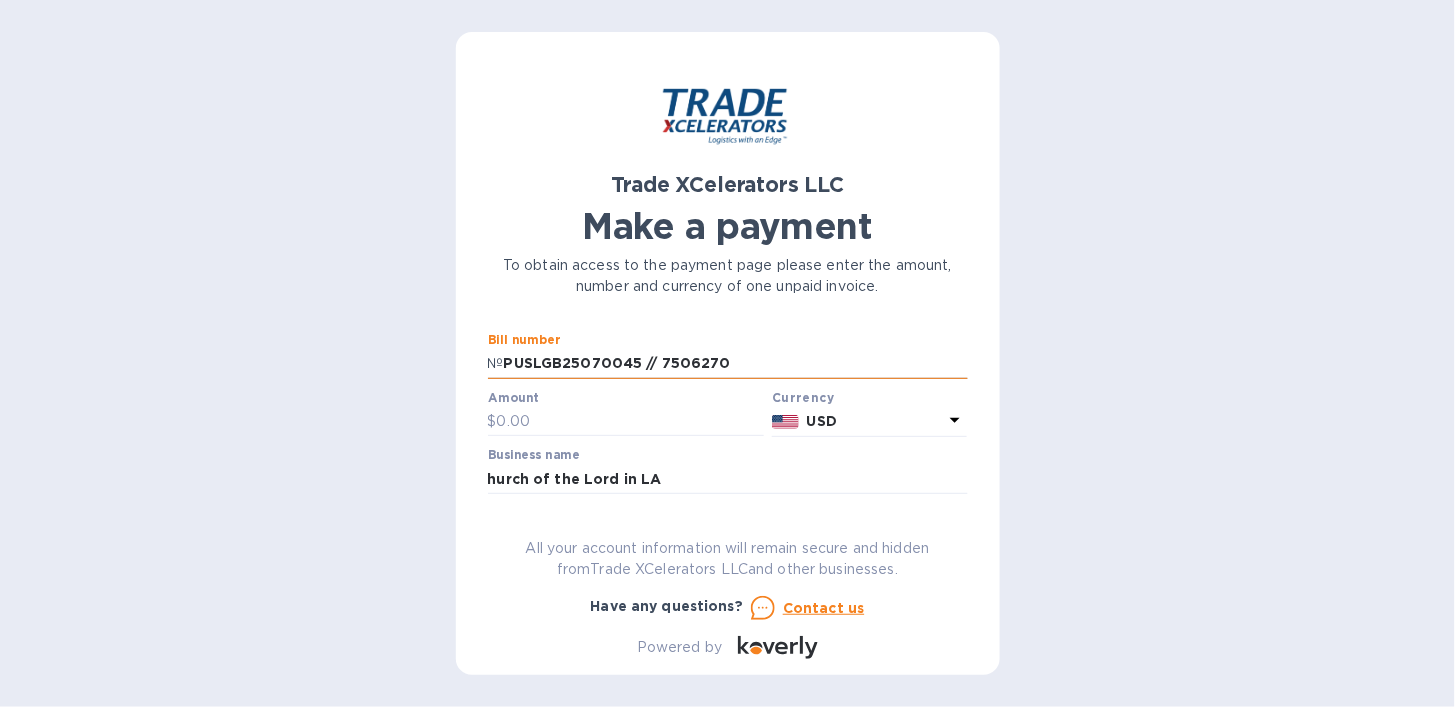 type on "PUSLGB25070045 // 7506270" 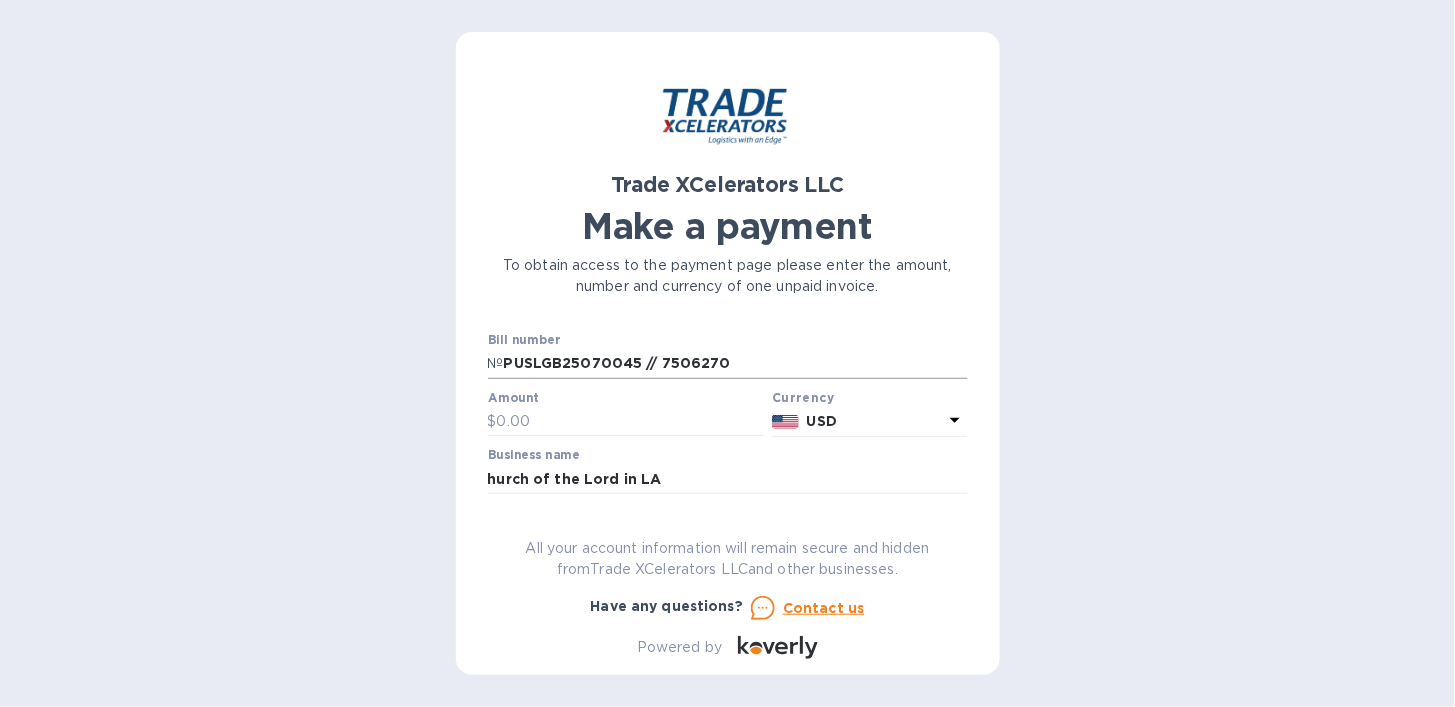 click on "№" at bounding box center [496, 363] 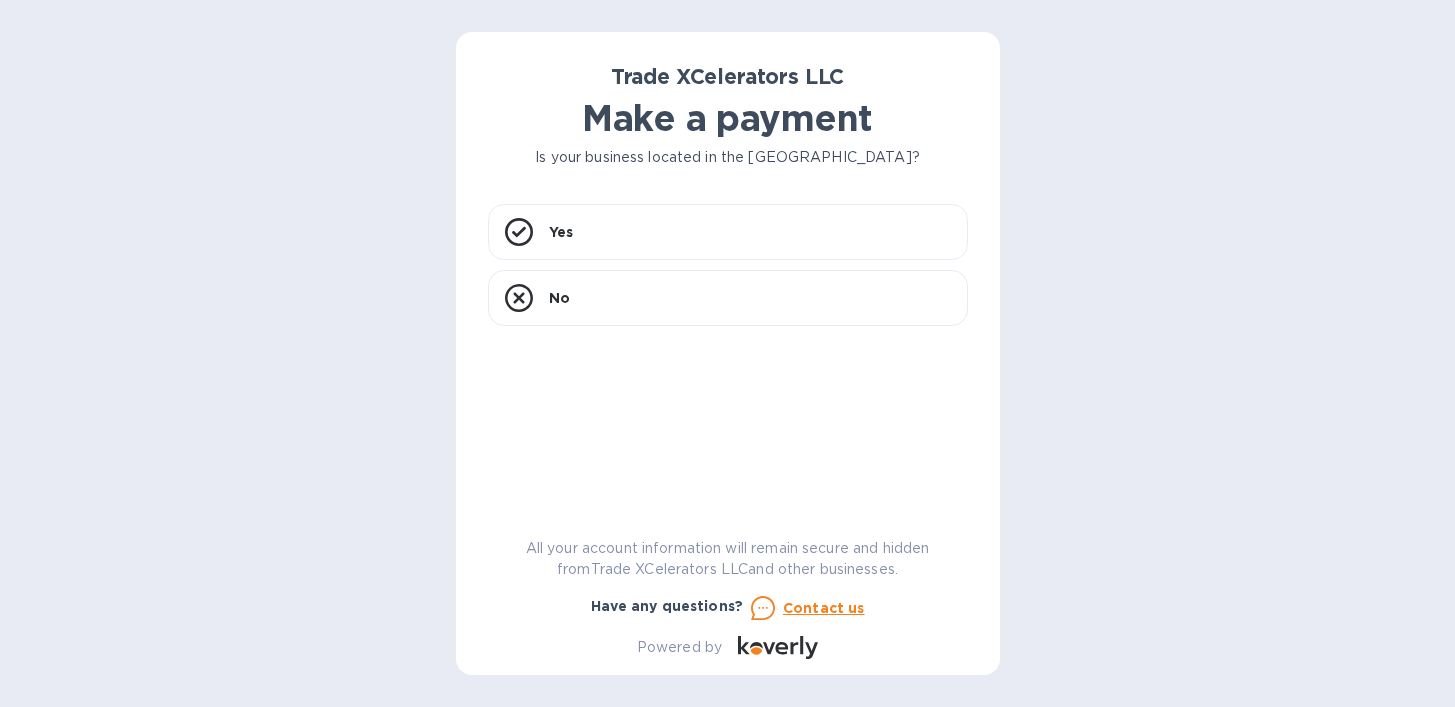 scroll, scrollTop: 0, scrollLeft: 0, axis: both 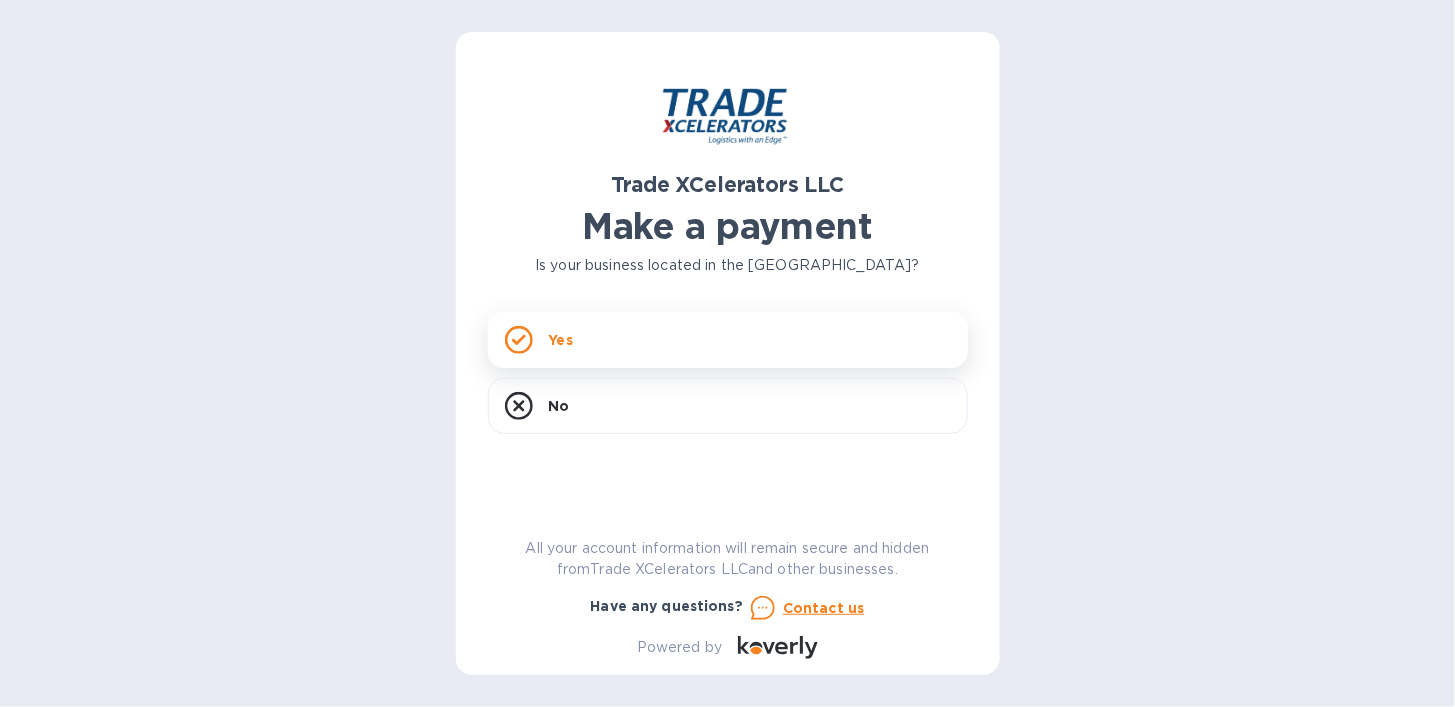 click on "Yes" at bounding box center [728, 340] 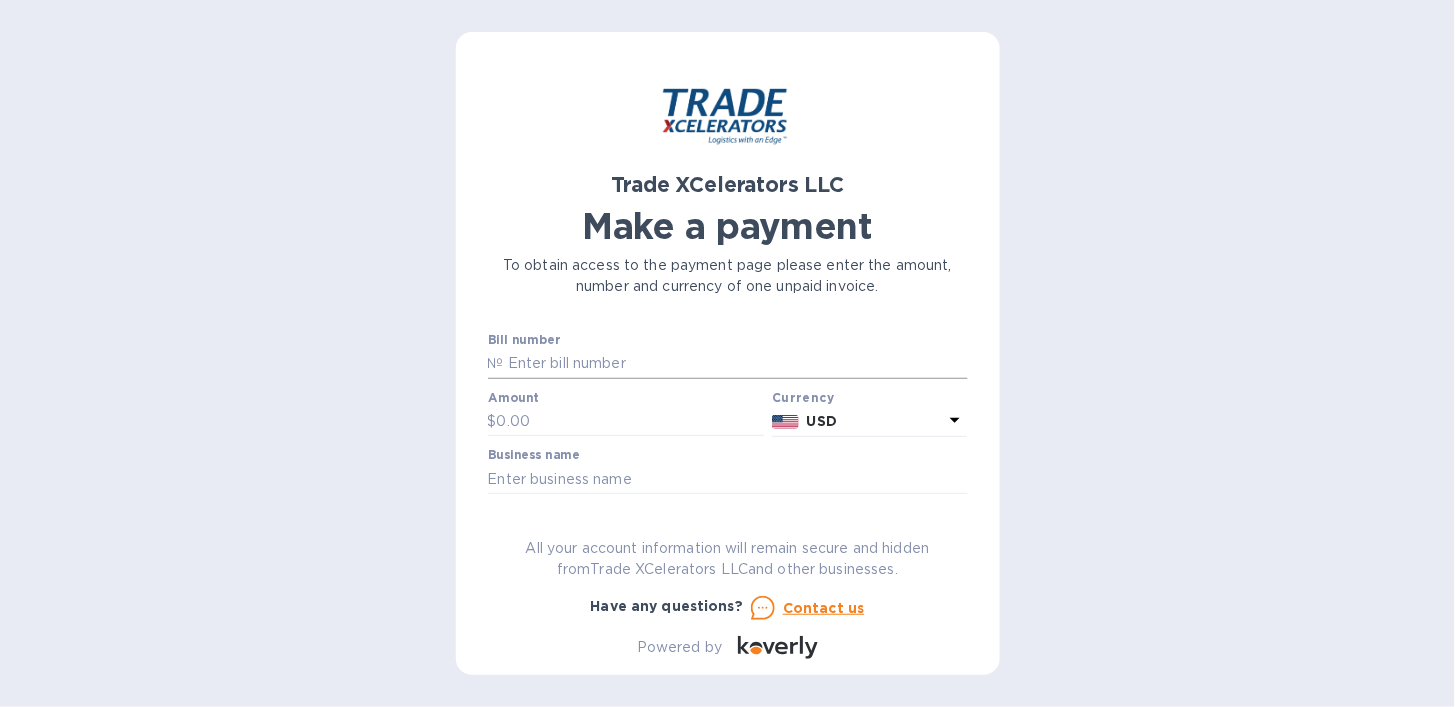 click at bounding box center [736, 364] 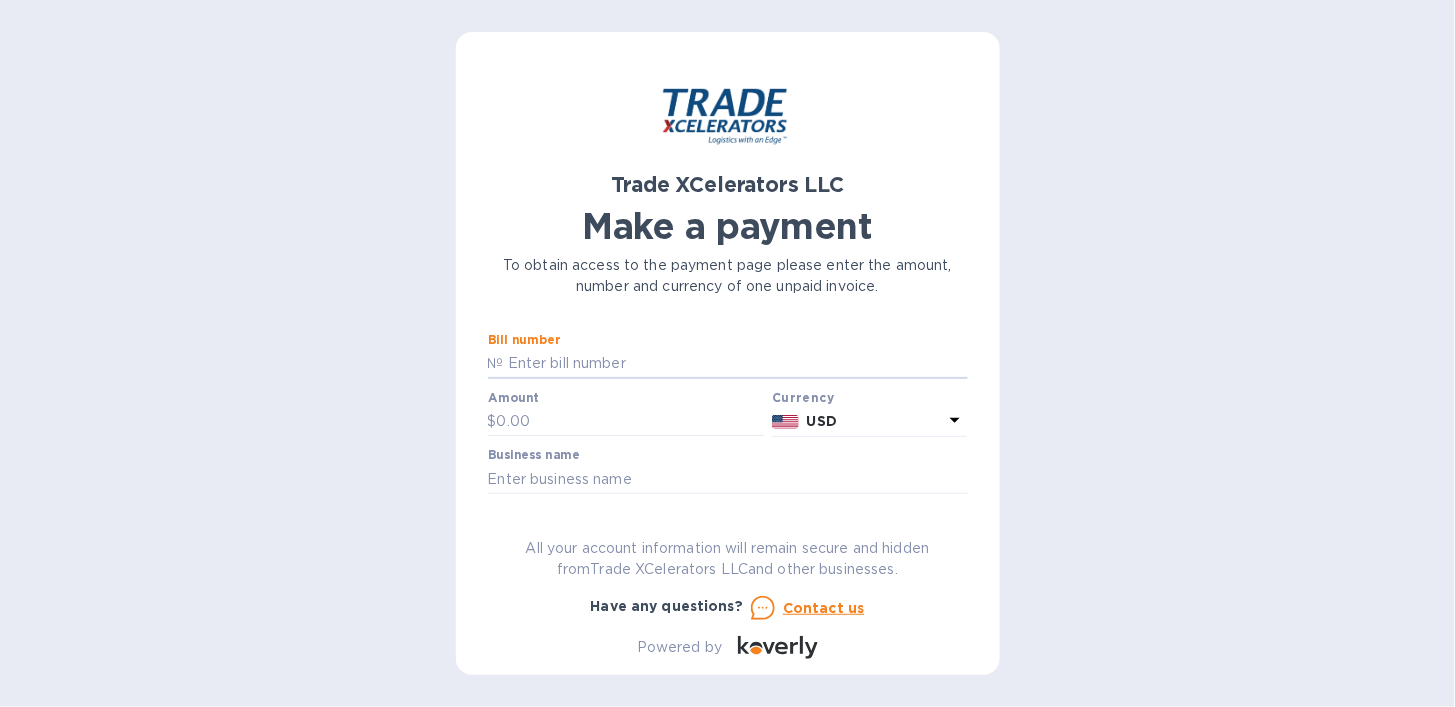 paste on "PUSLGB25070045 // 7506270" 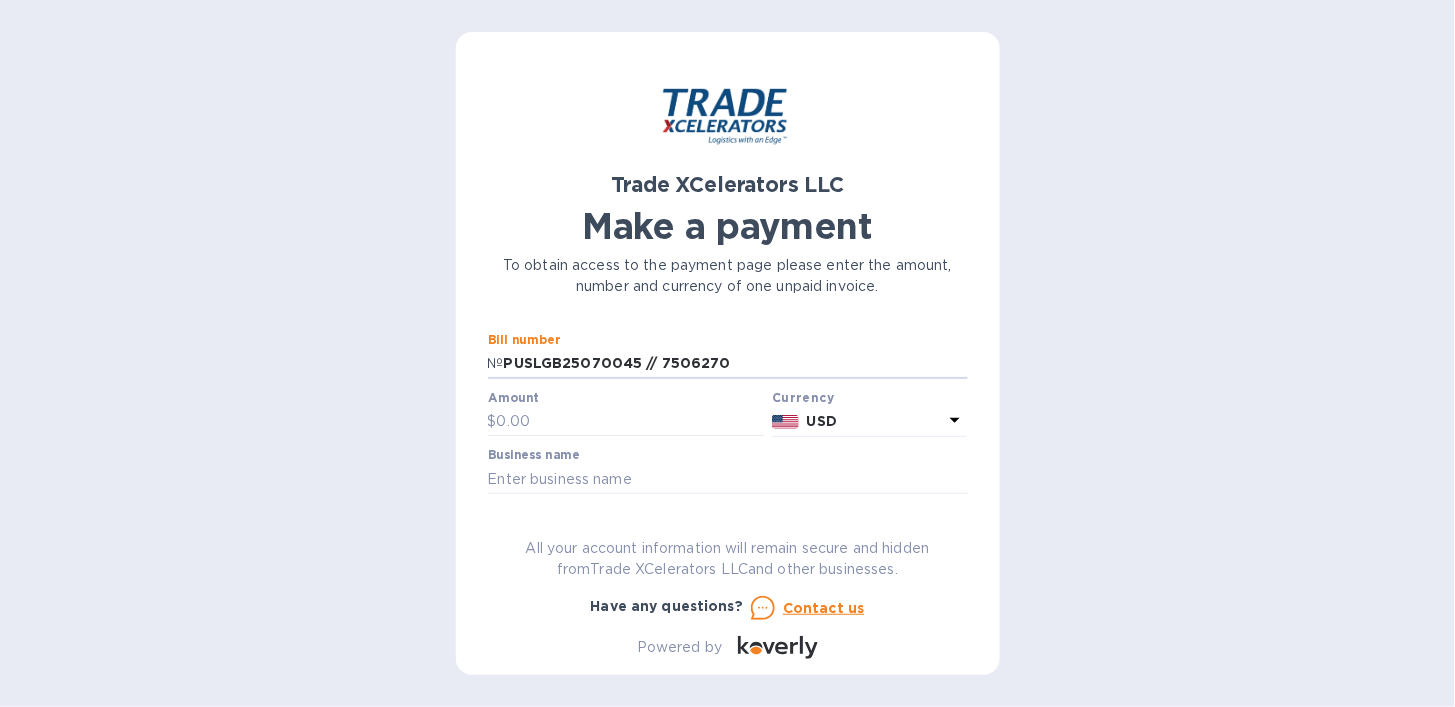 type on "PUSLGB25070045 // 7506270" 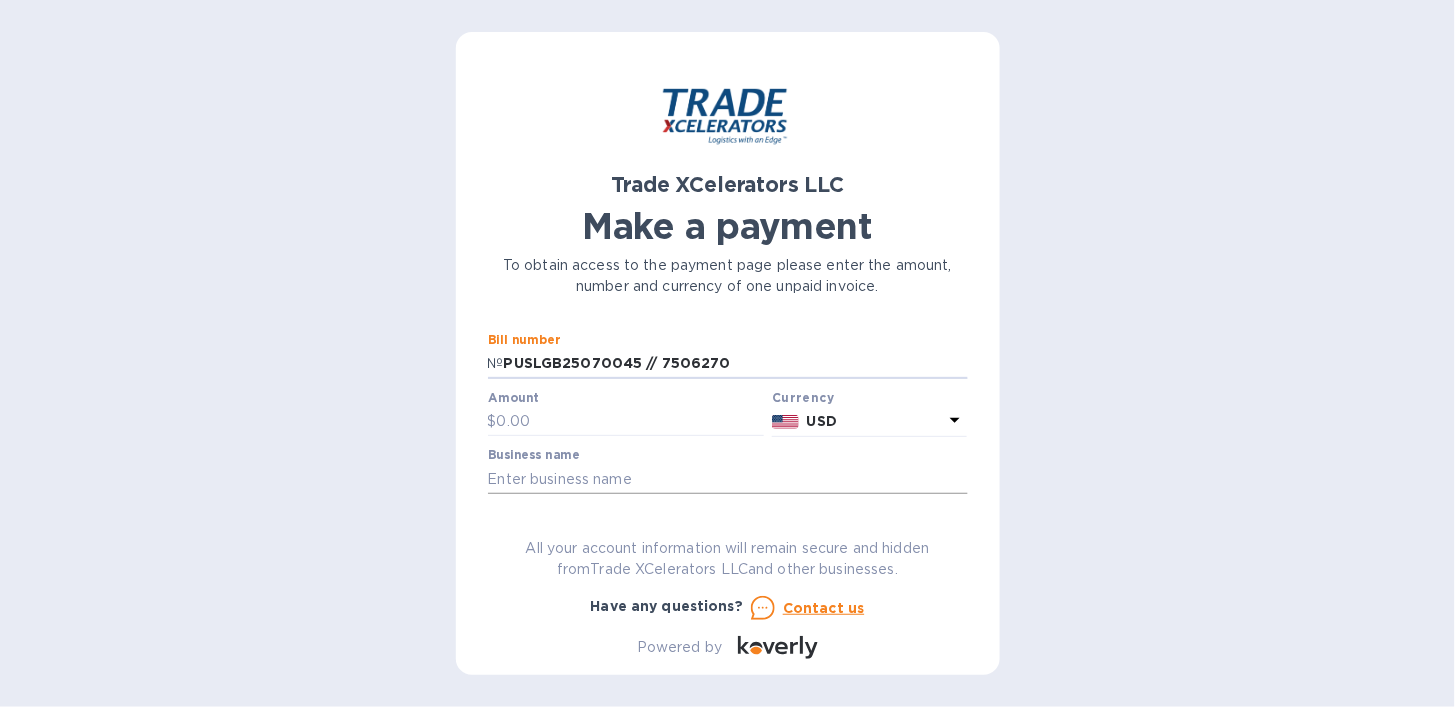click at bounding box center [728, 479] 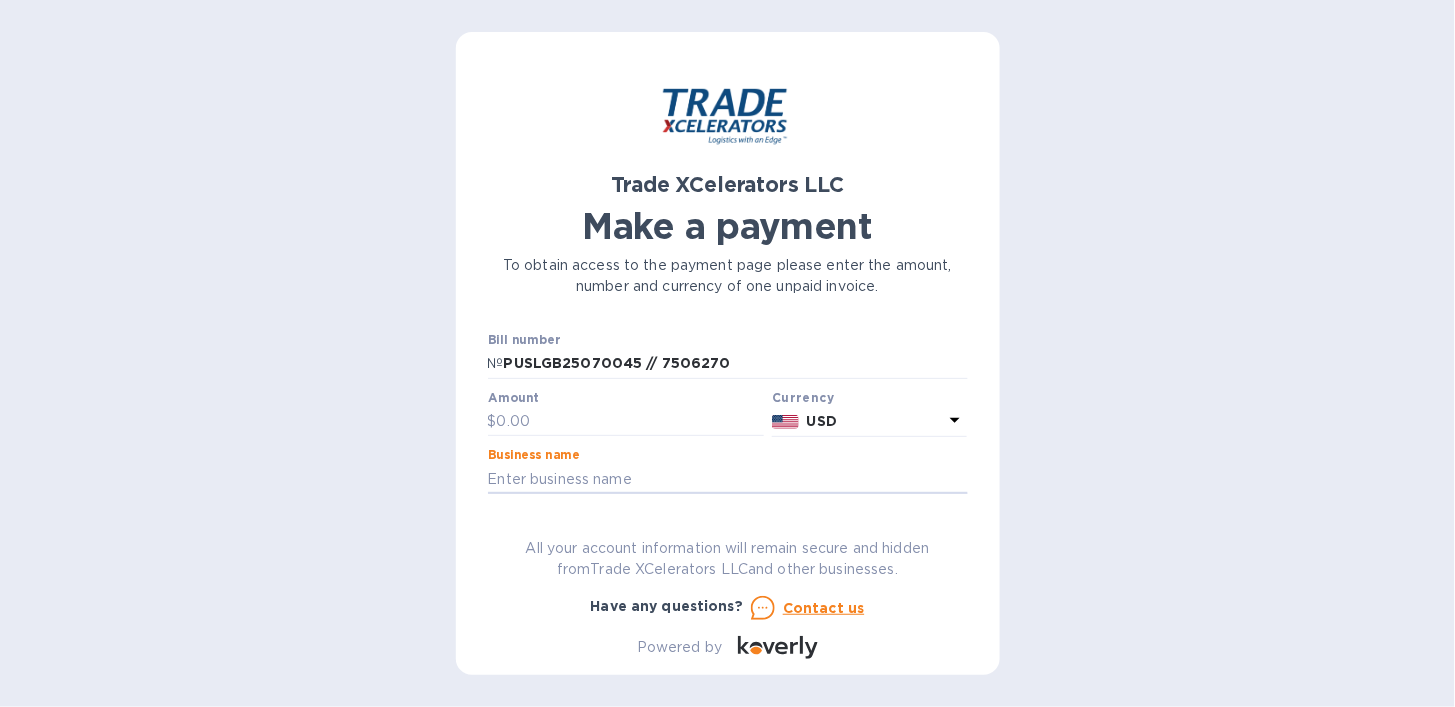 paste on "[DEMOGRAPHIC_DATA] of the Lord in LA" 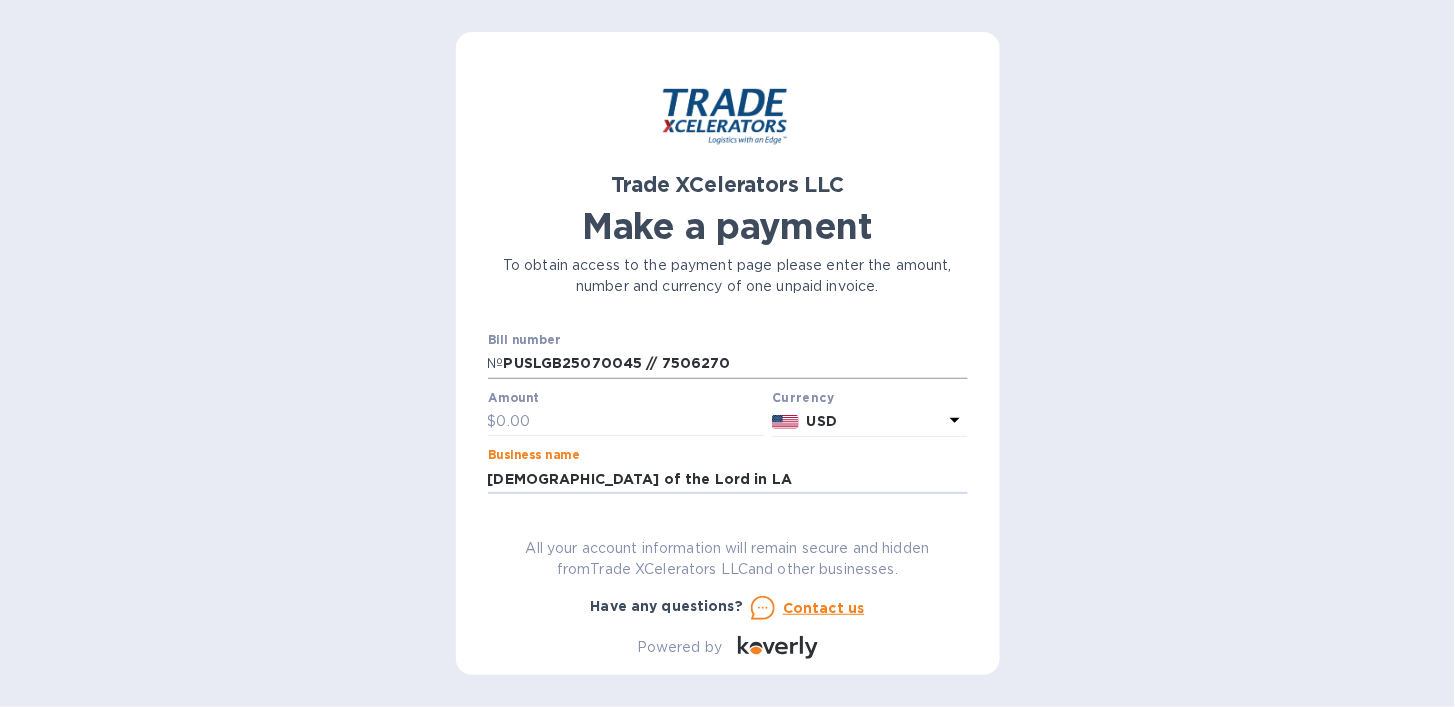 type on "[DEMOGRAPHIC_DATA] of the Lord in LA" 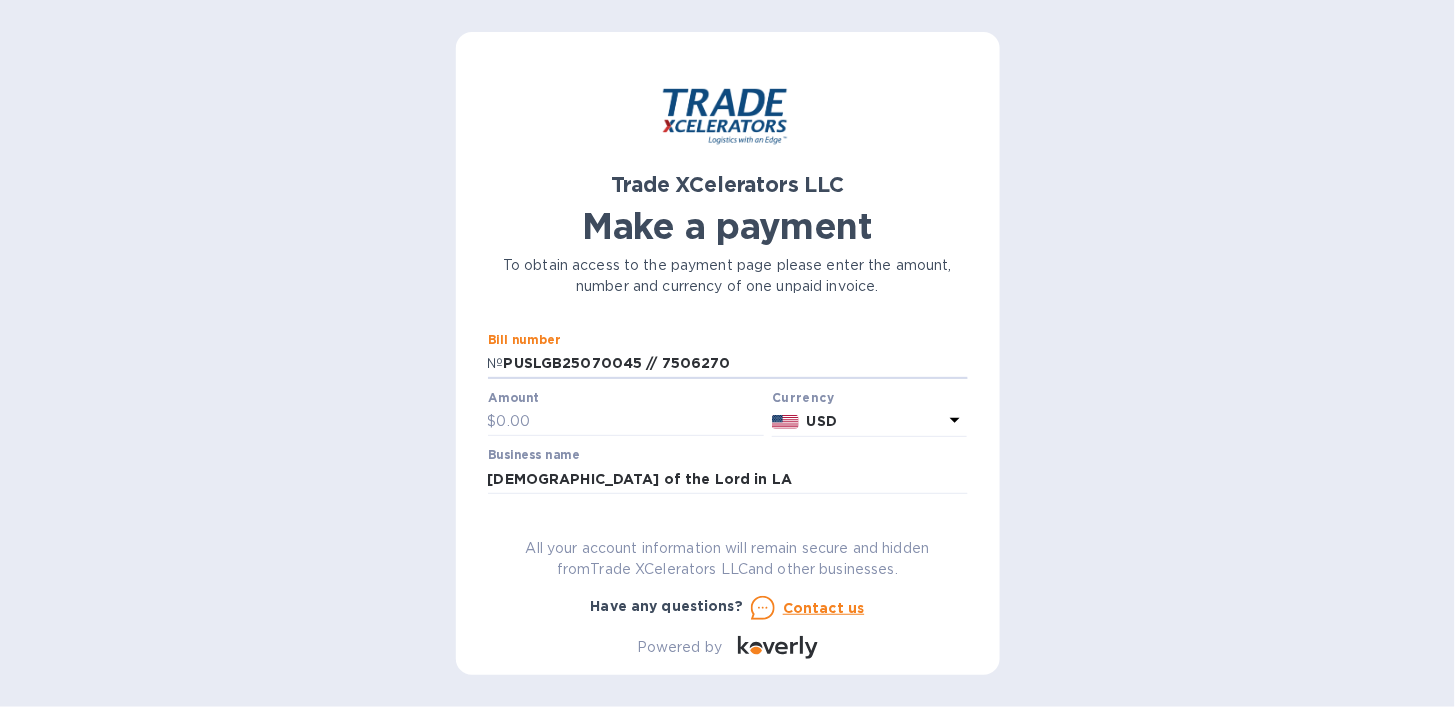 drag, startPoint x: 958, startPoint y: 351, endPoint x: 956, endPoint y: 413, distance: 62.03225 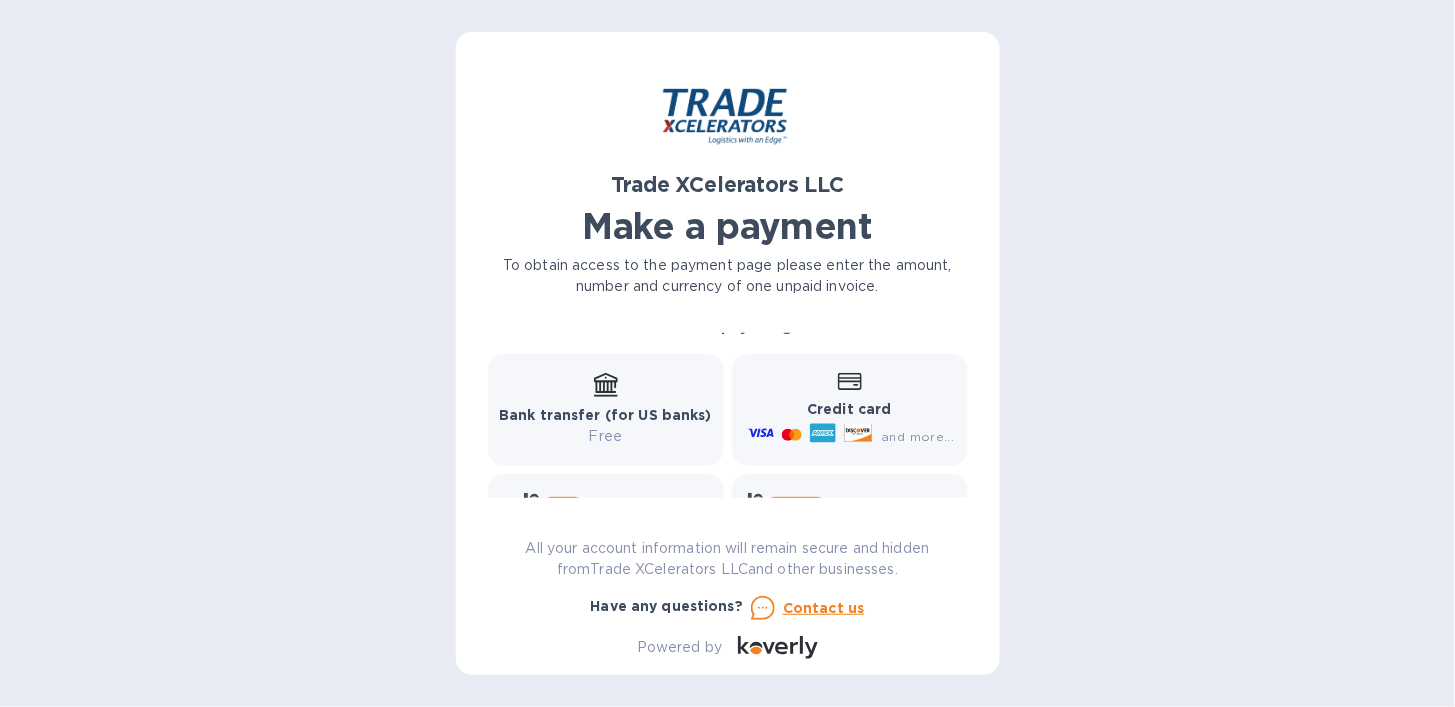 scroll, scrollTop: 259, scrollLeft: 0, axis: vertical 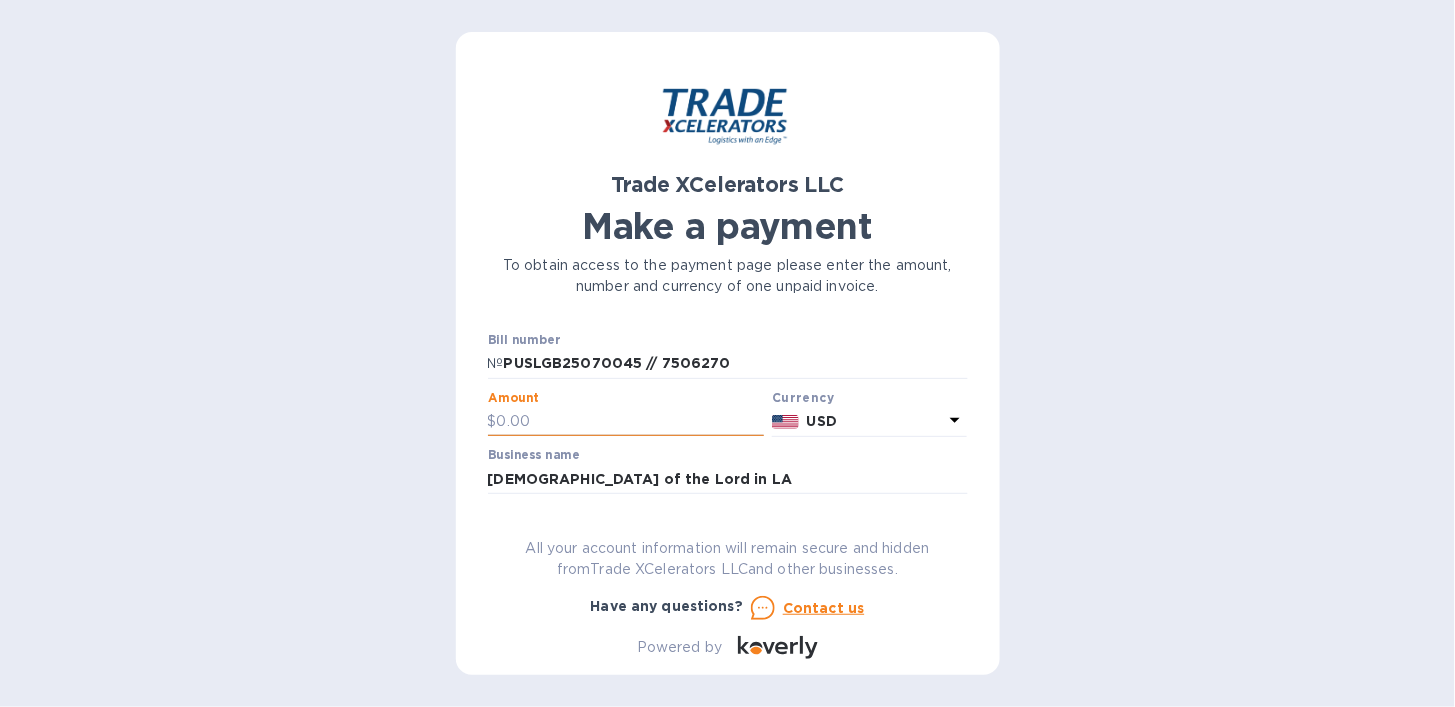 click at bounding box center (631, 422) 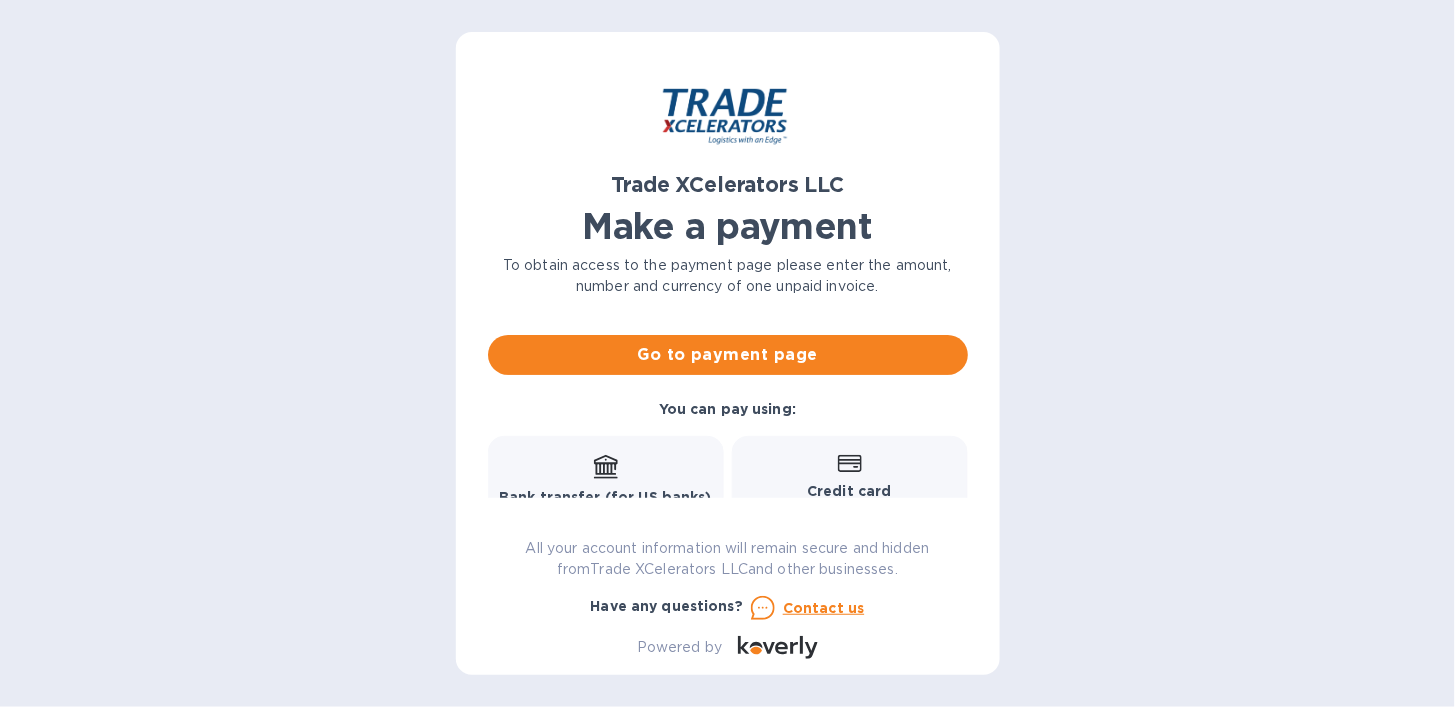 scroll, scrollTop: 283, scrollLeft: 0, axis: vertical 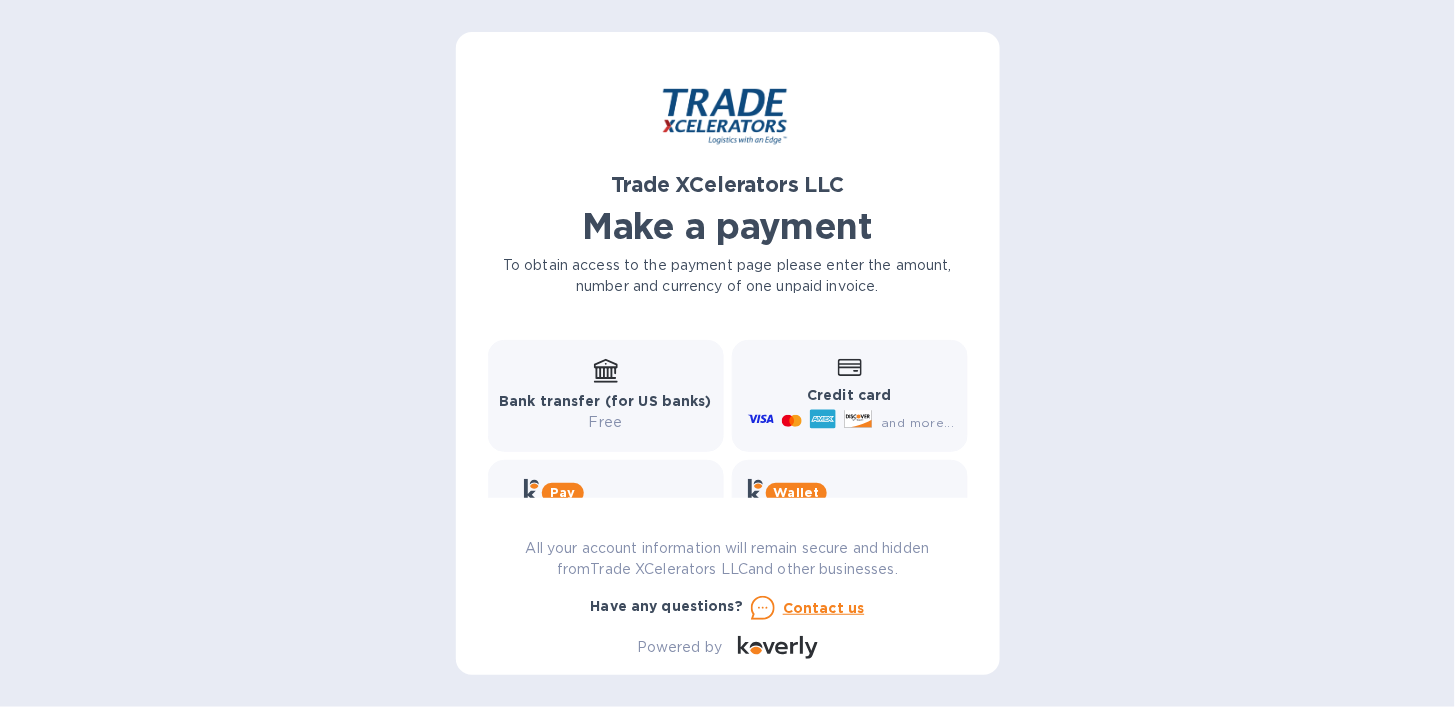 type on "1,731.09" 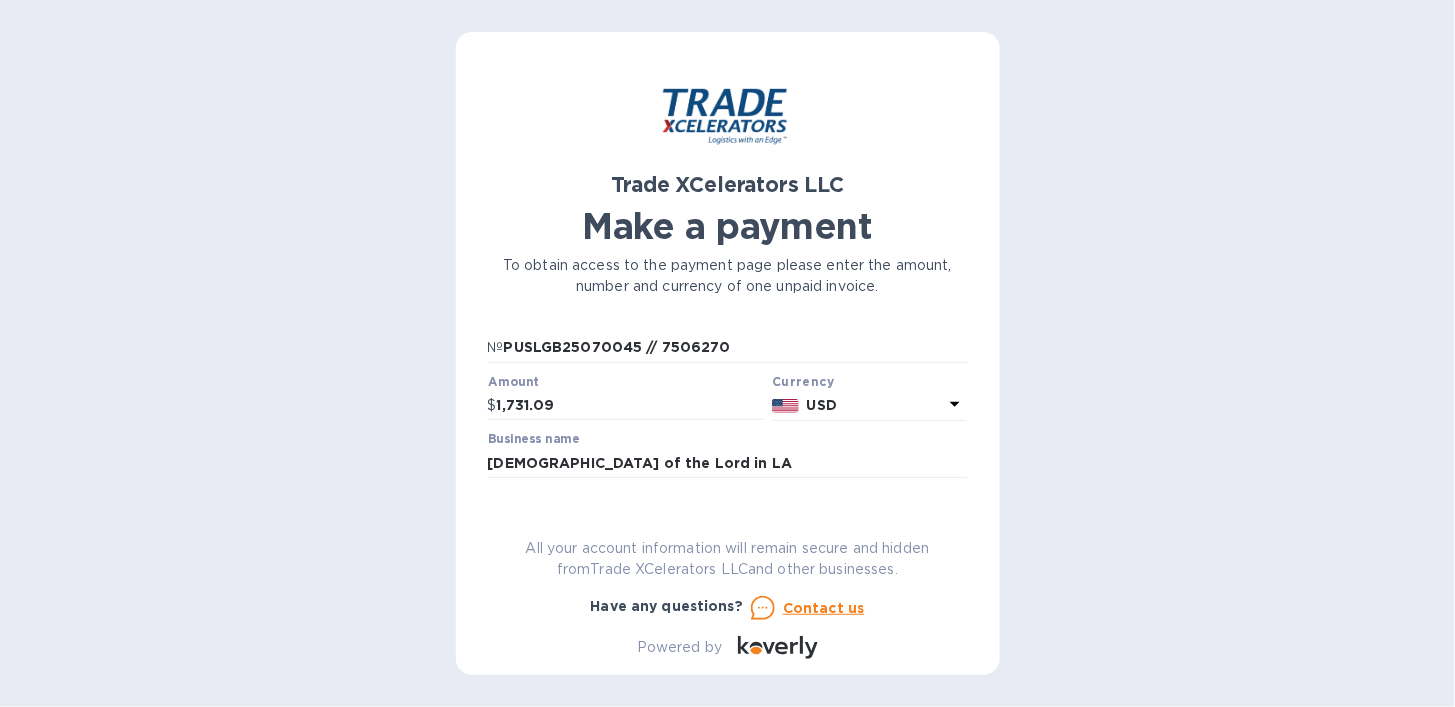 scroll, scrollTop: 0, scrollLeft: 0, axis: both 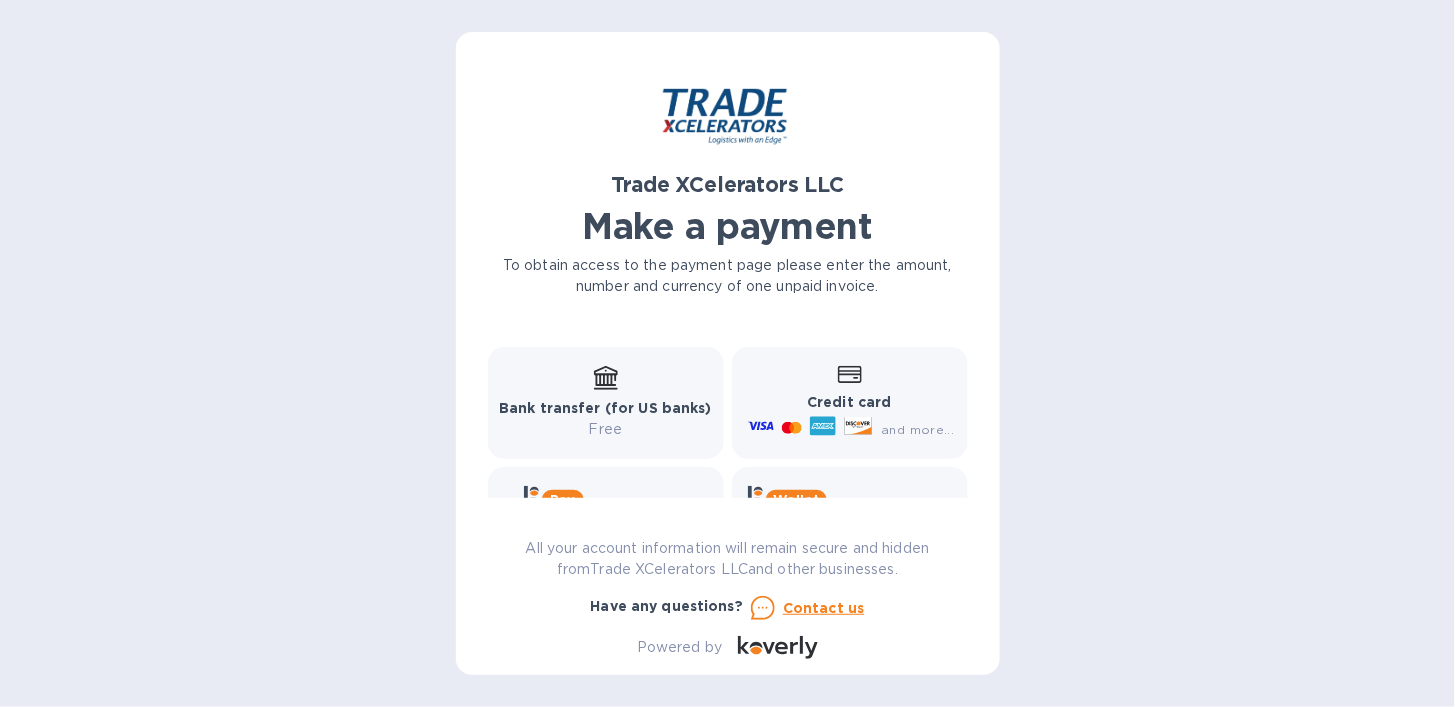 click 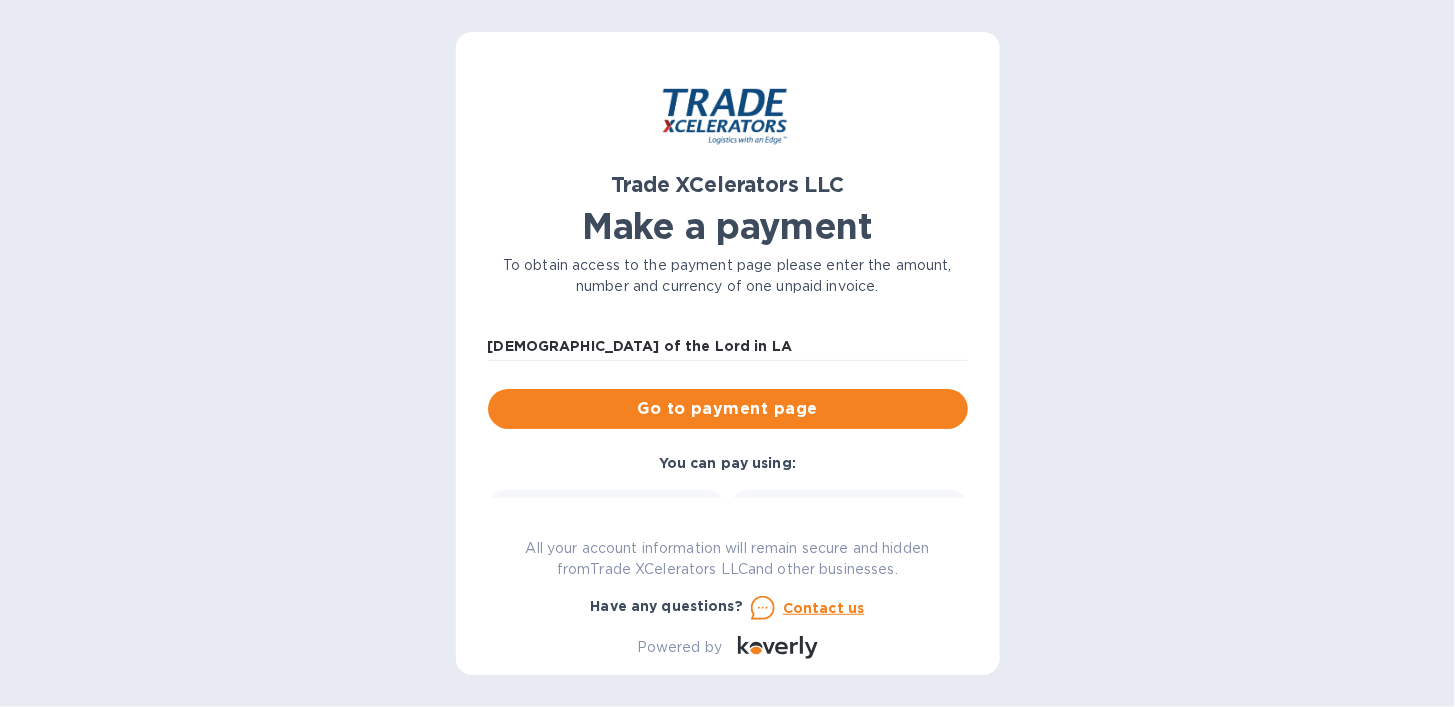 scroll, scrollTop: 0, scrollLeft: 0, axis: both 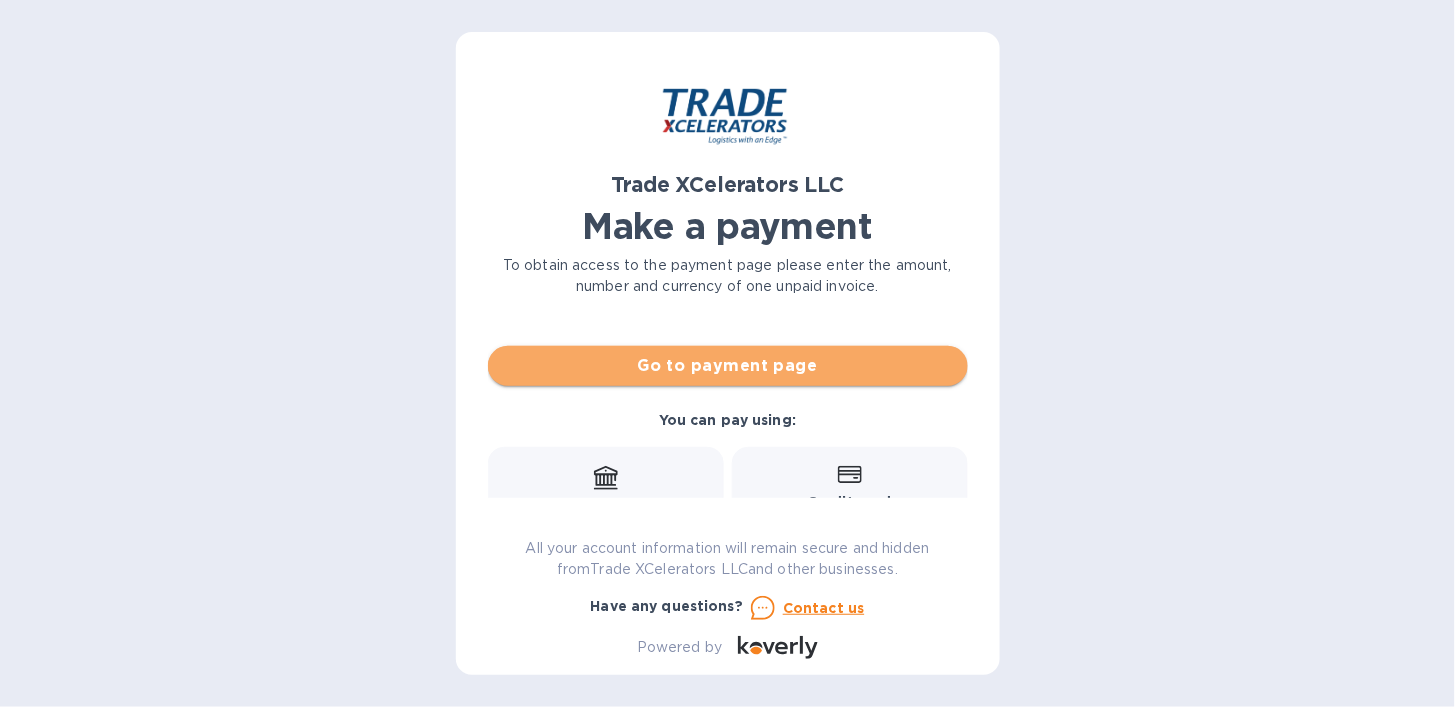 click on "Go to payment page" at bounding box center (728, 366) 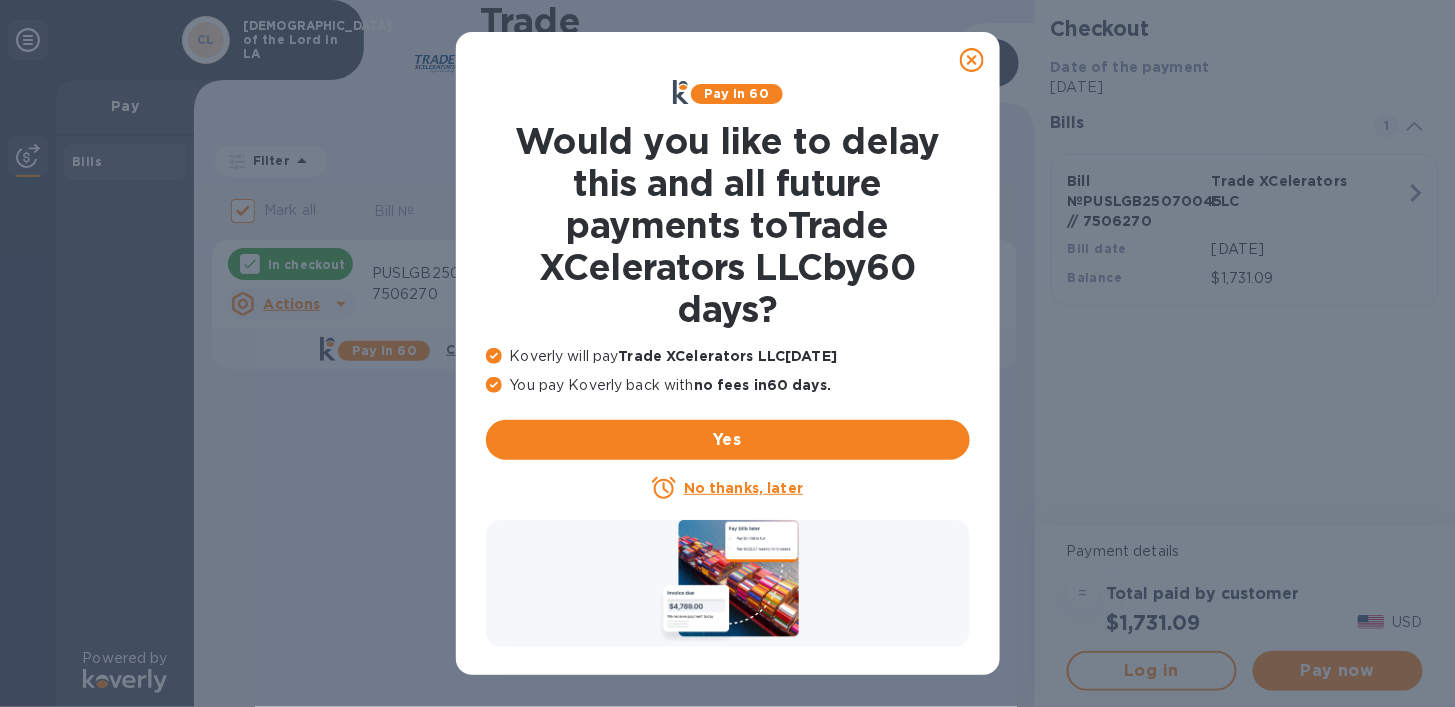 drag, startPoint x: 976, startPoint y: 58, endPoint x: 966, endPoint y: 68, distance: 14.142136 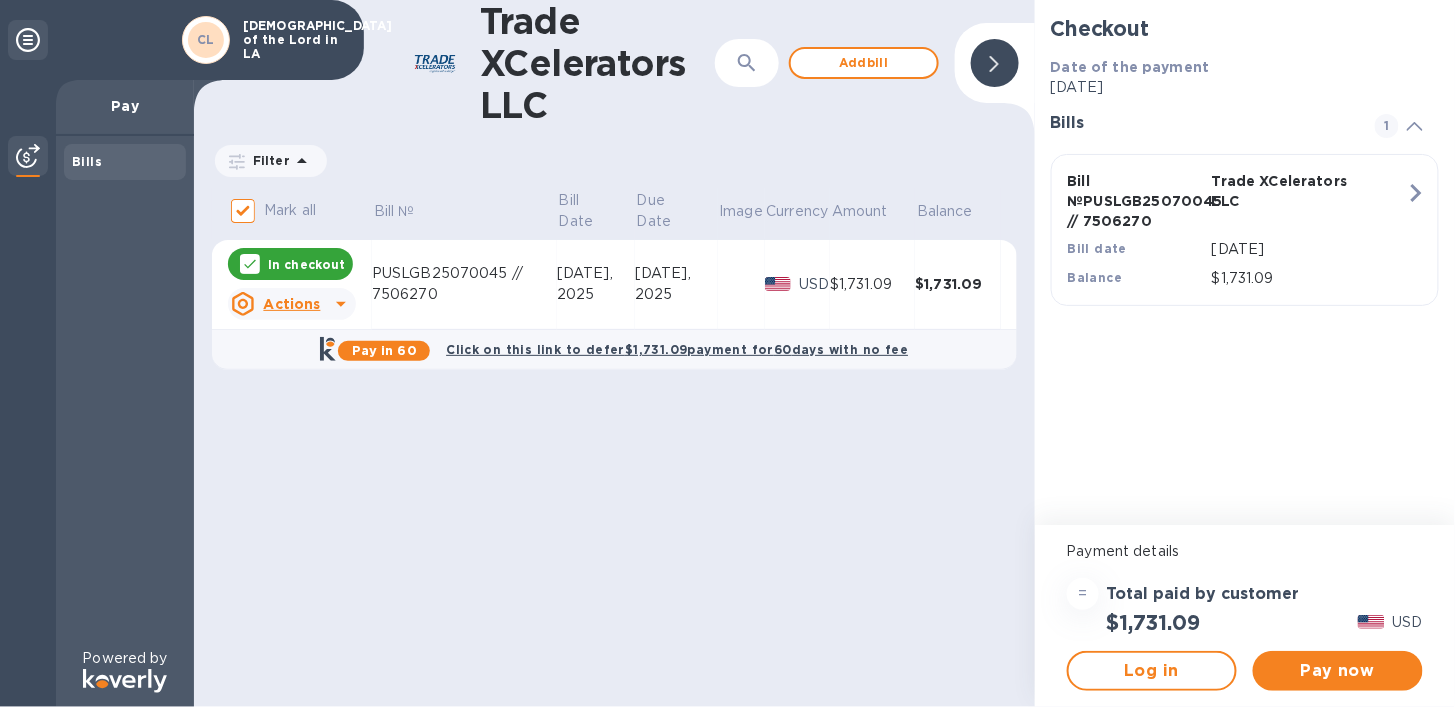 click on "Filter" at bounding box center (267, 160) 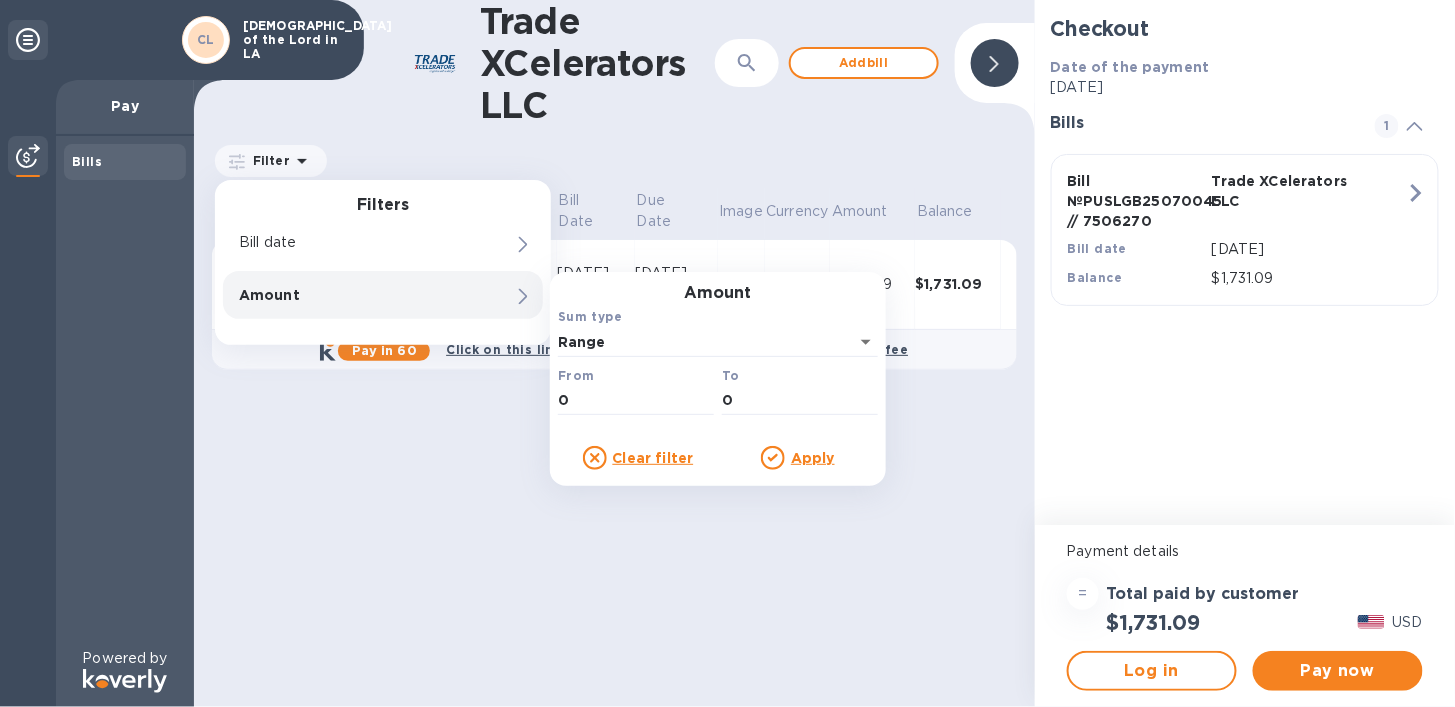 click on "Clear filter" at bounding box center [638, 458] 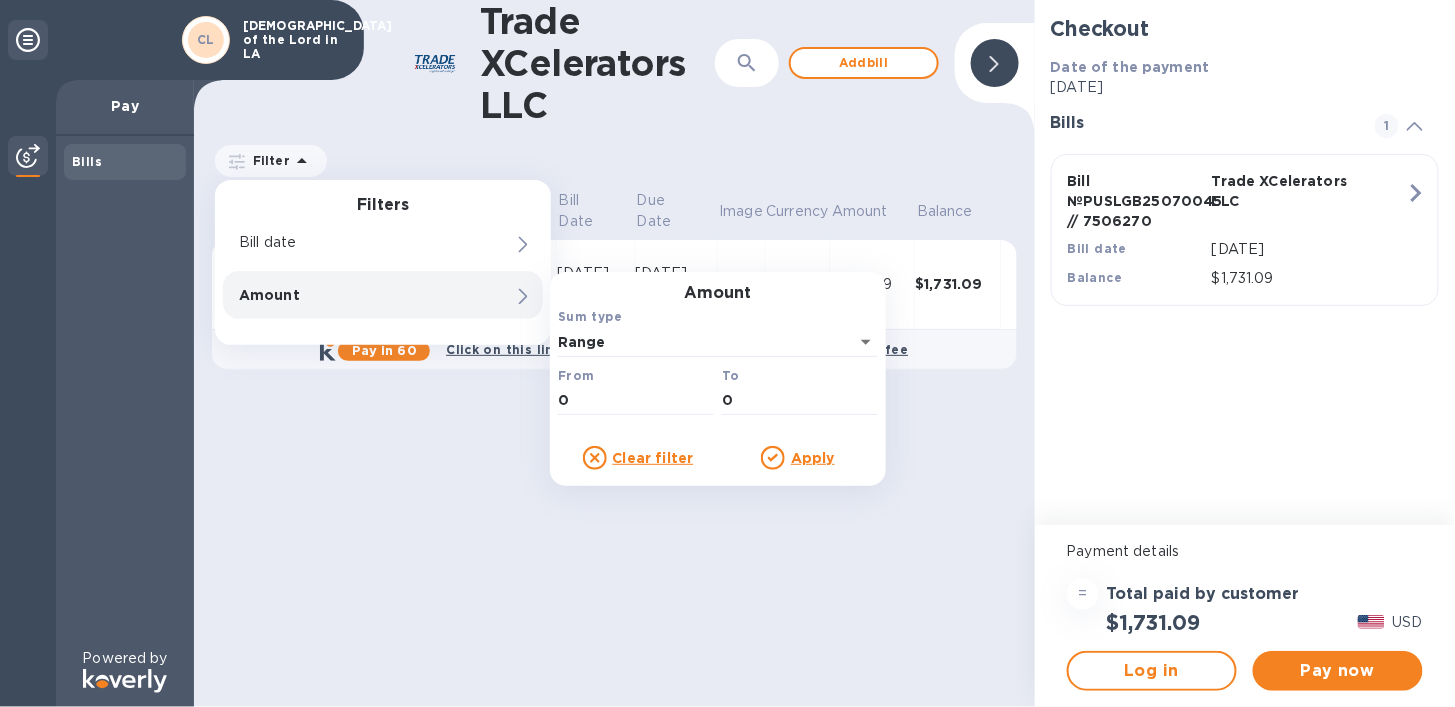 click on "Trade XCelerators LLC ​ Add   bill Filter Filters Bill date Amount Amount Sum type Range From 0 To 0 Clear filter Apply Amount   Mark all Bill № Bill Date Due Date Image Currency Amount Balance In checkout Actions PUSLGB25070045 // 7506270 [DATE] [DATE] USD $1,731.09 $1,731.09 Pay in 60 Click on this link to defer  $1,731.09  payment for  60  days with no fee" at bounding box center [614, 353] 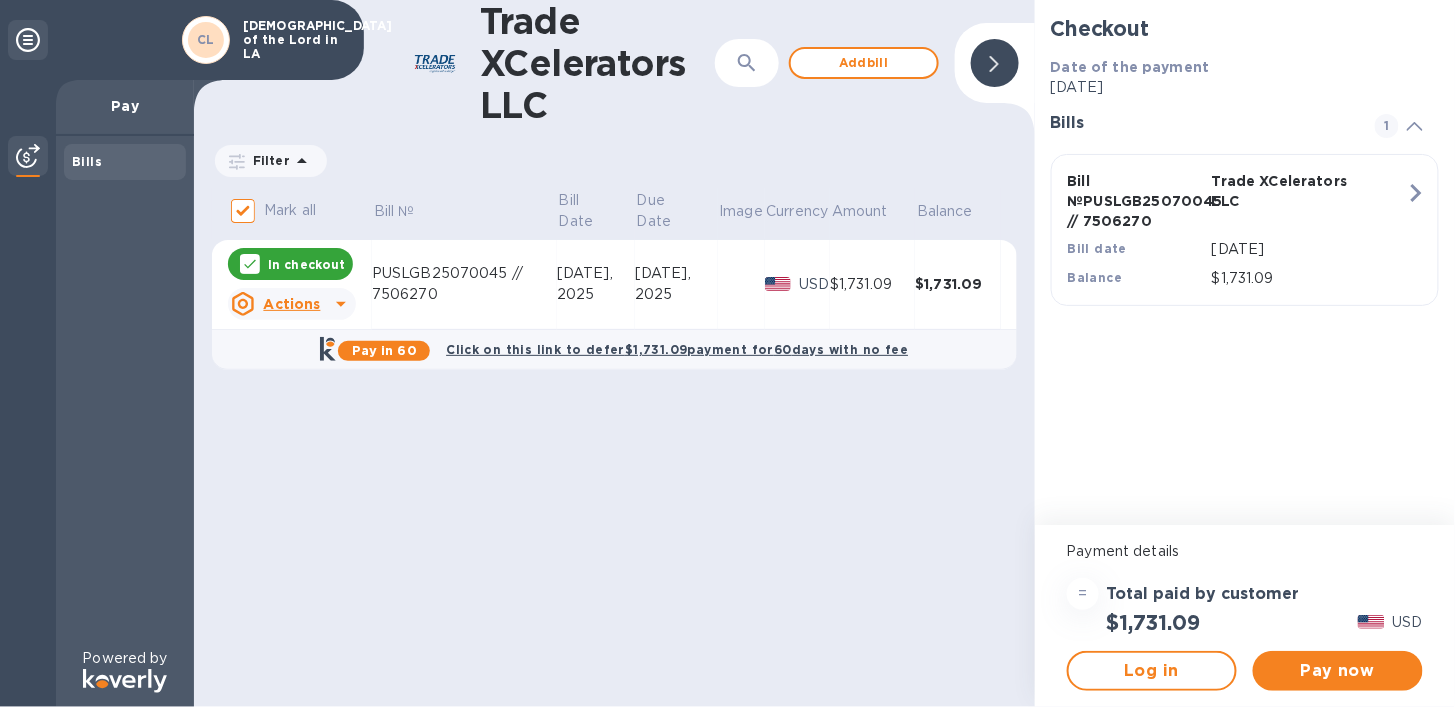 click on "Trade XCelerators LLC ​ Add   bill Filter Amount   Mark all Bill № Bill Date Due Date Image Currency Amount Balance In checkout Actions PUSLGB25070045 // 7506270 [DATE] [DATE] USD $1,731.09 $1,731.09 Pay in 60 Click on this link to defer  $1,731.09  payment for  60  days with no fee" at bounding box center (614, 353) 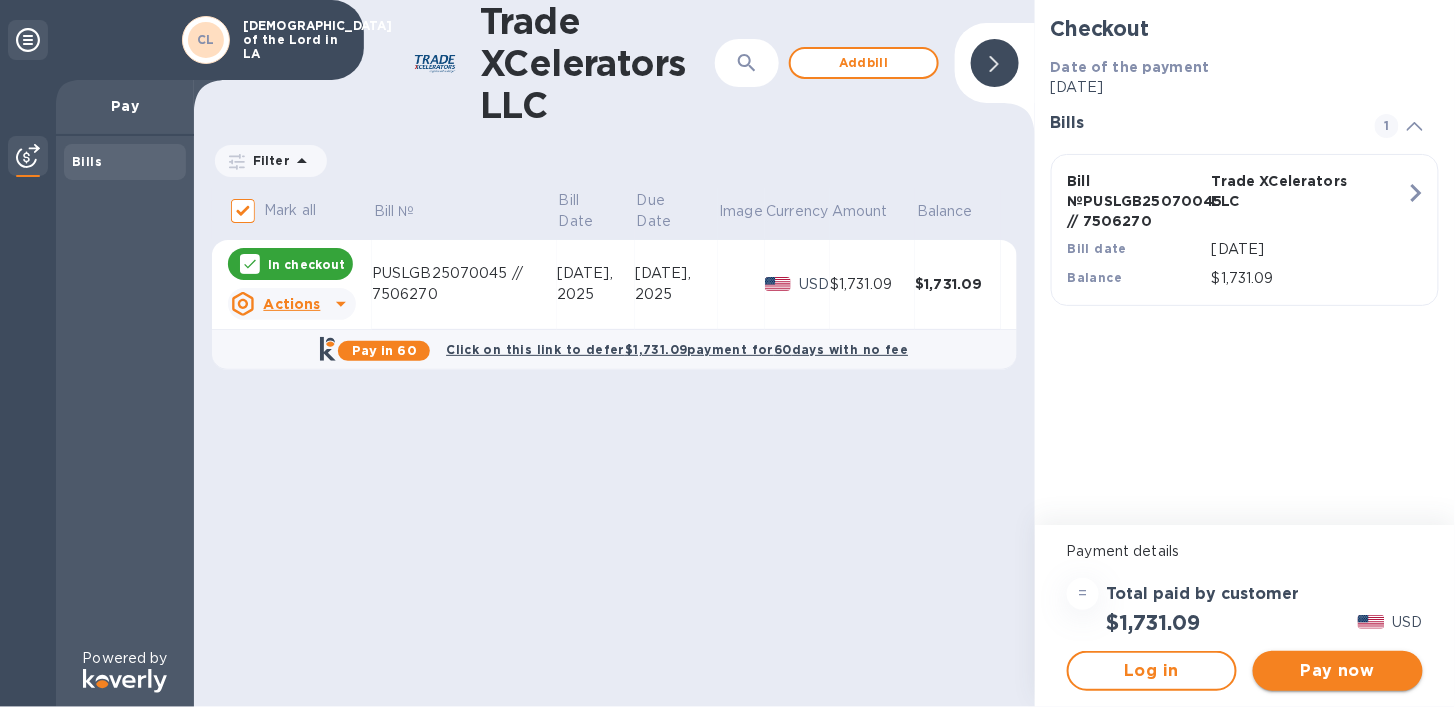 click on "Pay now" at bounding box center (1338, 671) 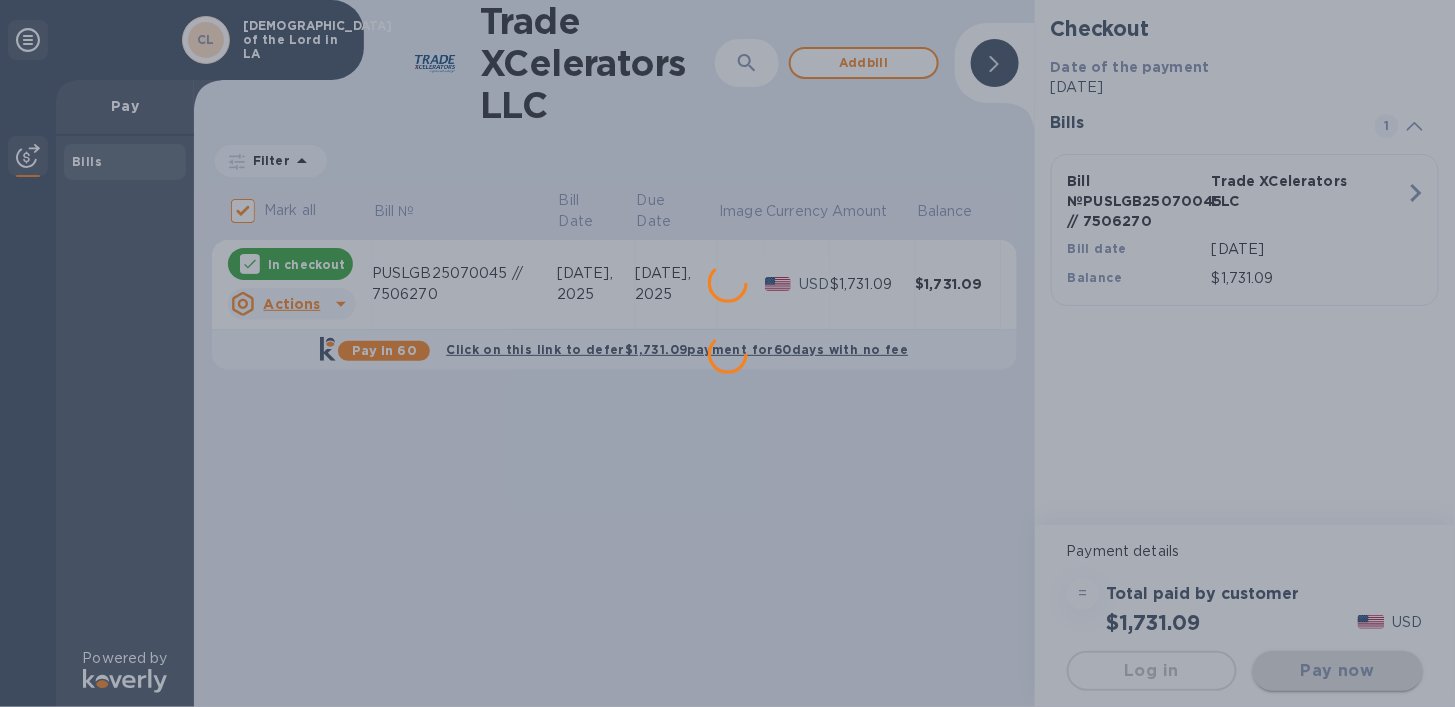 scroll, scrollTop: 0, scrollLeft: 0, axis: both 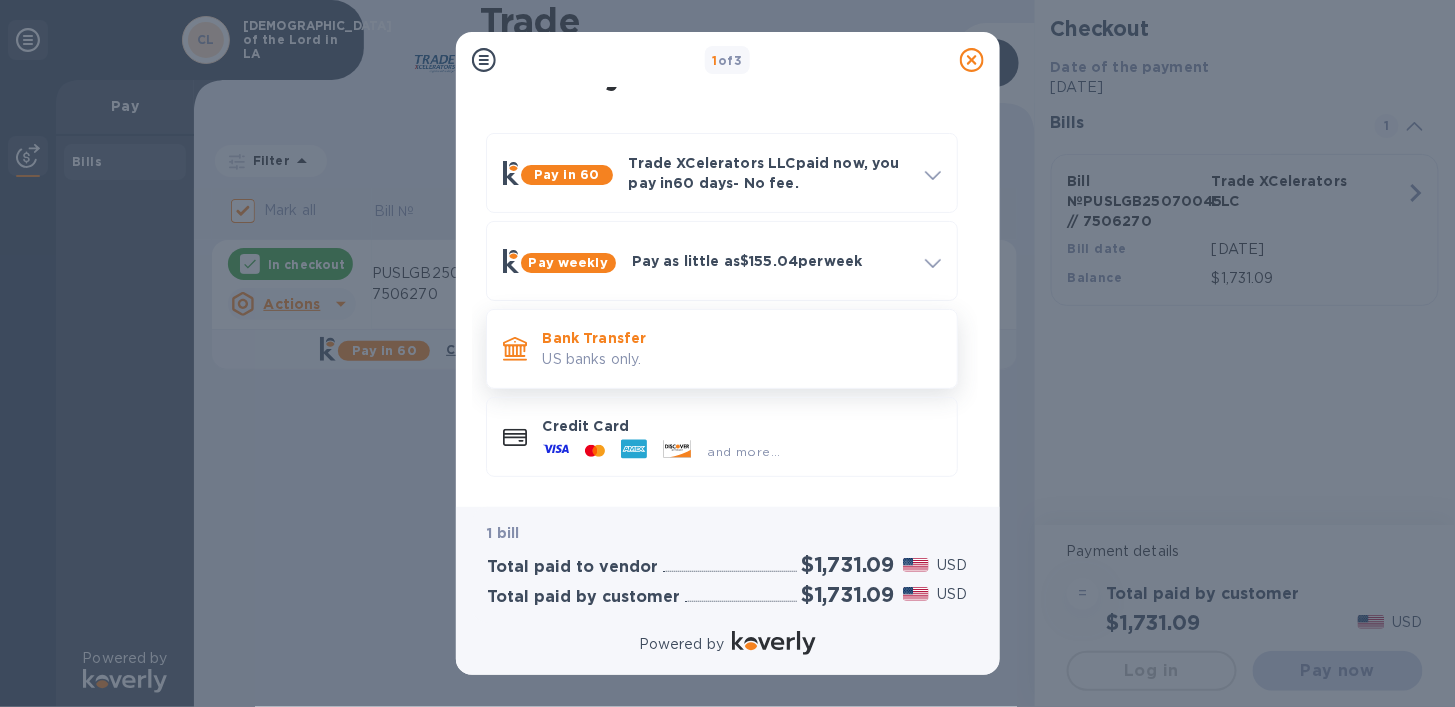 click on "Bank Transfer" at bounding box center [742, 338] 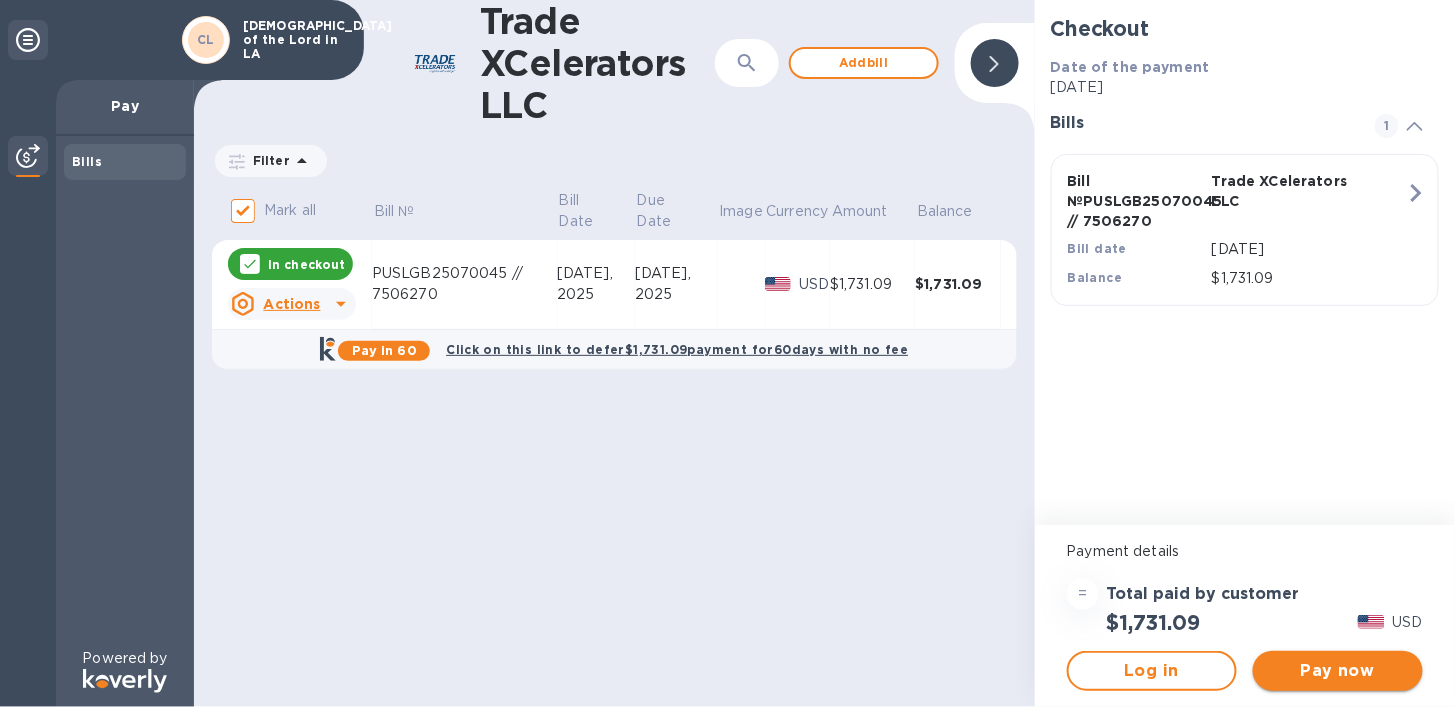 click on "Pay now" at bounding box center [1338, 671] 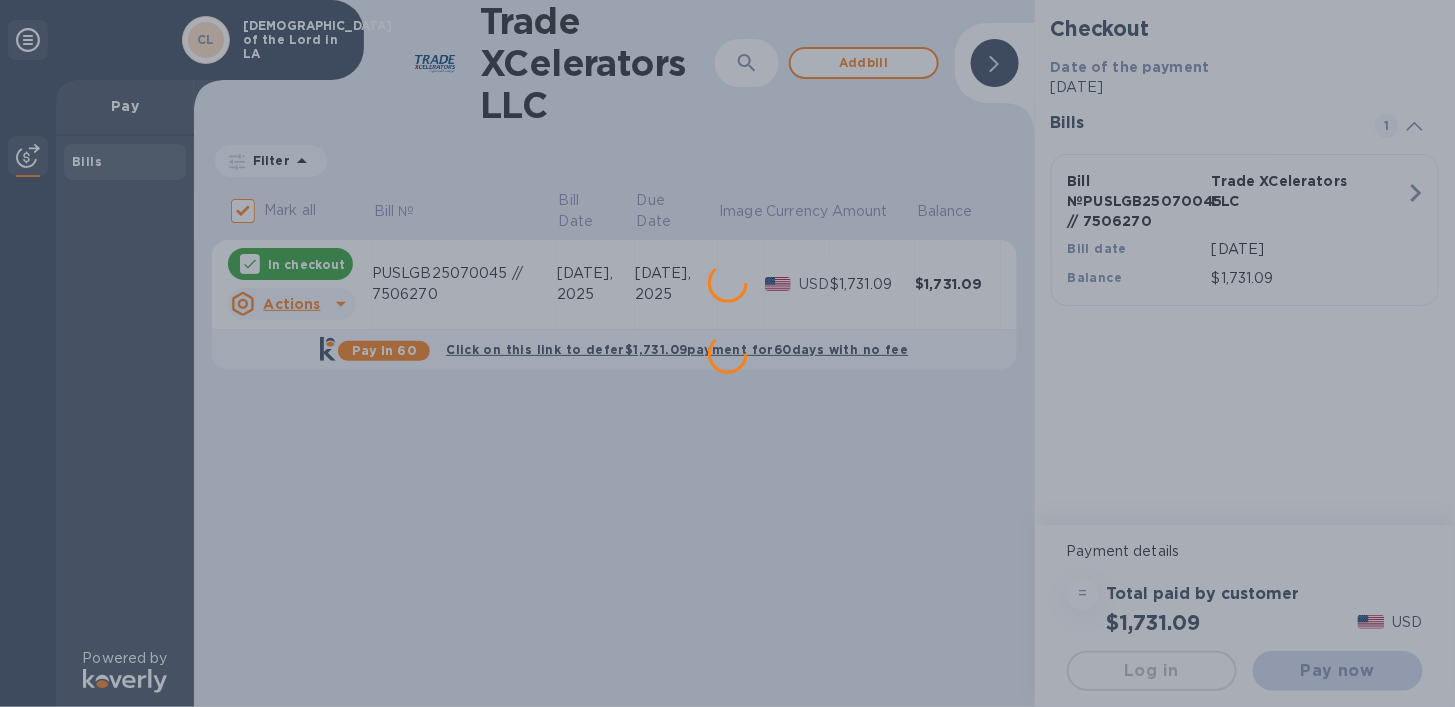 scroll, scrollTop: 0, scrollLeft: 0, axis: both 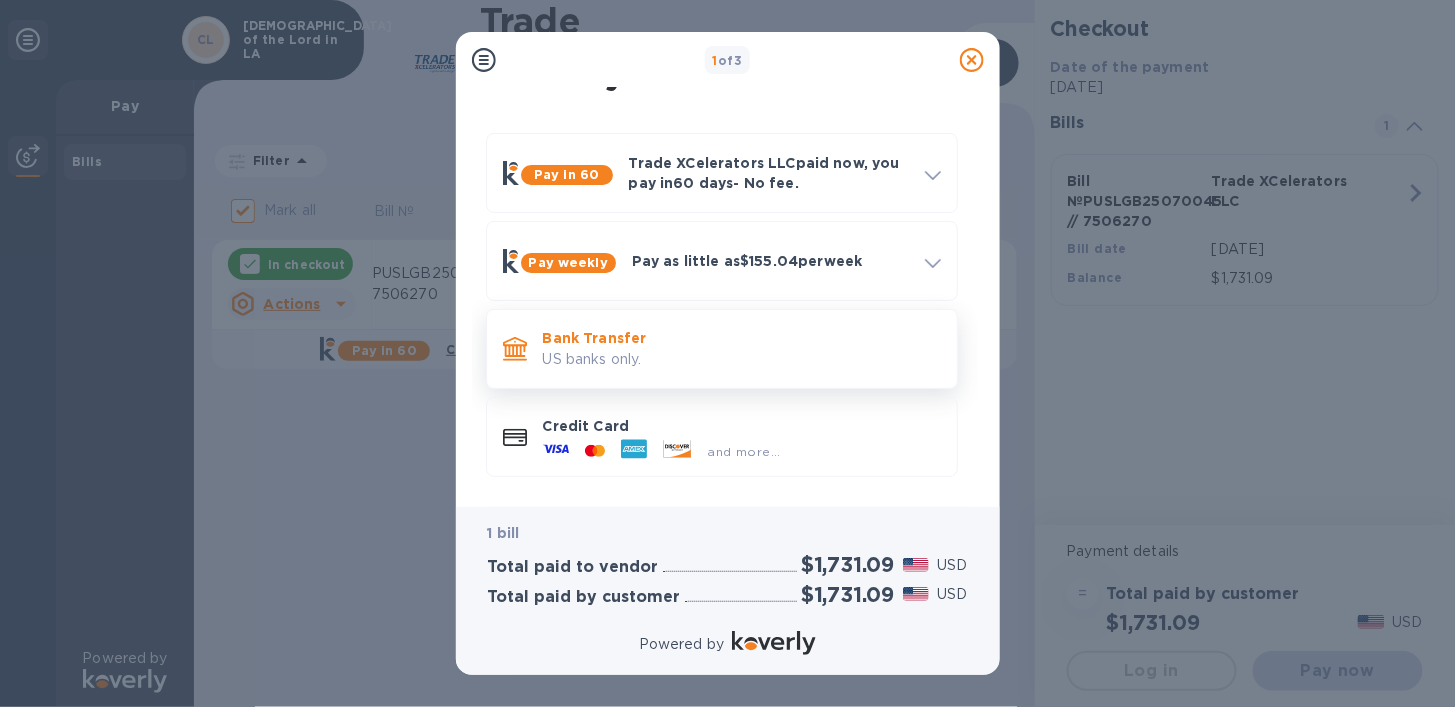 click on "Bank Transfer" at bounding box center (742, 338) 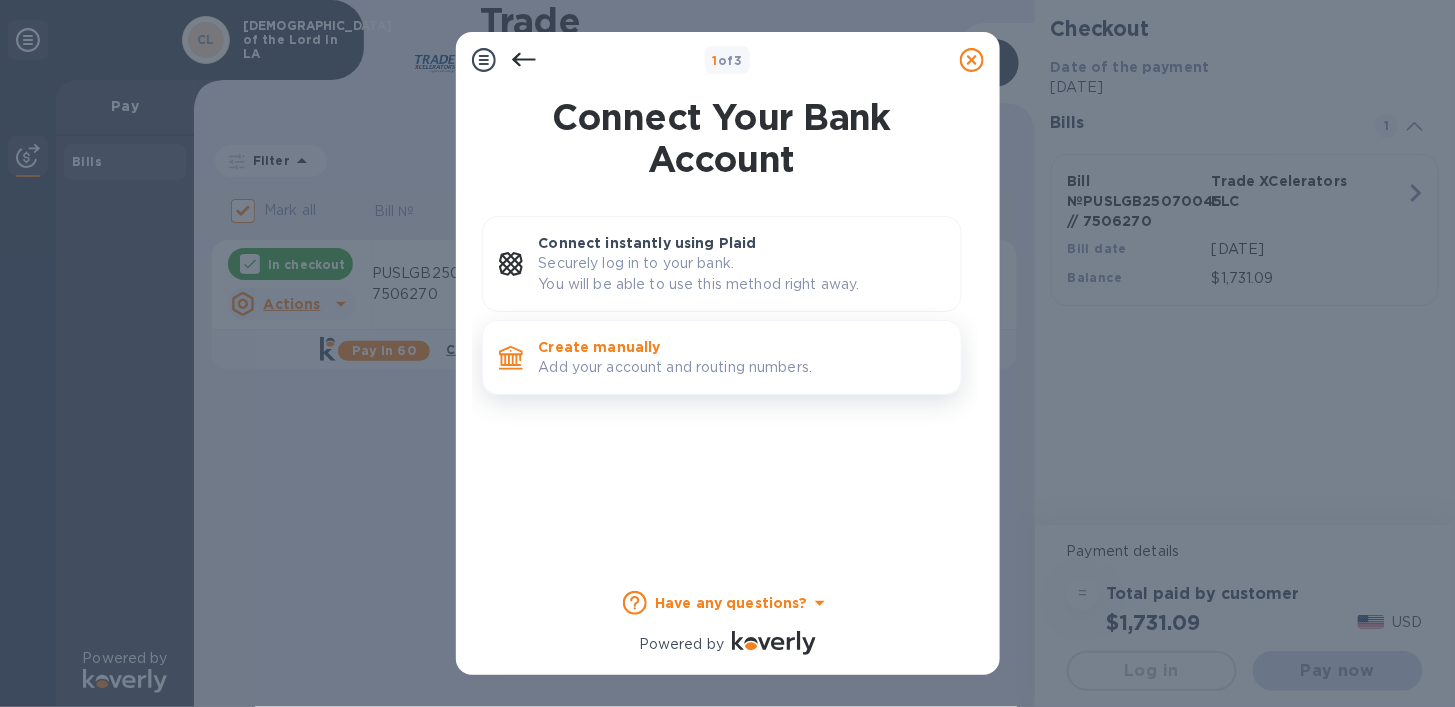 click on "Add your account and routing numbers." at bounding box center (742, 367) 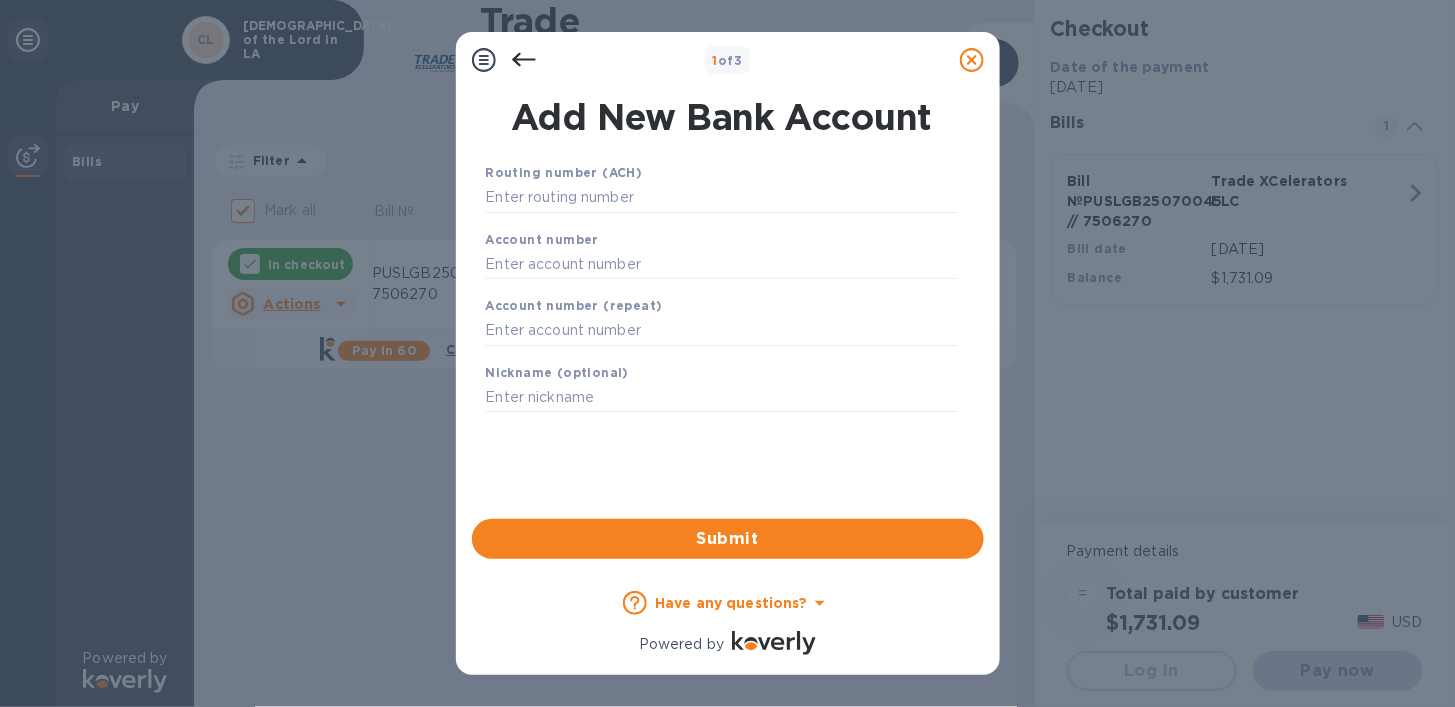 click on "Have any questions?" at bounding box center (731, 603) 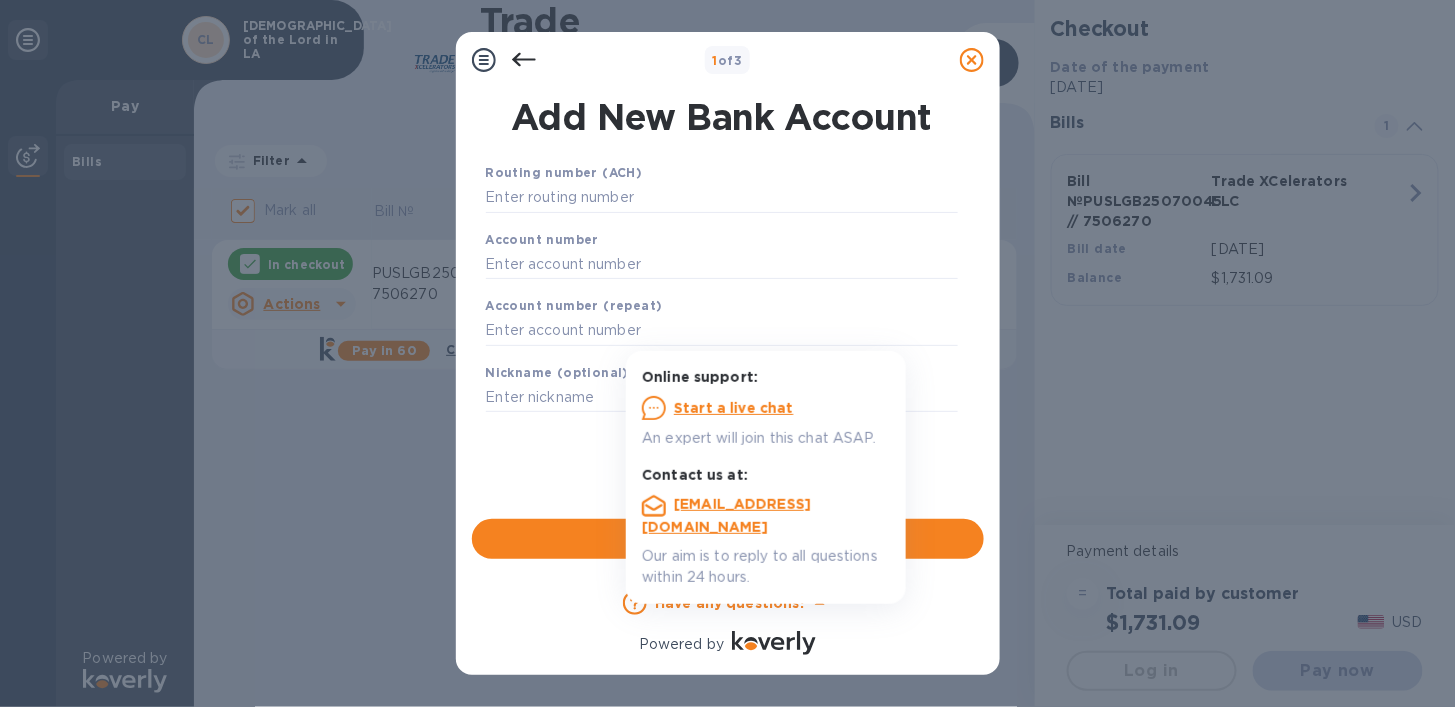 click on "Have any questions?" at bounding box center (731, 603) 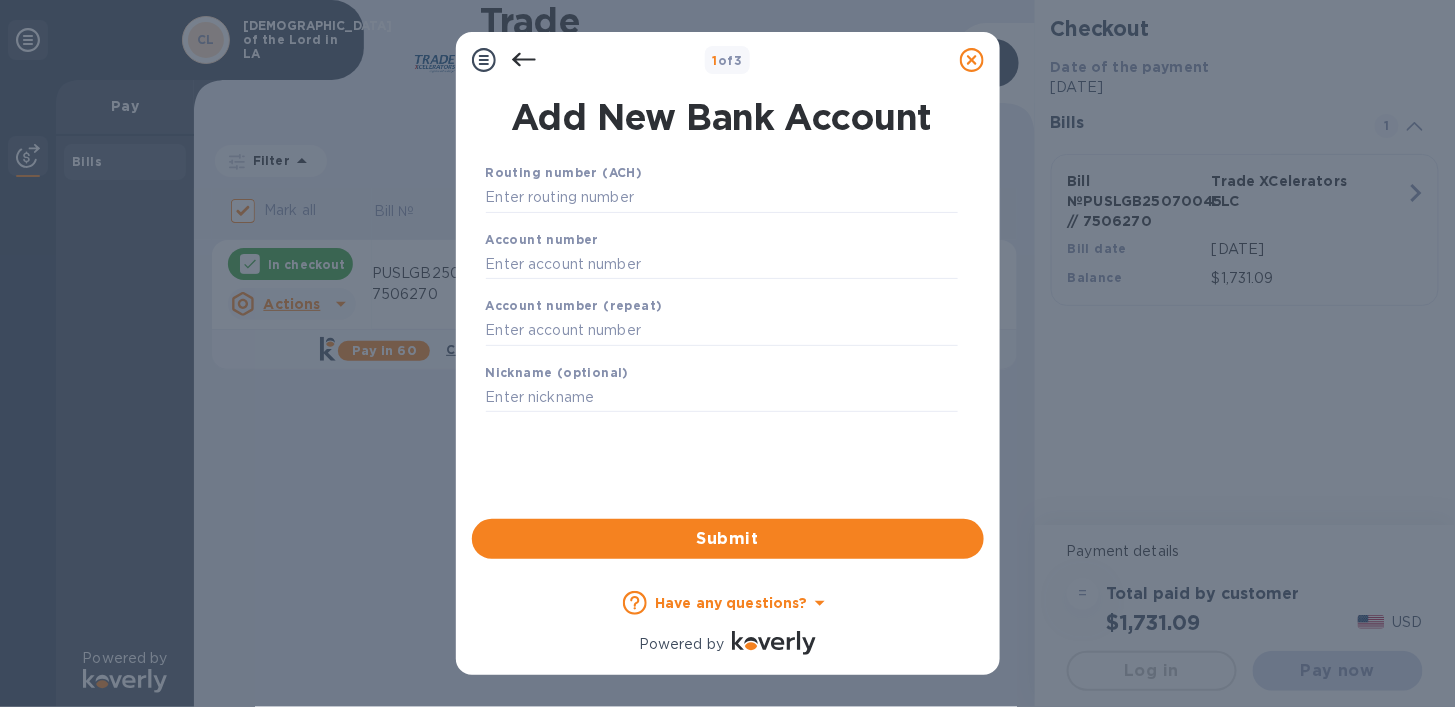 click on "Have any questions?" at bounding box center [731, 603] 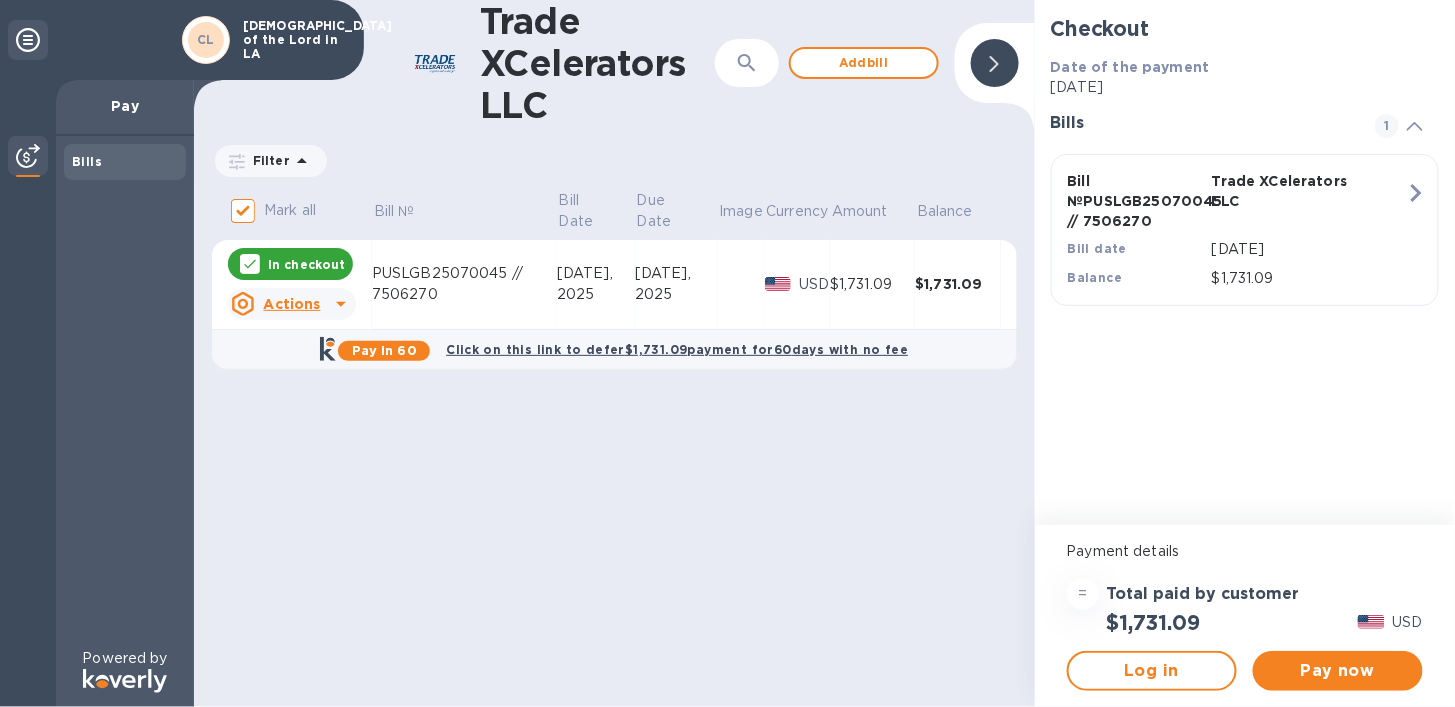 click on "Trade XCelerators LLC ​ Add   bill Filter Amount   Mark all Bill № Bill Date Due Date Image Currency Amount Balance In checkout Actions PUSLGB25070045 // 7506270 [DATE] [DATE] USD $1,731.09 $1,731.09 Pay in 60 Click on this link to defer  $1,731.09  payment for  60  days with no fee" at bounding box center (614, 353) 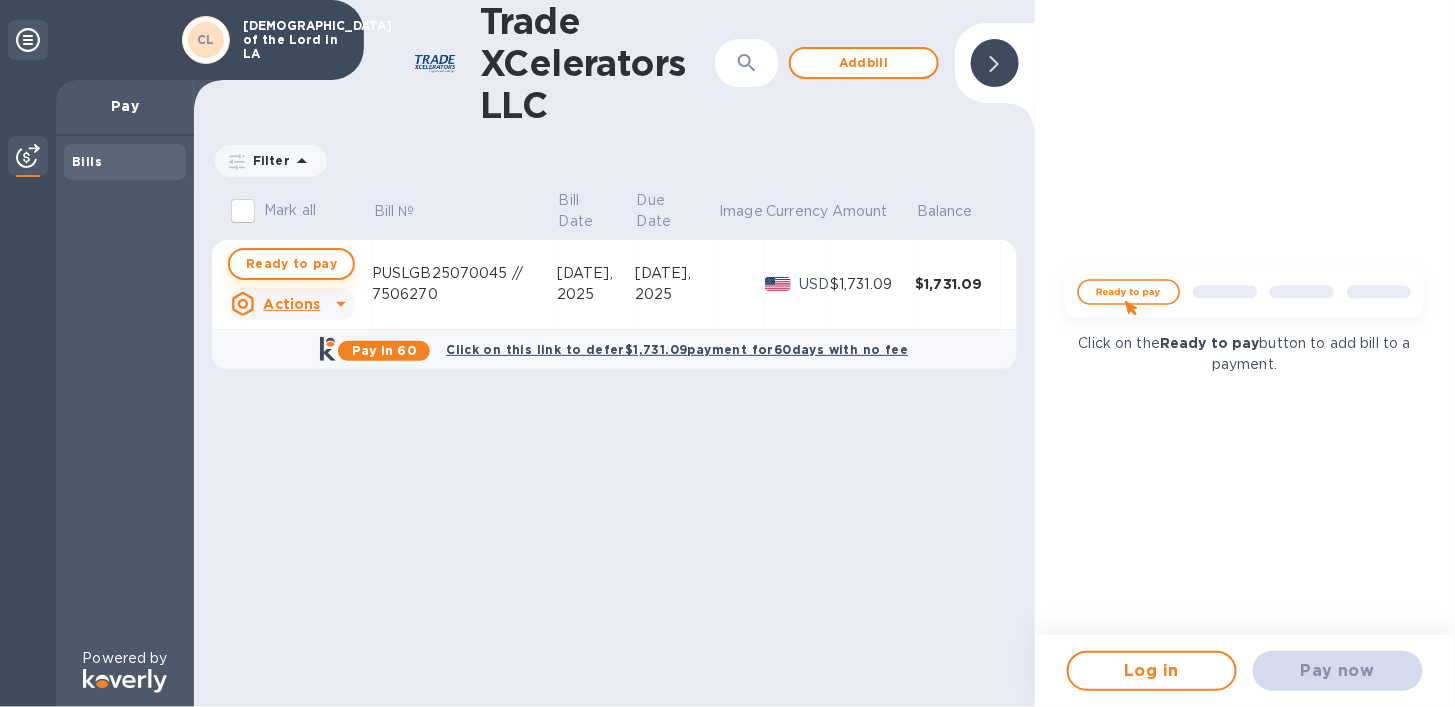 click on "Ready to pay" at bounding box center (291, 264) 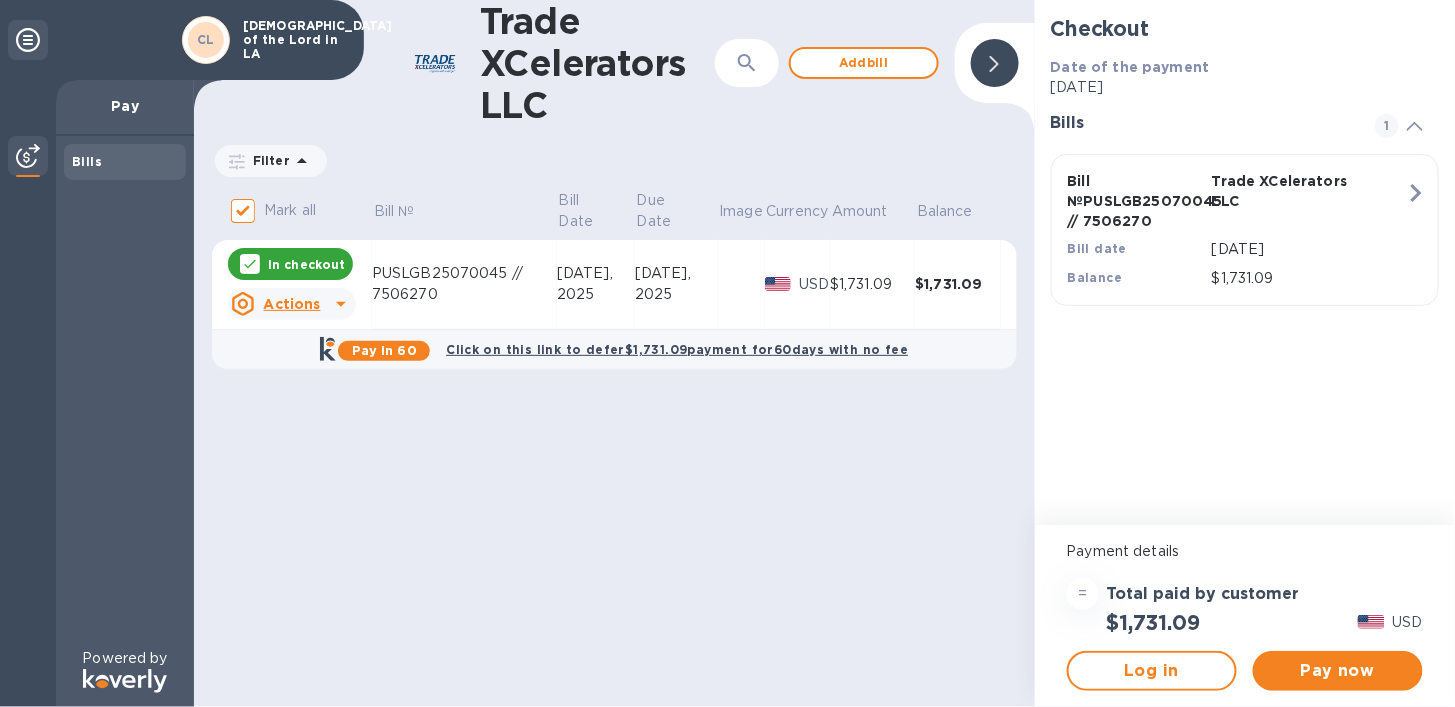 click on "In checkout" at bounding box center (306, 264) 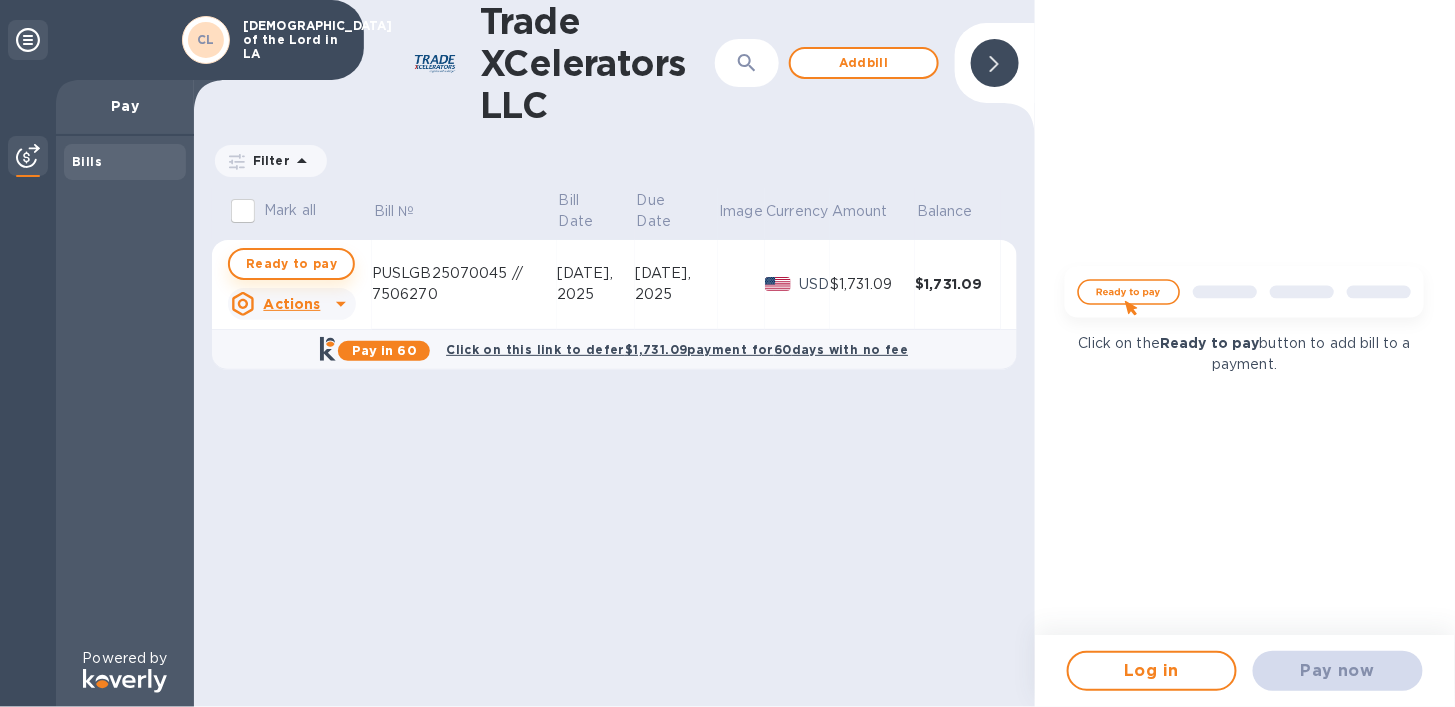 click on "Ready to pay" at bounding box center (291, 264) 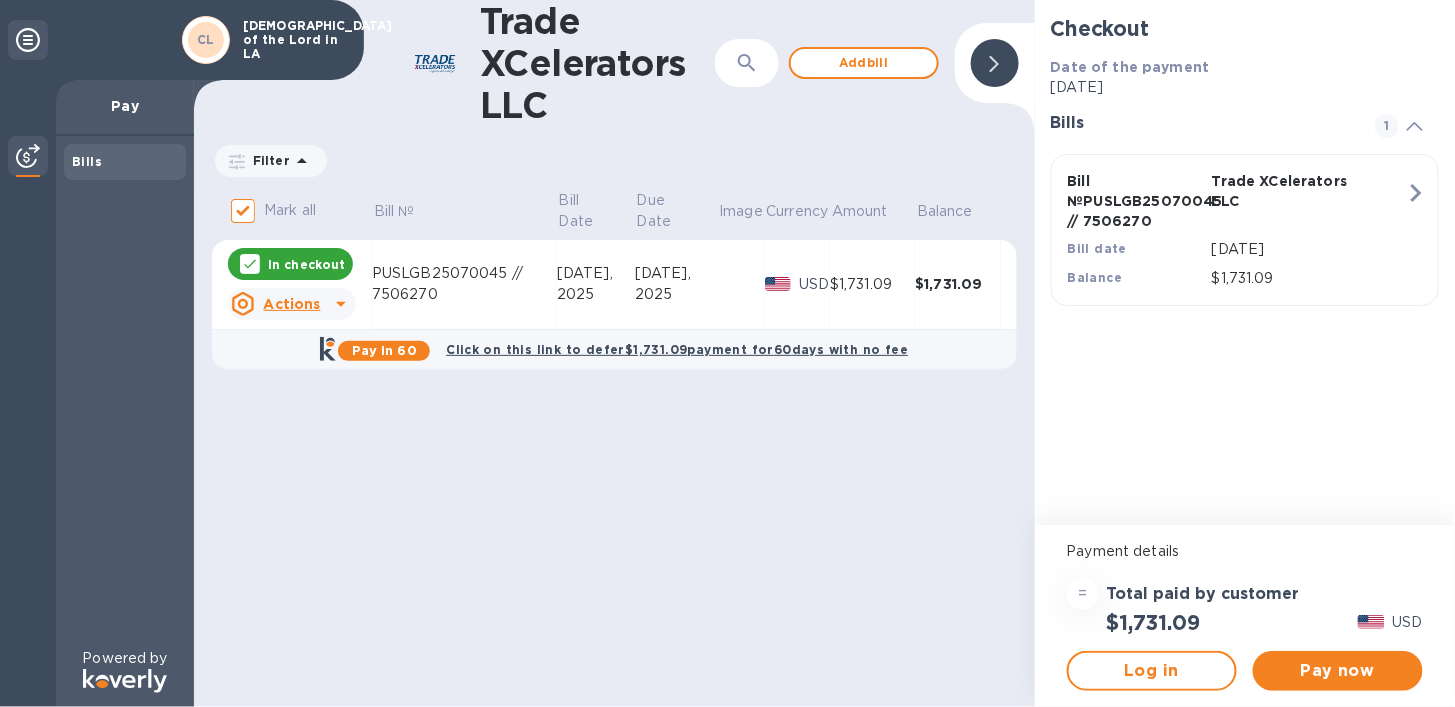 click on "Trade XCelerators LLC ​ Add   bill Filter Amount   Mark all Bill № Bill Date Due Date Image Currency Amount Balance In checkout Actions PUSLGB25070045 // 7506270 [DATE] [DATE] USD $1,731.09 $1,731.09 Pay in 60 Click on this link to defer  $1,731.09  payment for  60  days with no fee" at bounding box center [614, 353] 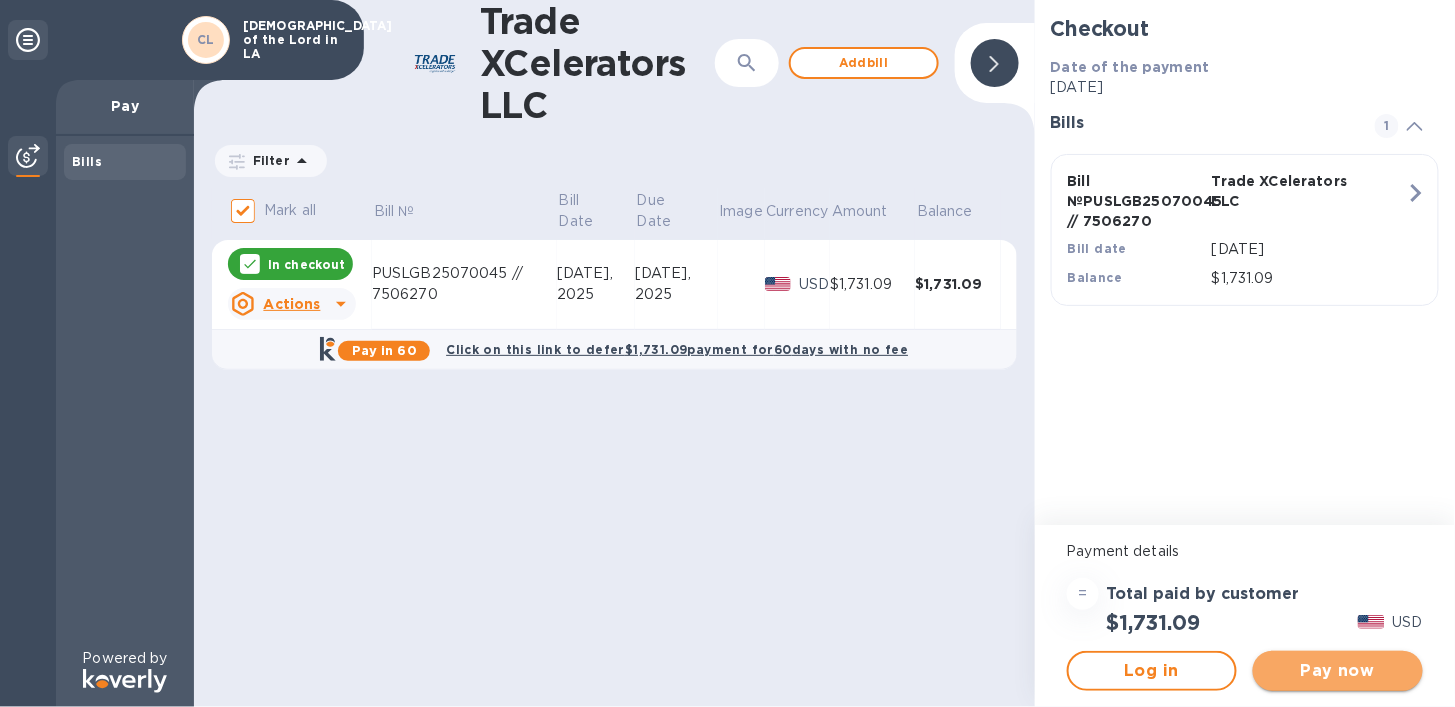 click on "Pay now" at bounding box center (1338, 671) 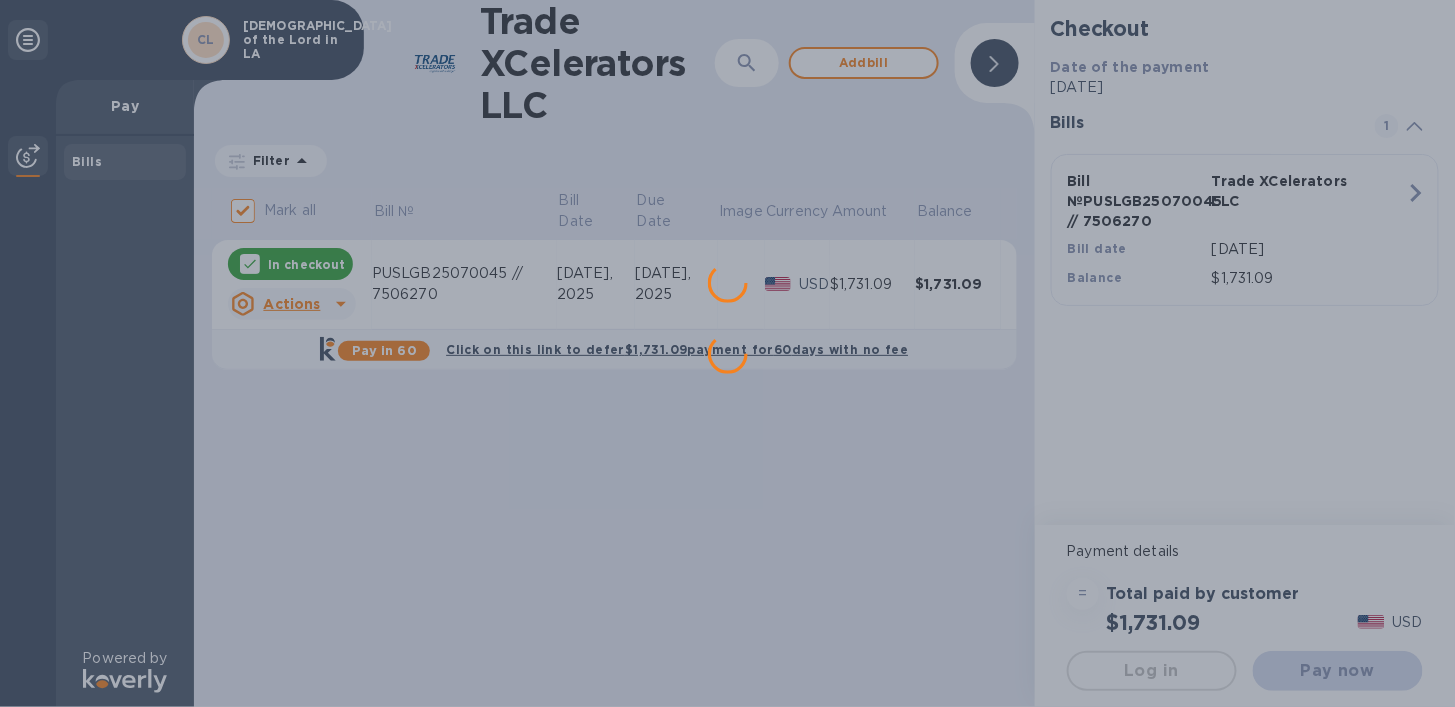 scroll, scrollTop: 0, scrollLeft: 0, axis: both 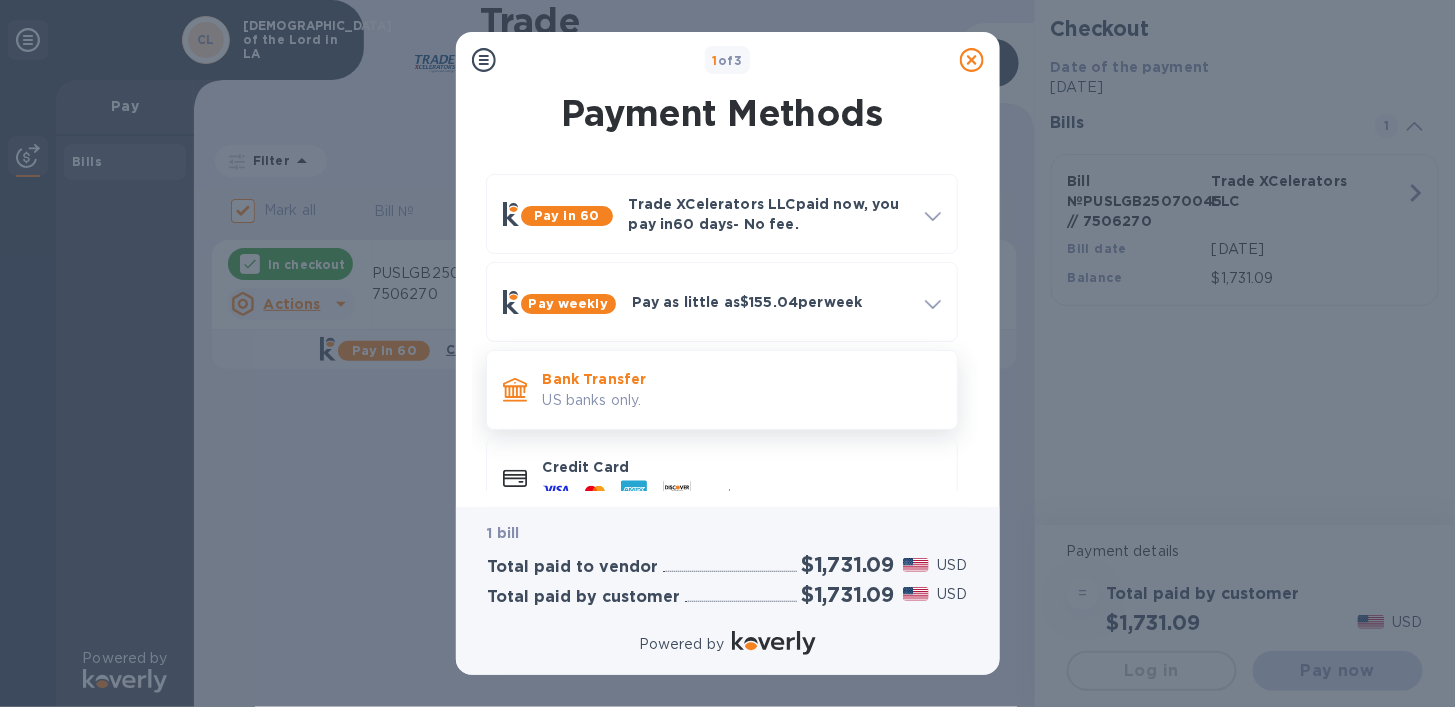 click on "Bank Transfer" at bounding box center [742, 379] 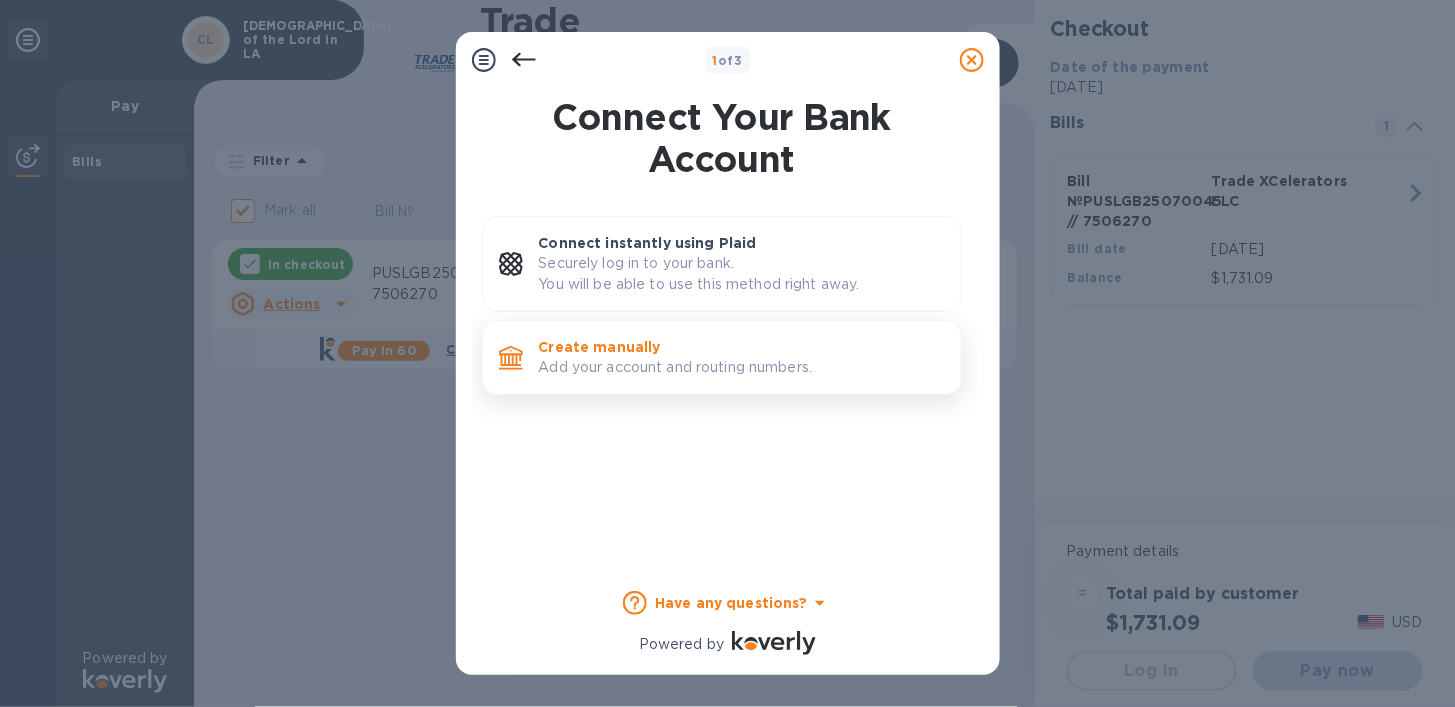 click on "Add your account and routing numbers." at bounding box center (742, 367) 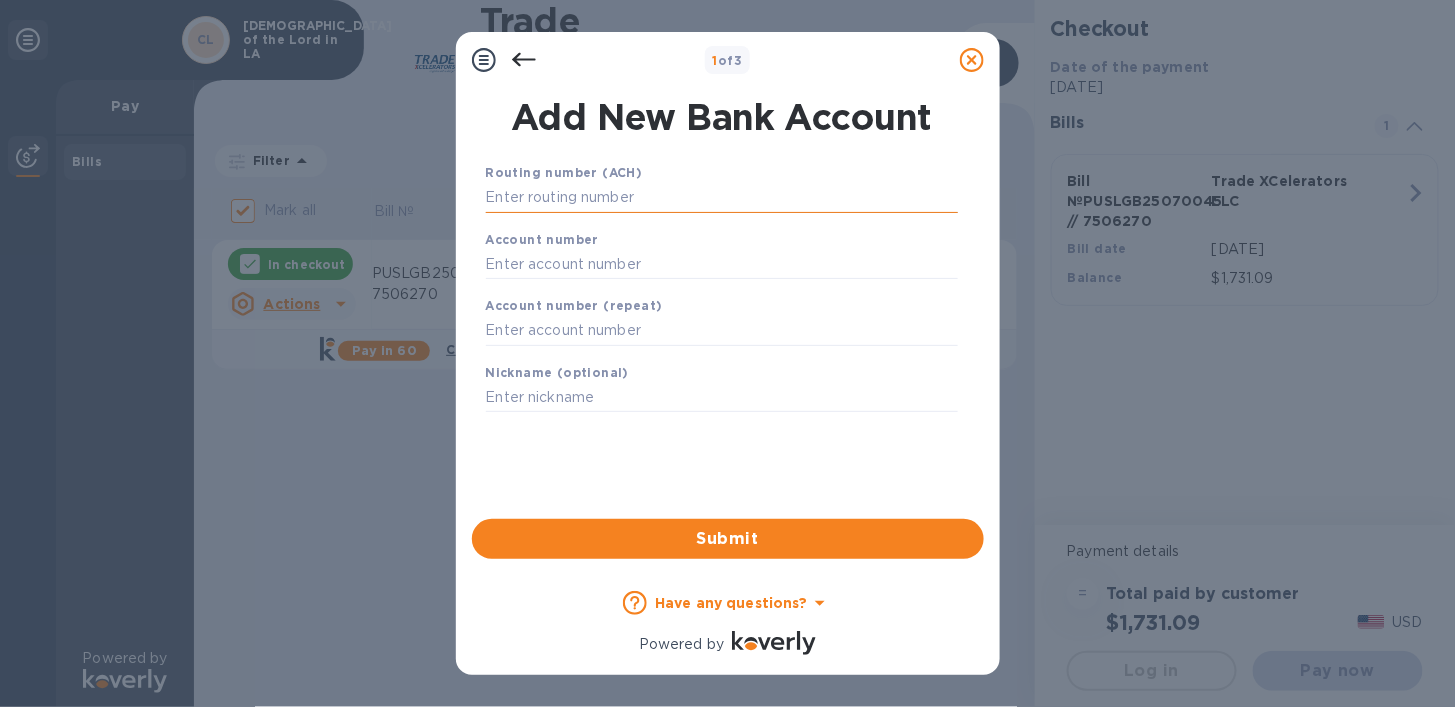 click at bounding box center (722, 198) 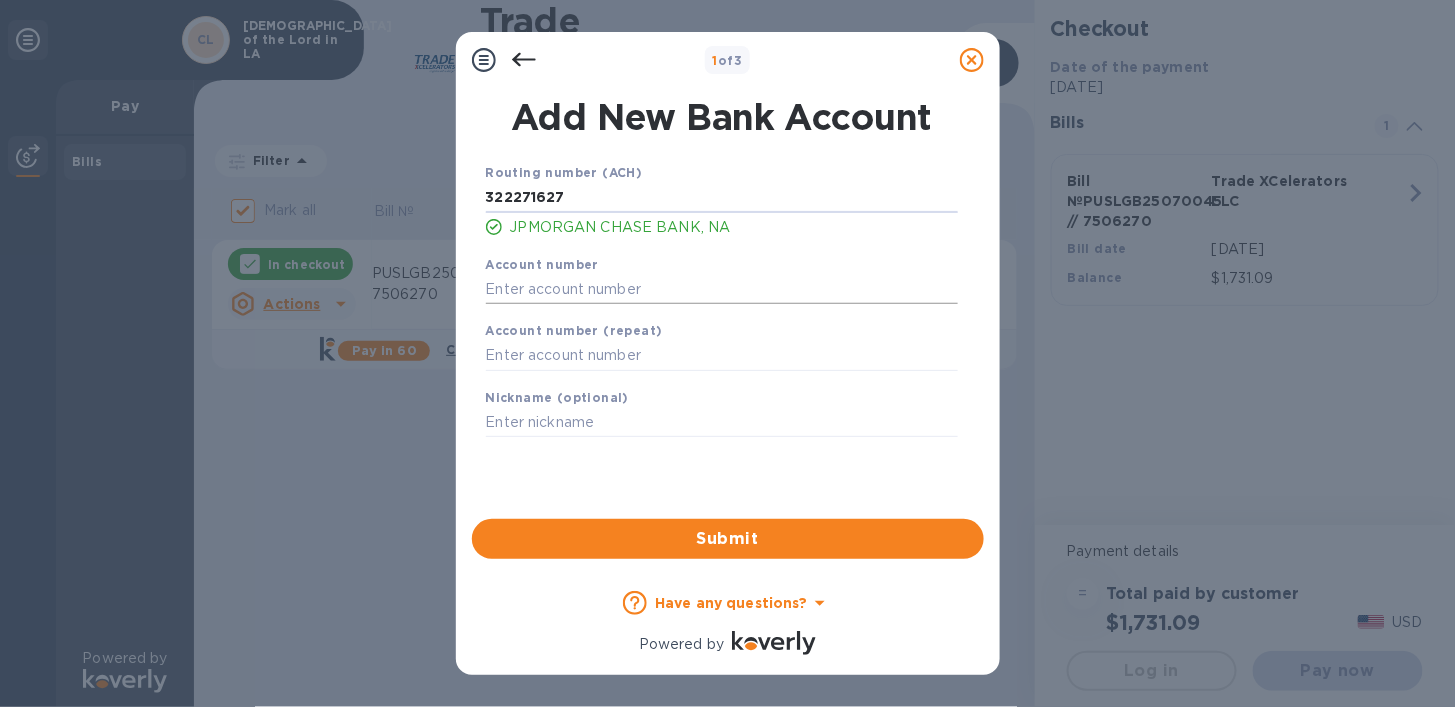 type on "322271627" 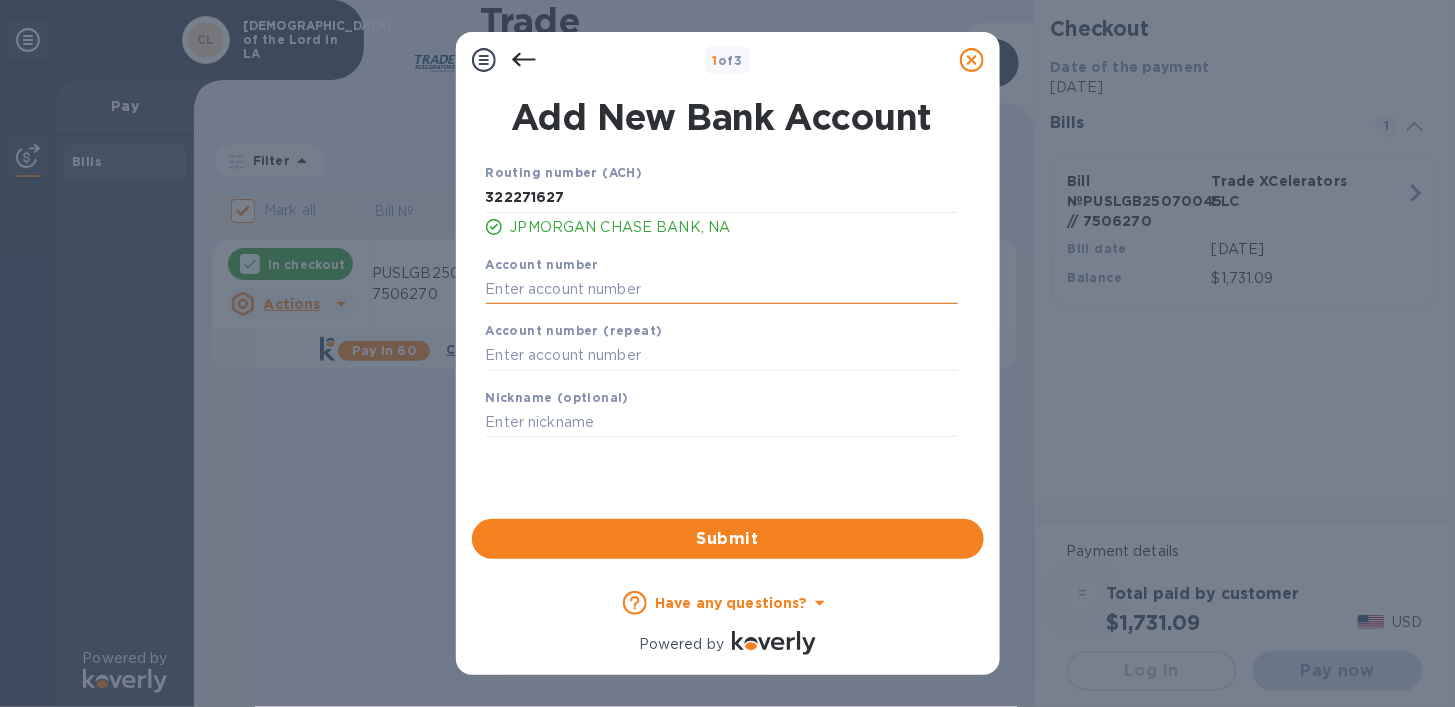 click at bounding box center (722, 289) 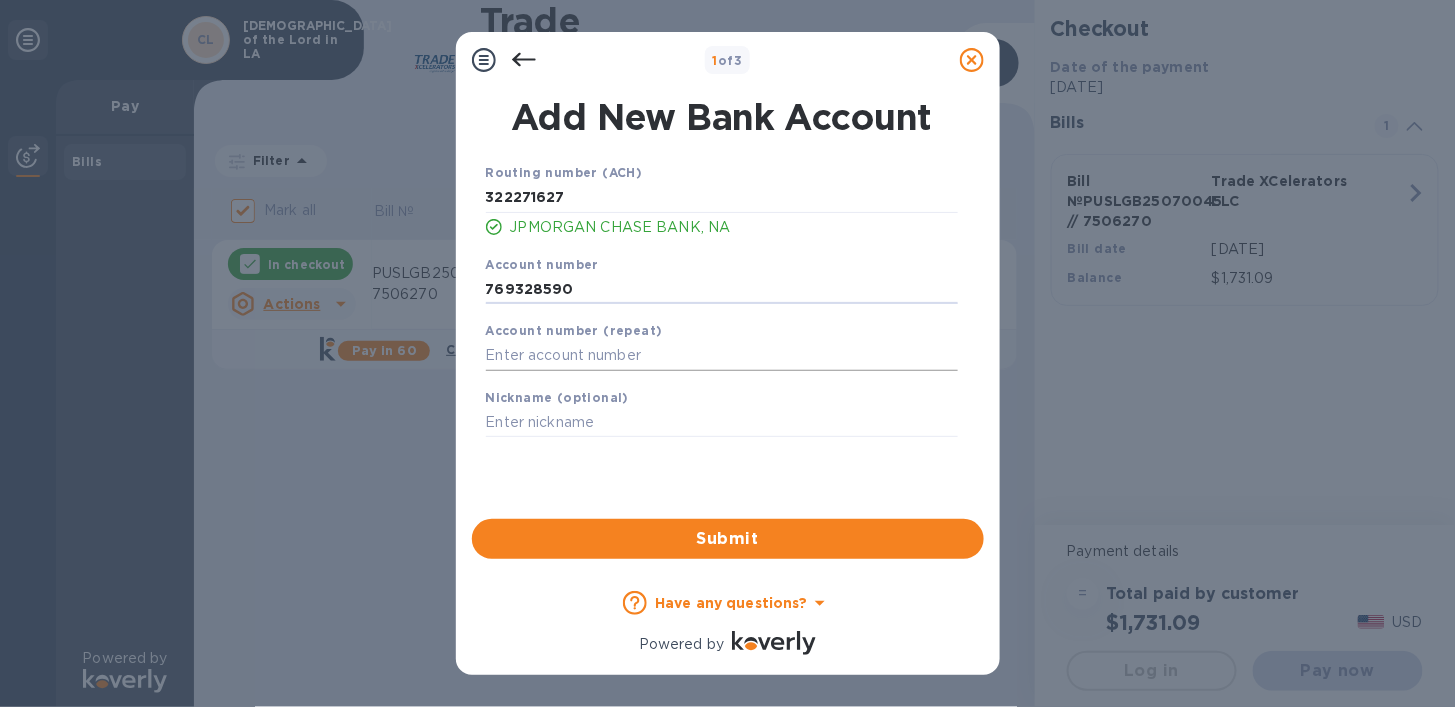 type on "769328590" 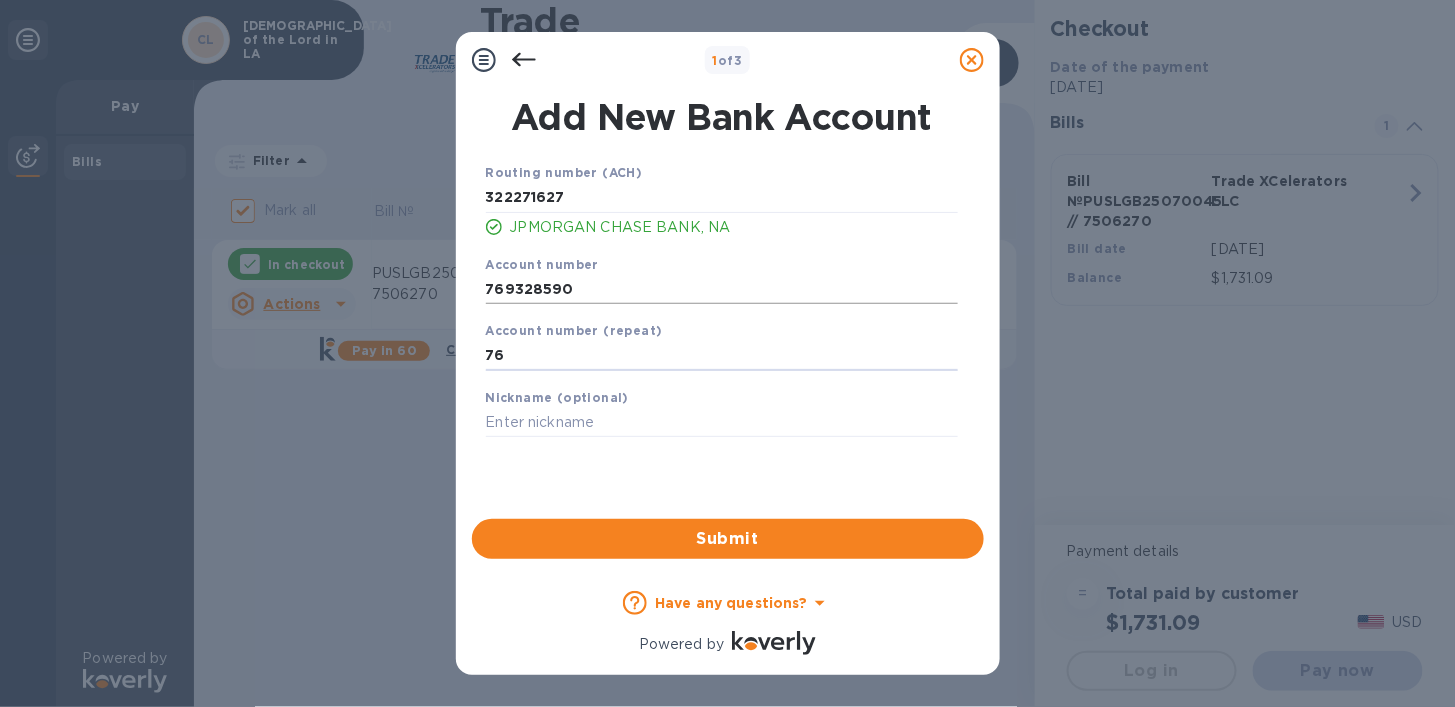 type on "76" 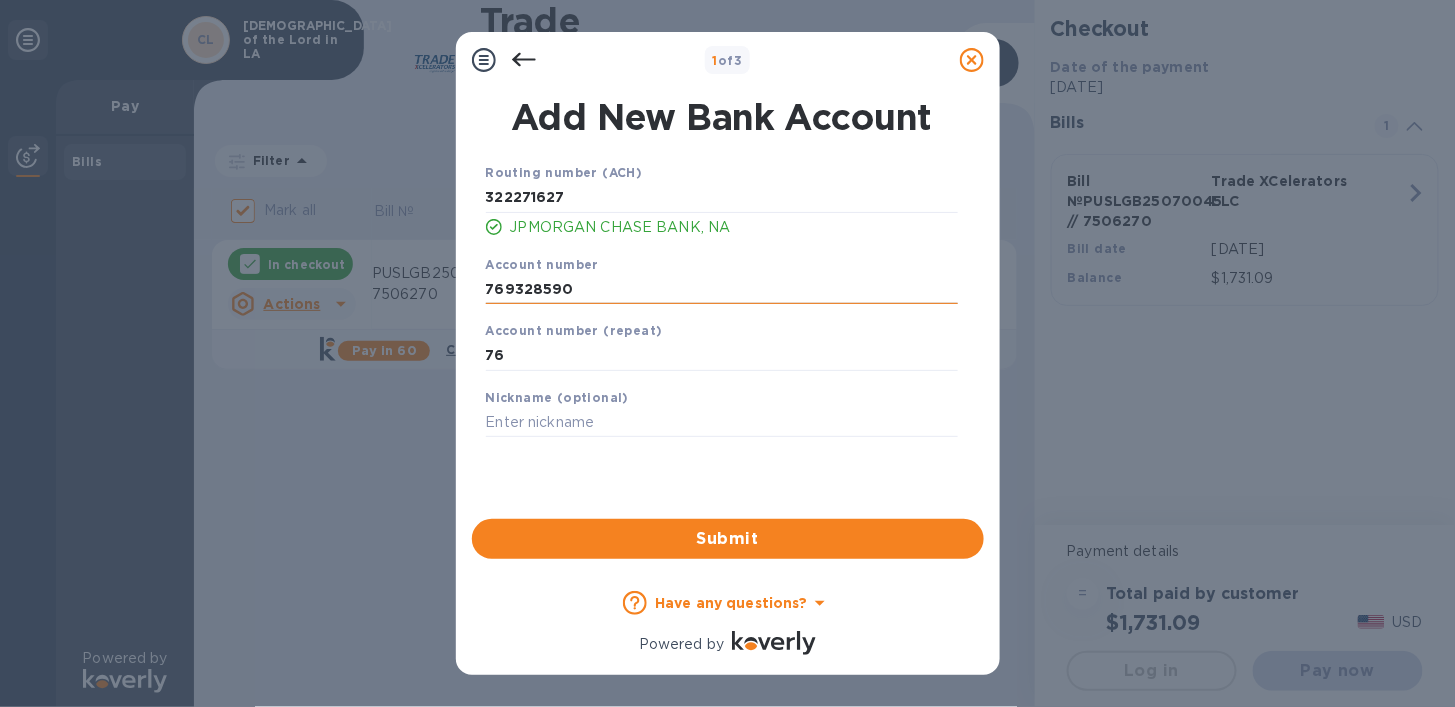 click on "769328590" at bounding box center (722, 289) 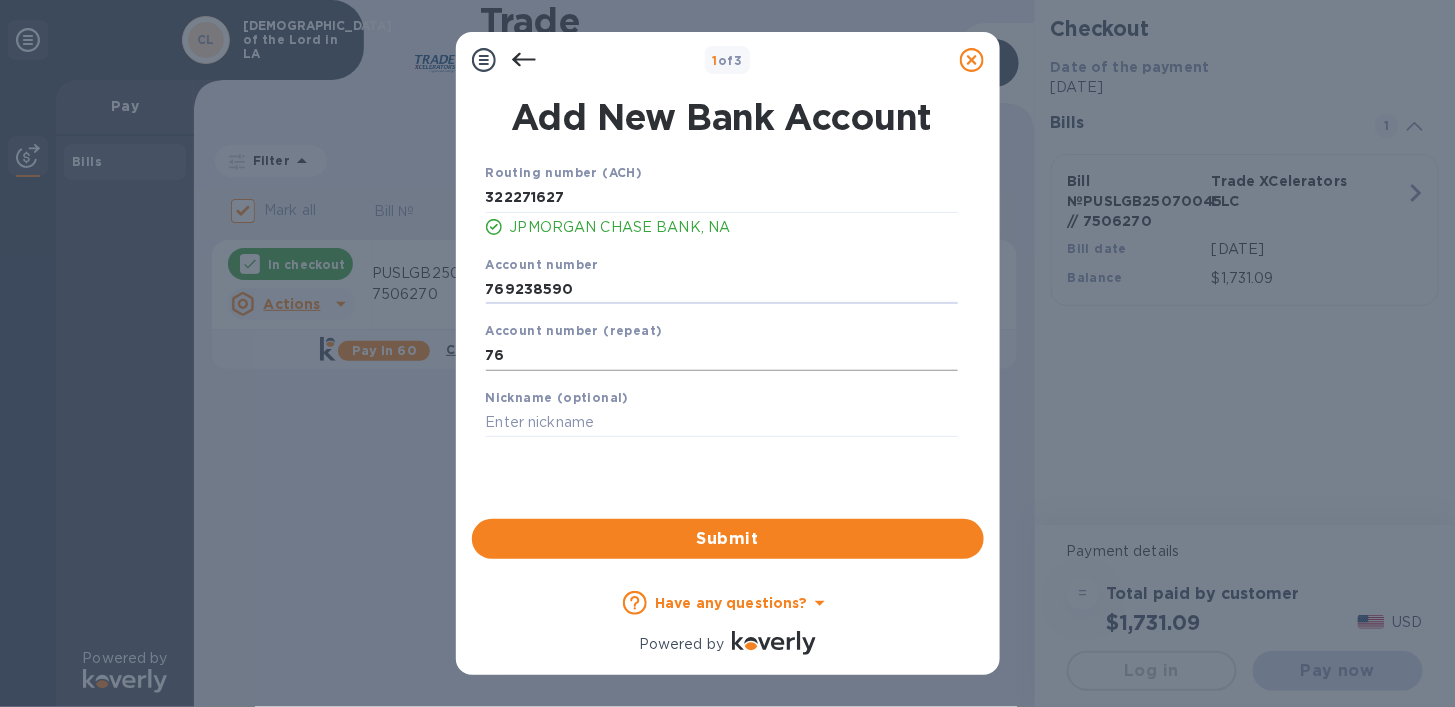 type on "769238590" 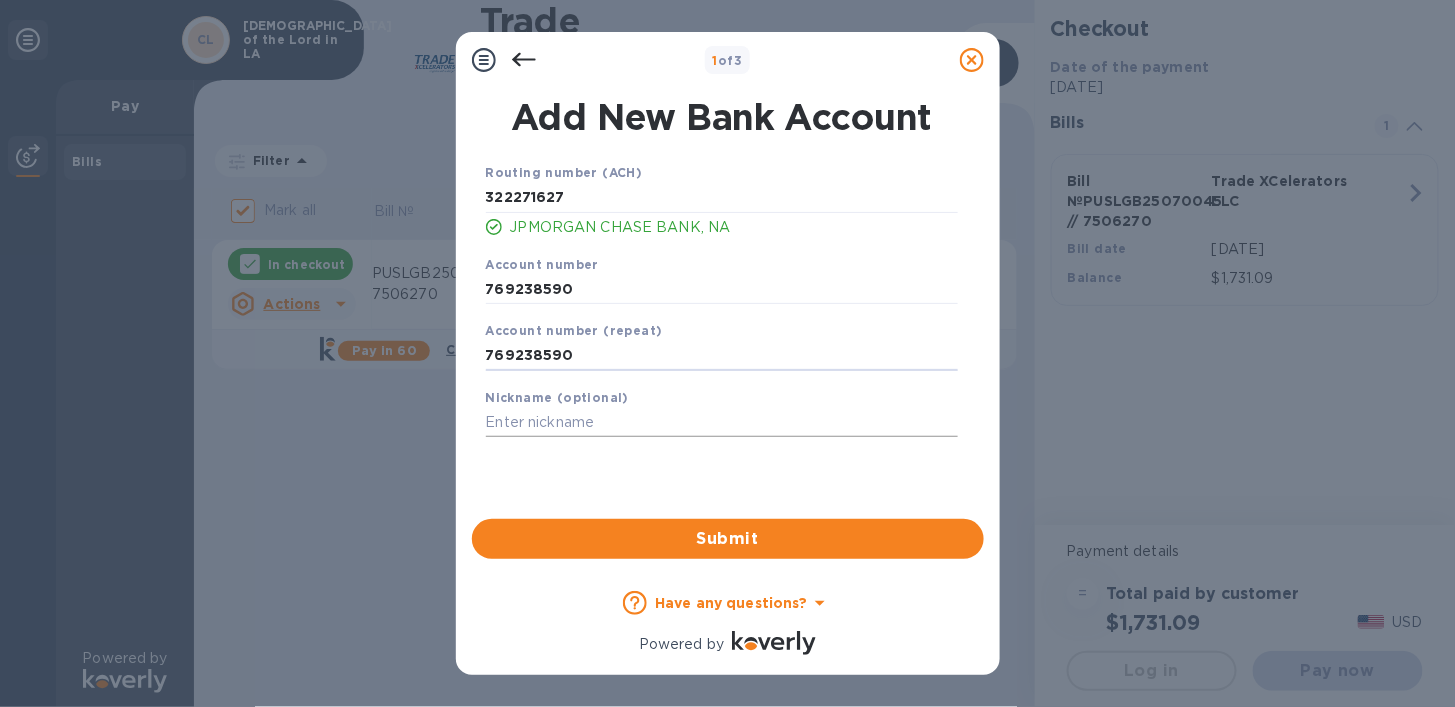 type on "769238590" 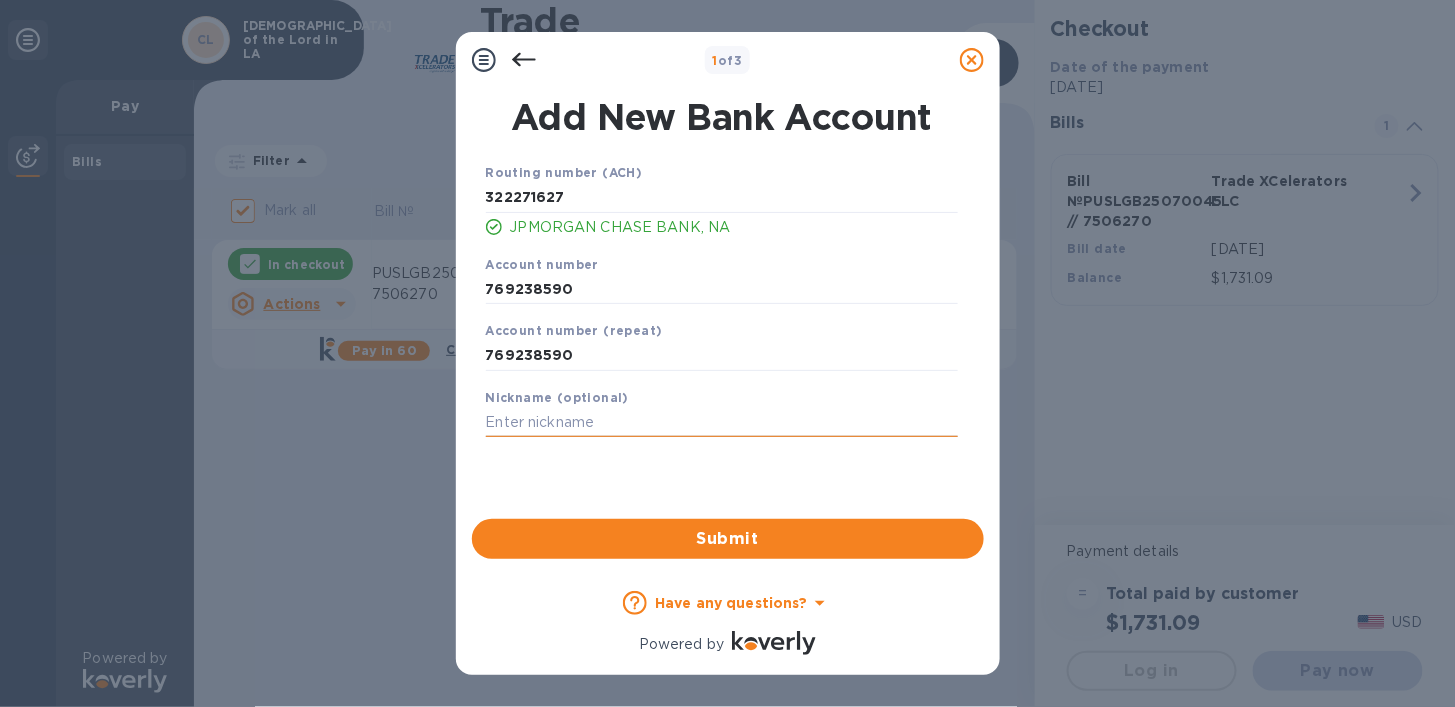 click at bounding box center [722, 423] 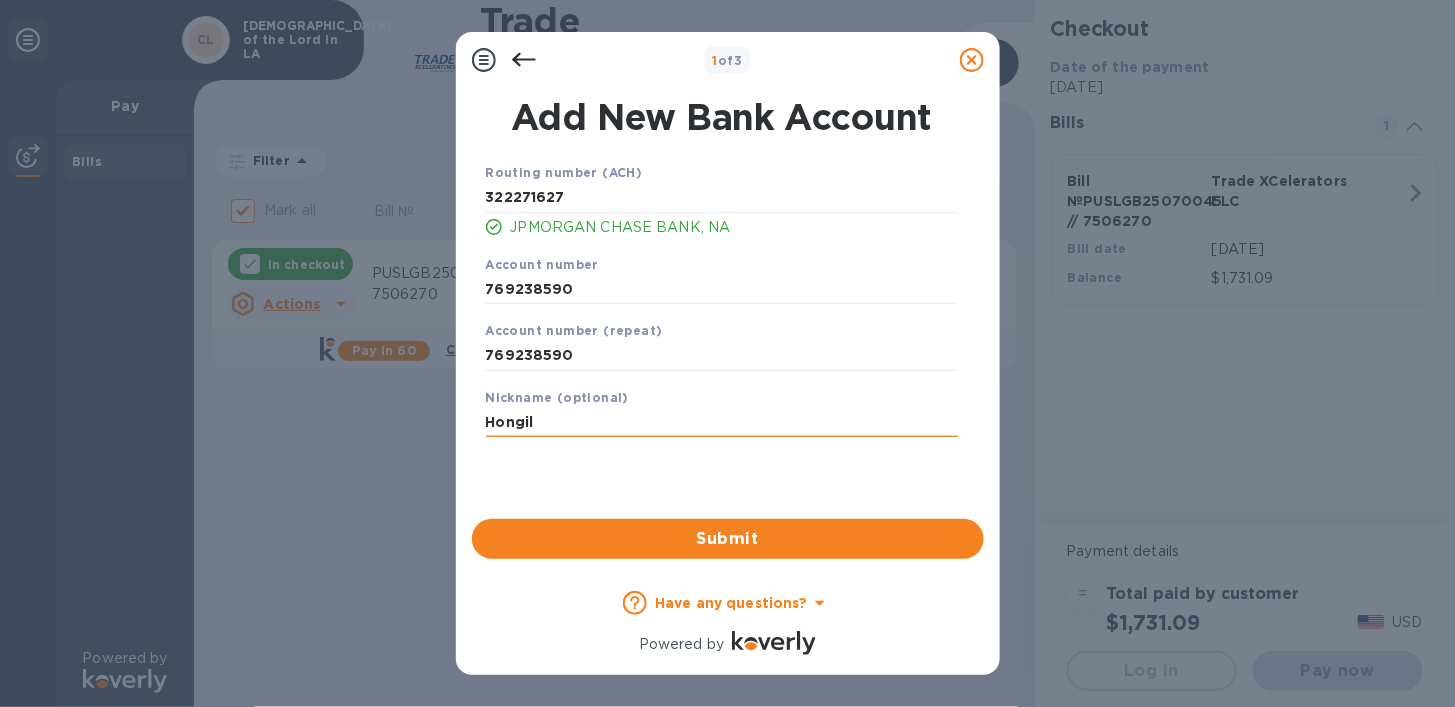 click on "Hongil" at bounding box center [722, 423] 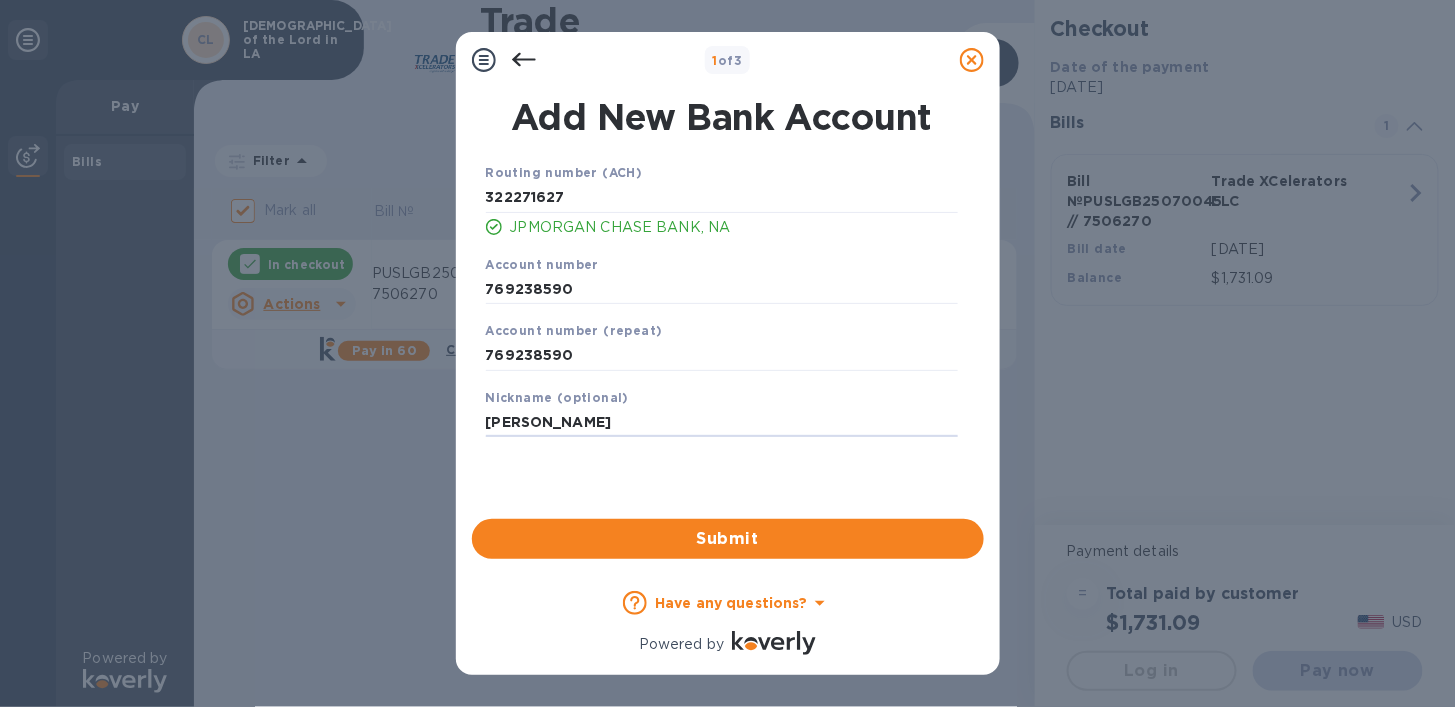 type on "[PERSON_NAME]" 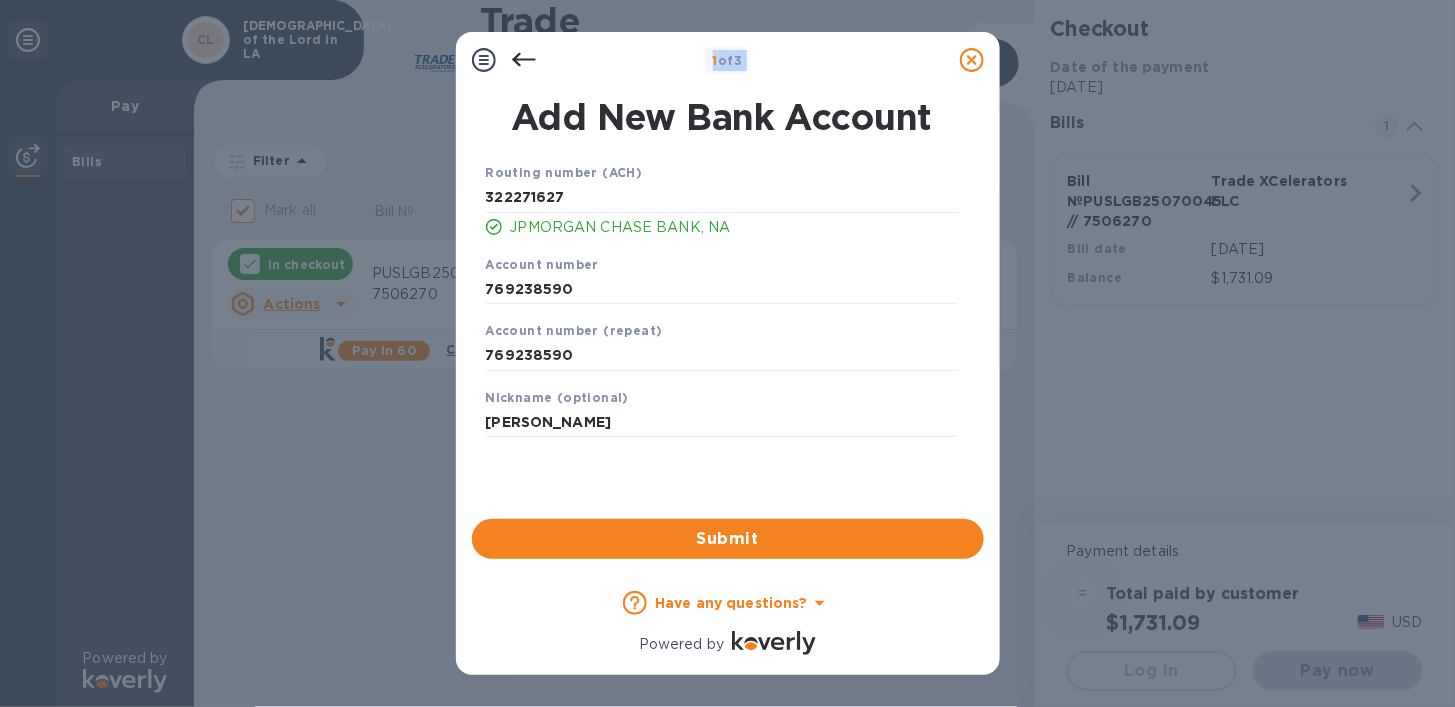 drag, startPoint x: 673, startPoint y: 64, endPoint x: 520, endPoint y: 96, distance: 156.3106 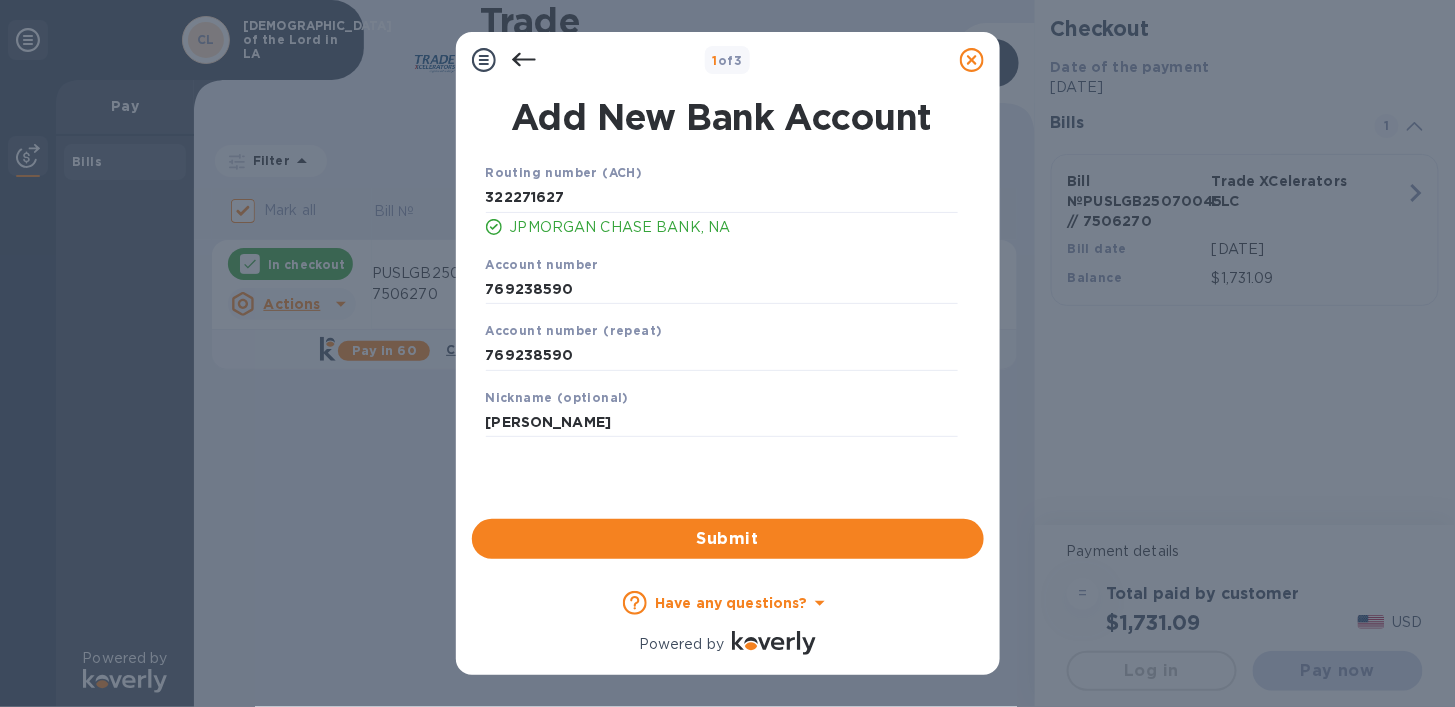 click on "Account number 769238590" at bounding box center [722, 279] 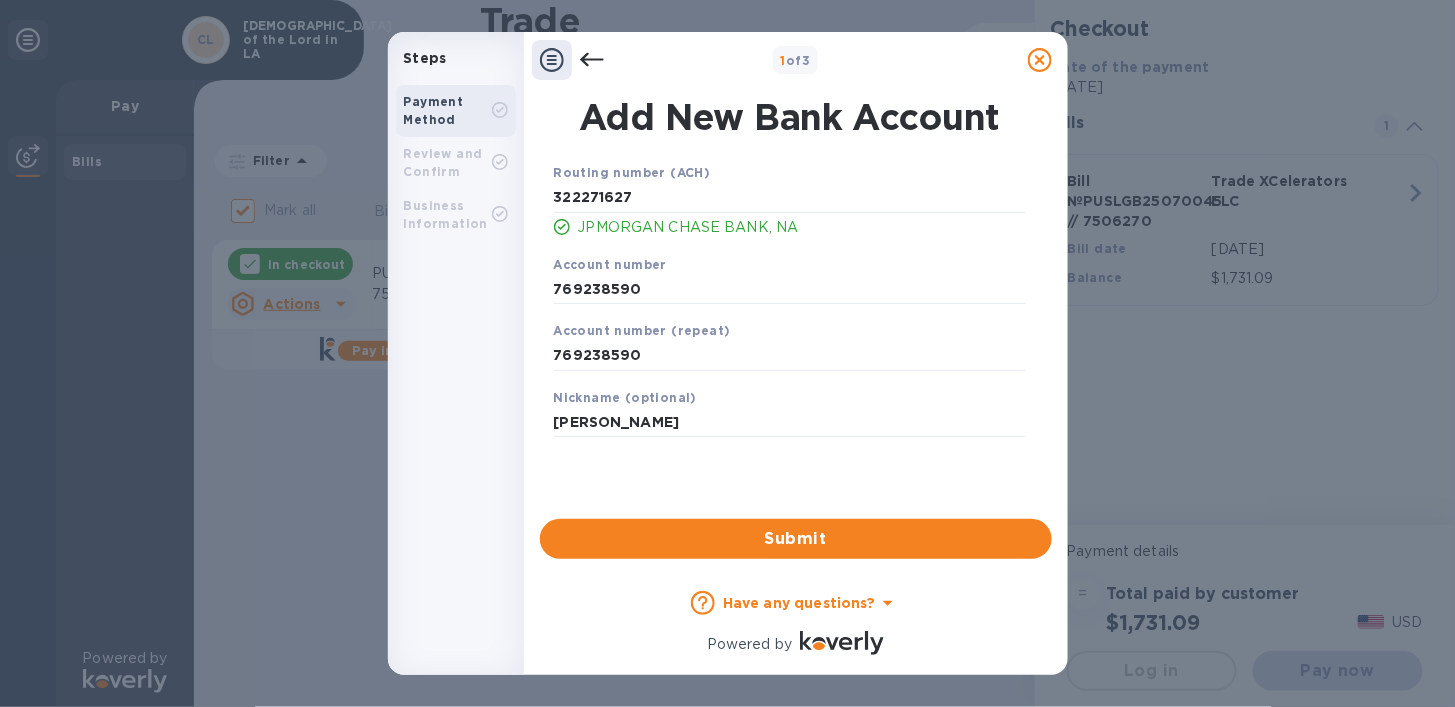 click on "Review and Confirm" at bounding box center (448, 163) 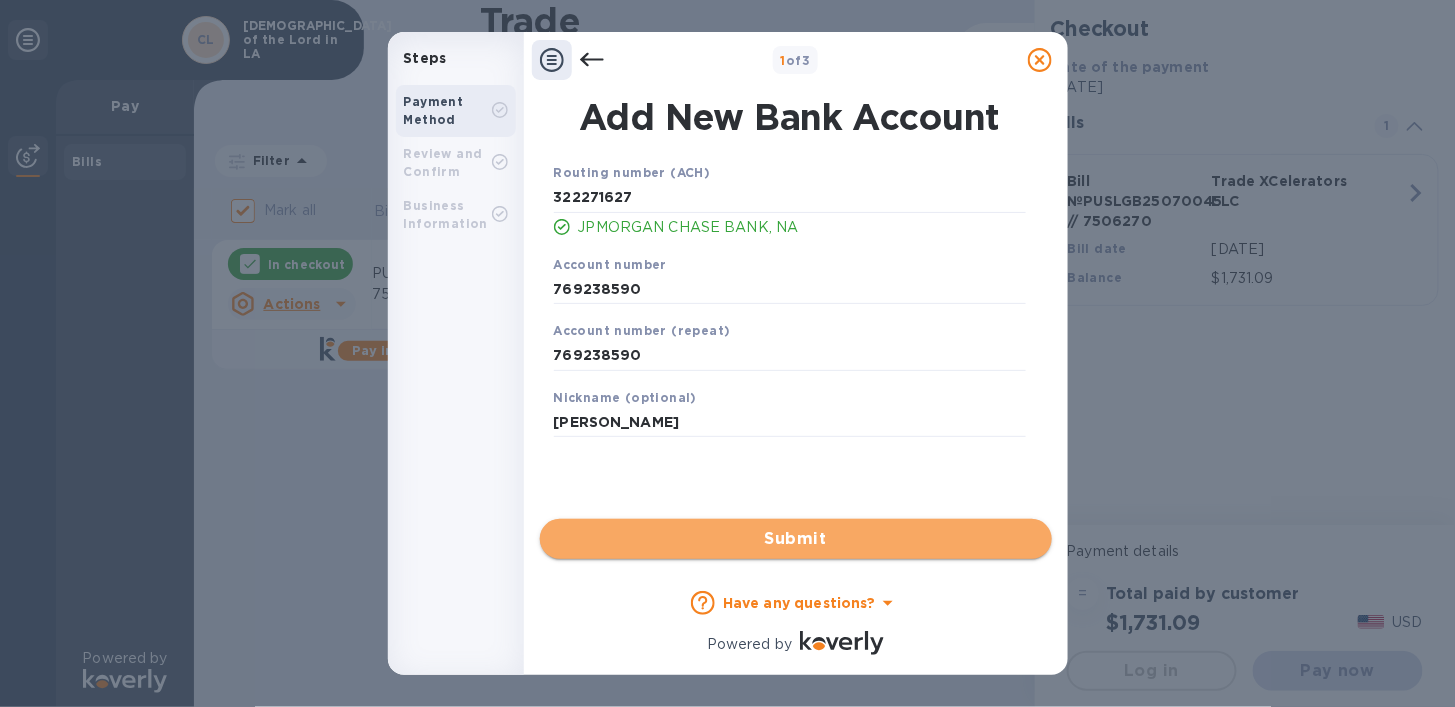 click on "Submit" at bounding box center [796, 539] 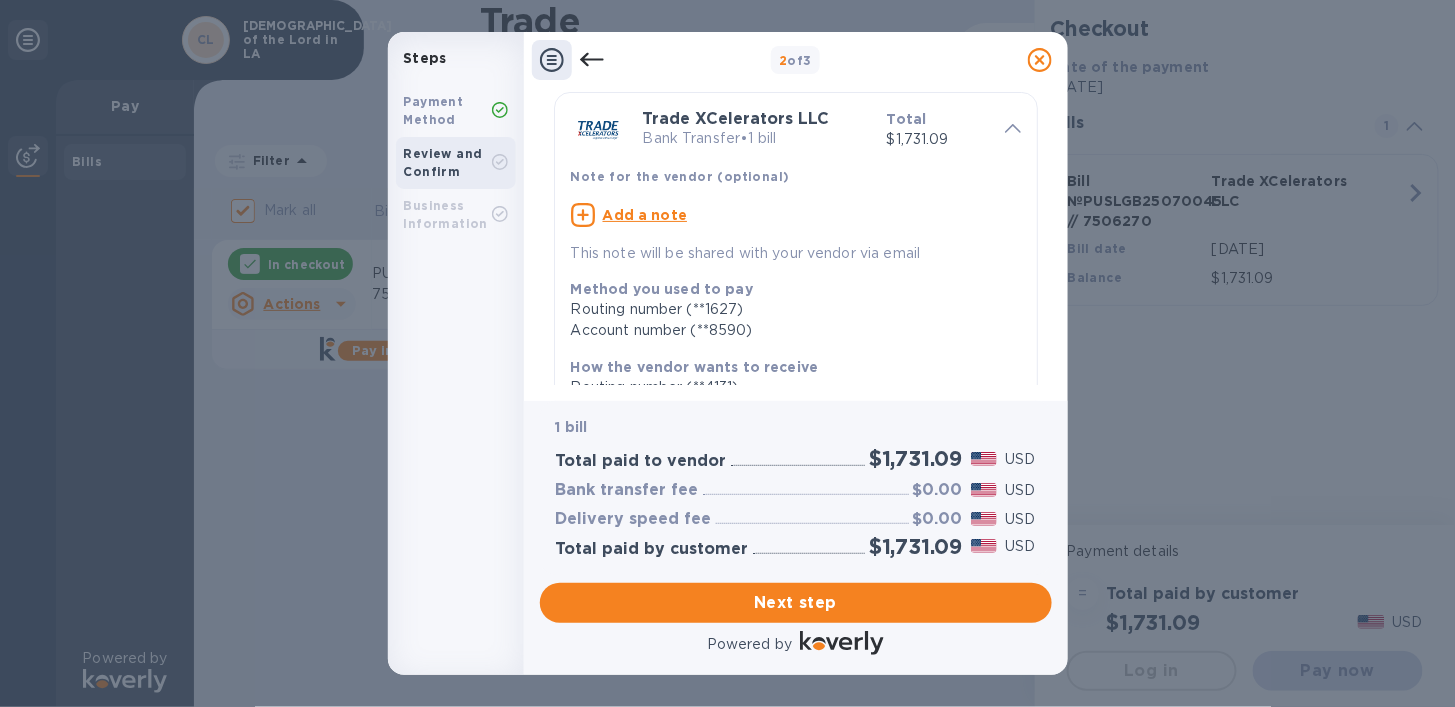 scroll, scrollTop: 133, scrollLeft: 0, axis: vertical 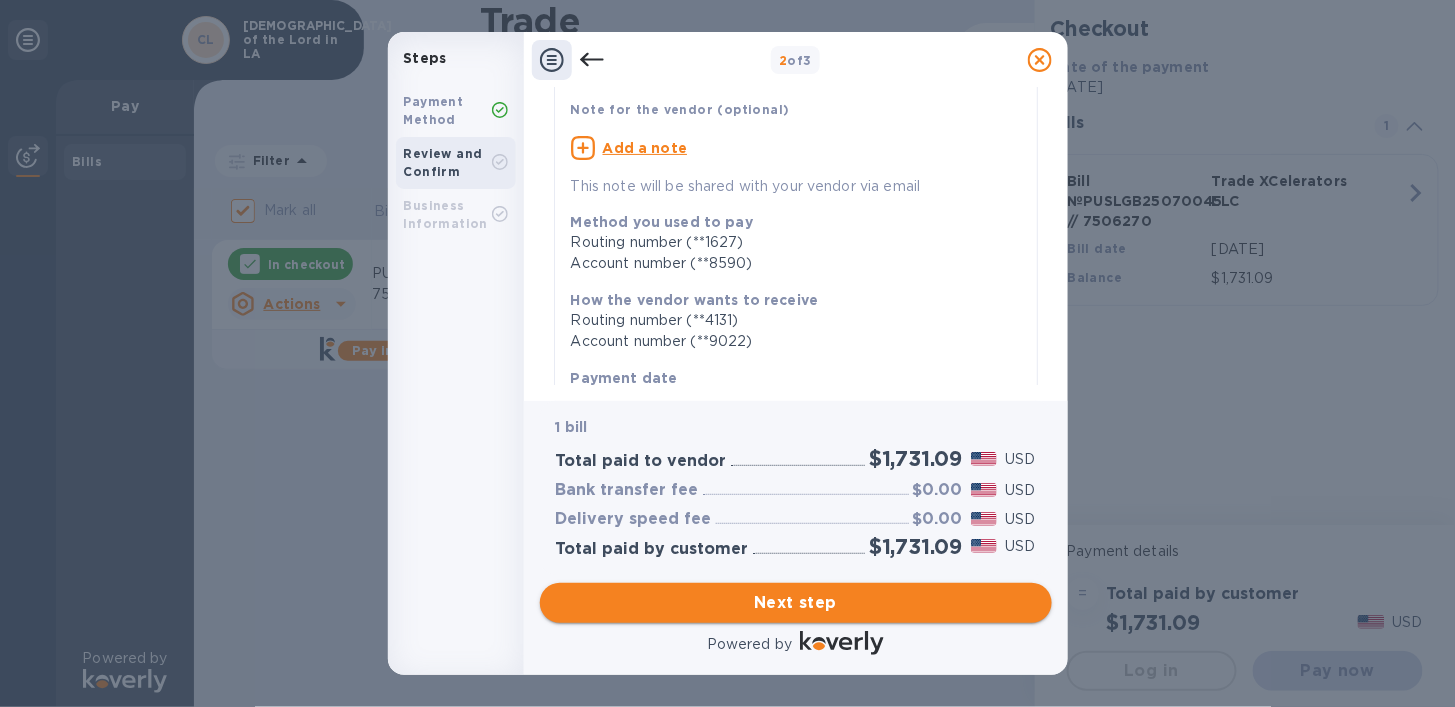 click on "Next step" at bounding box center (796, 603) 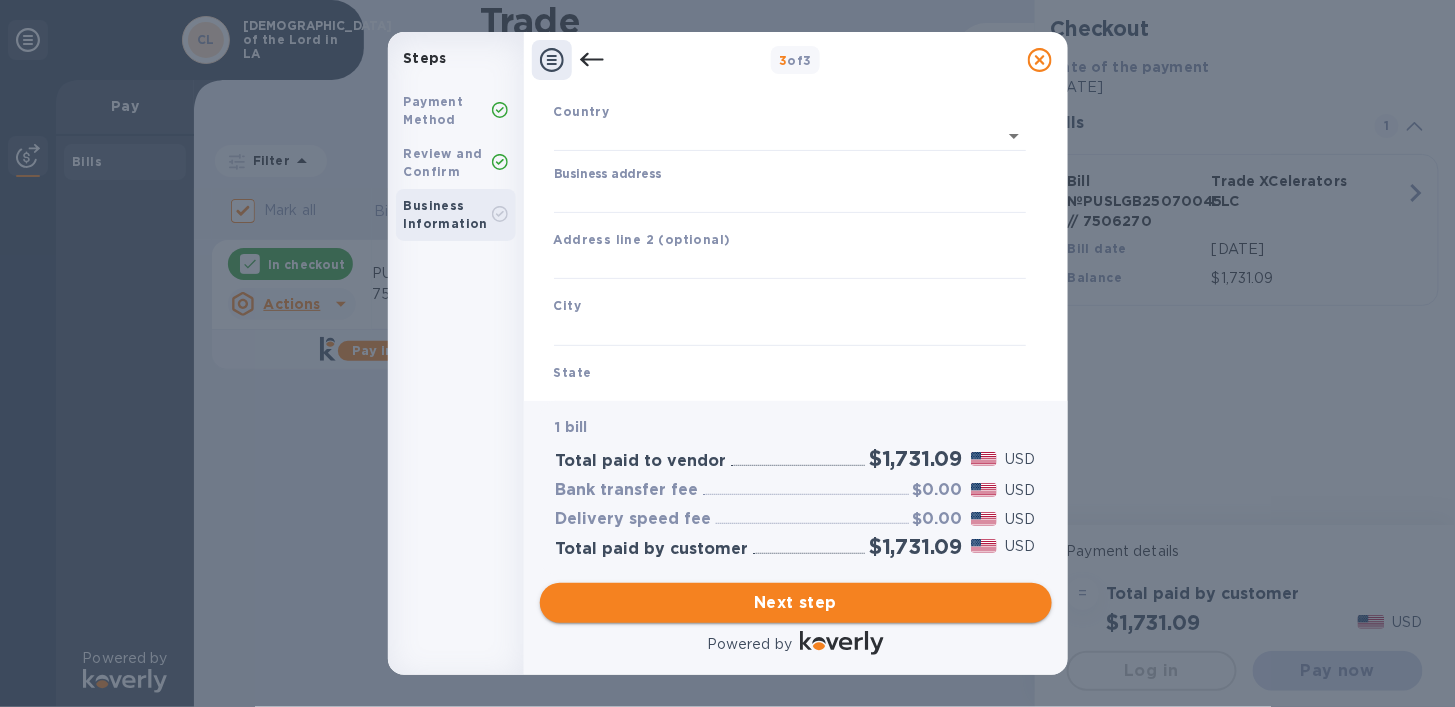 type on "[GEOGRAPHIC_DATA]" 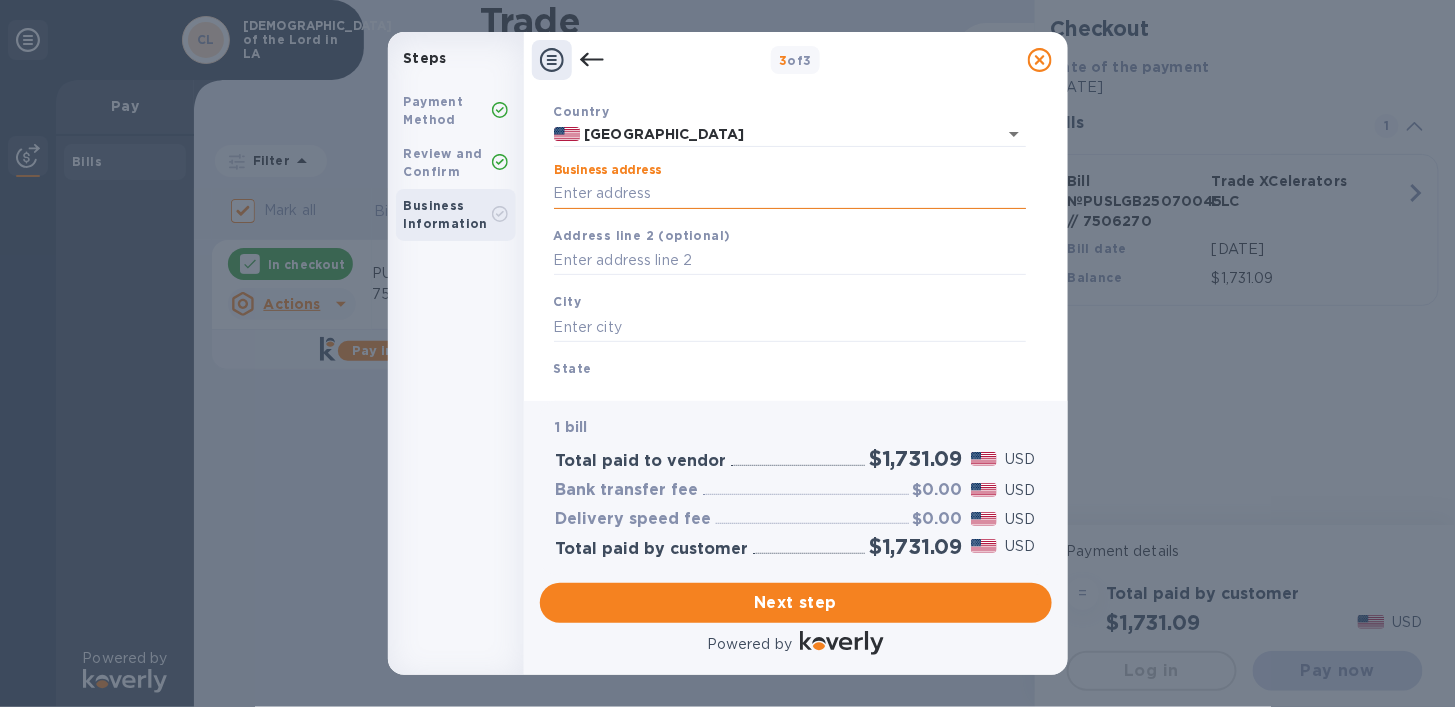 click on "Business address" at bounding box center (790, 194) 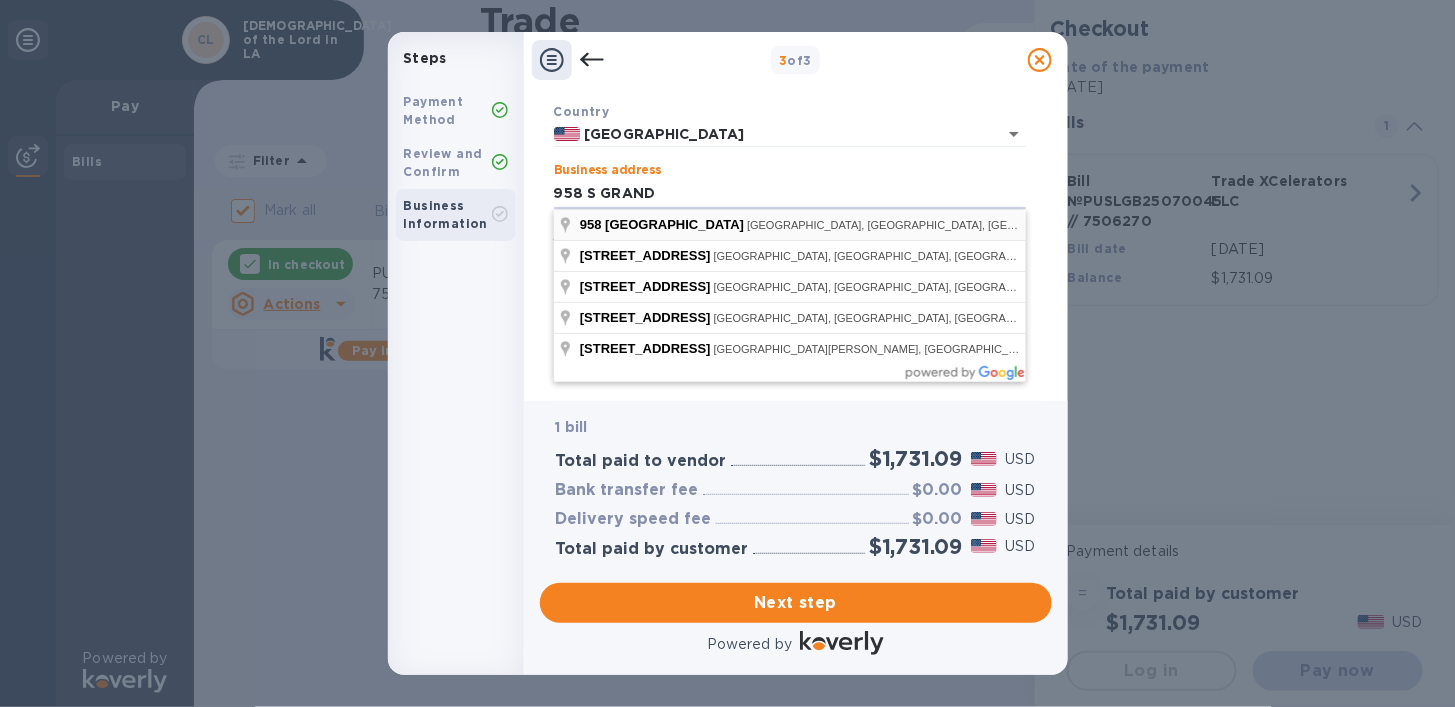 type on "[STREET_ADDRESS]" 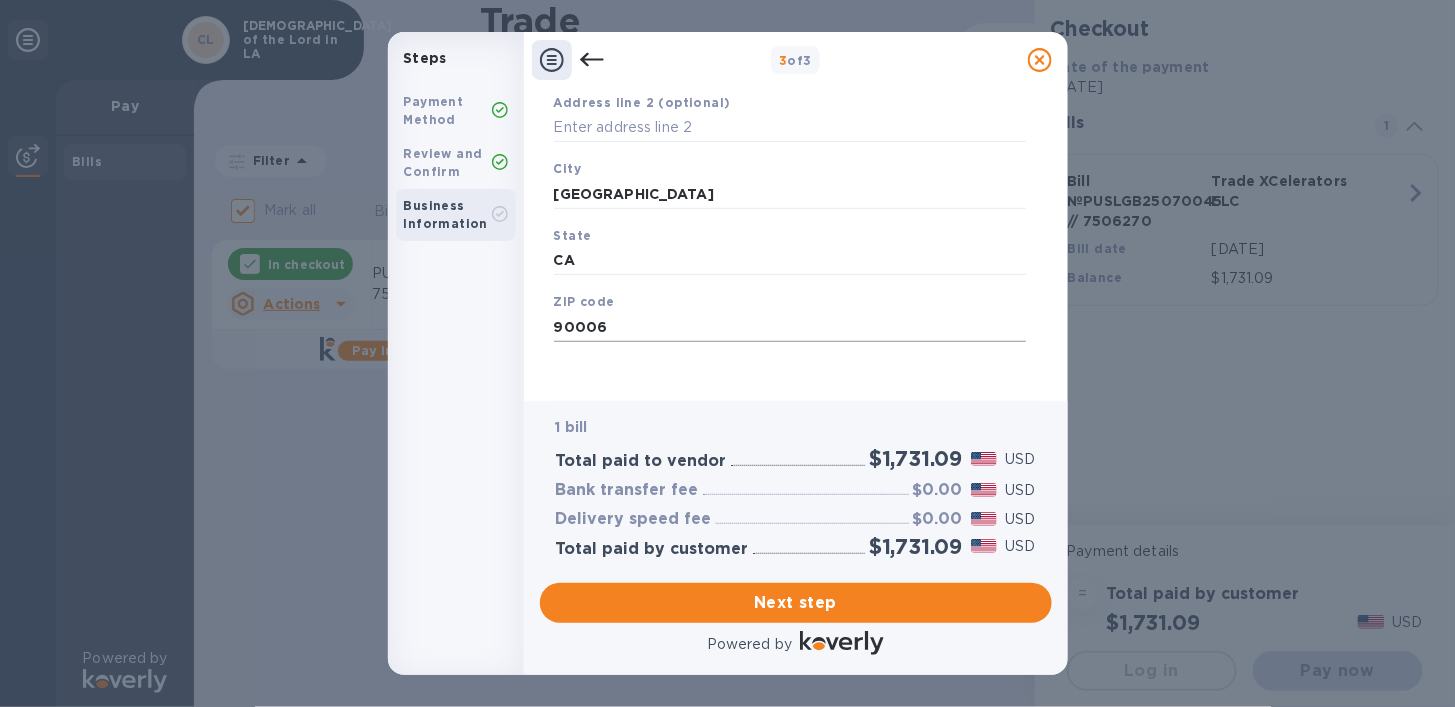 scroll, scrollTop: 270, scrollLeft: 0, axis: vertical 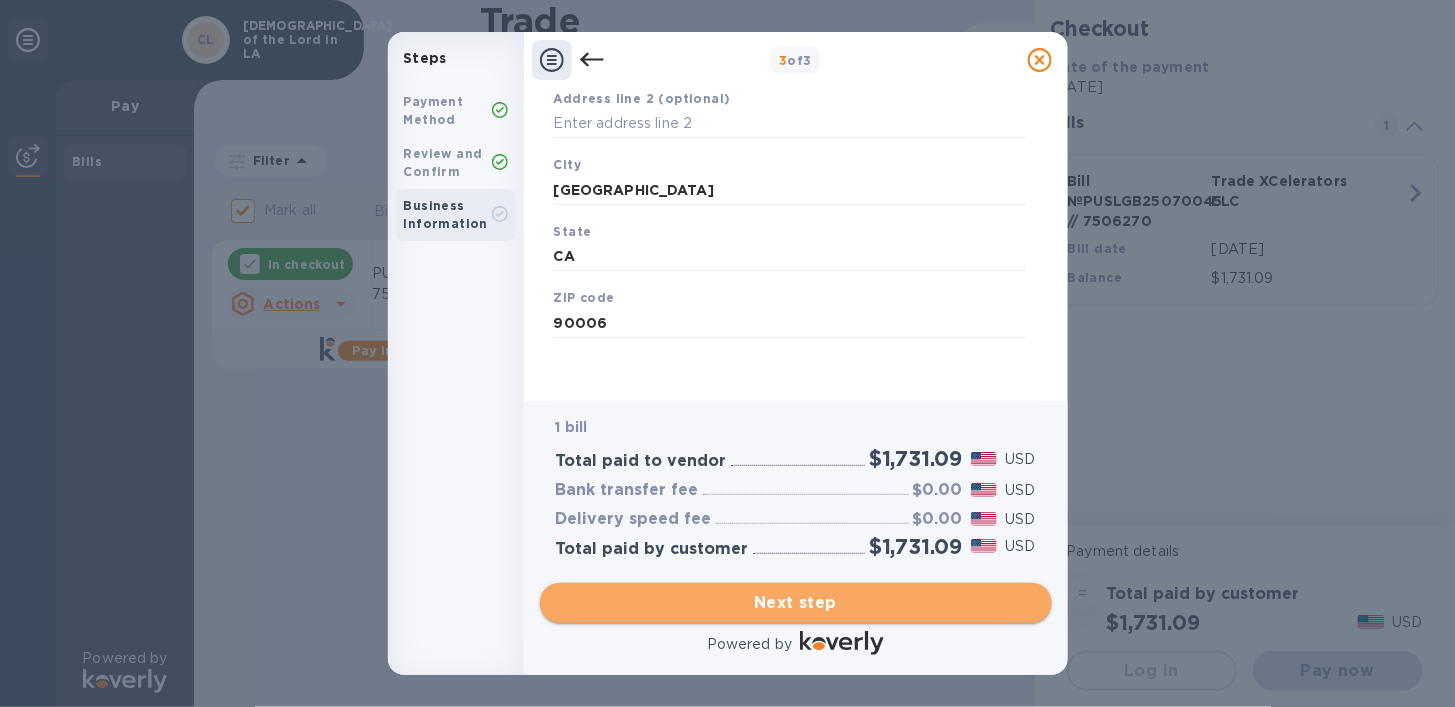 click on "Next step" at bounding box center [796, 603] 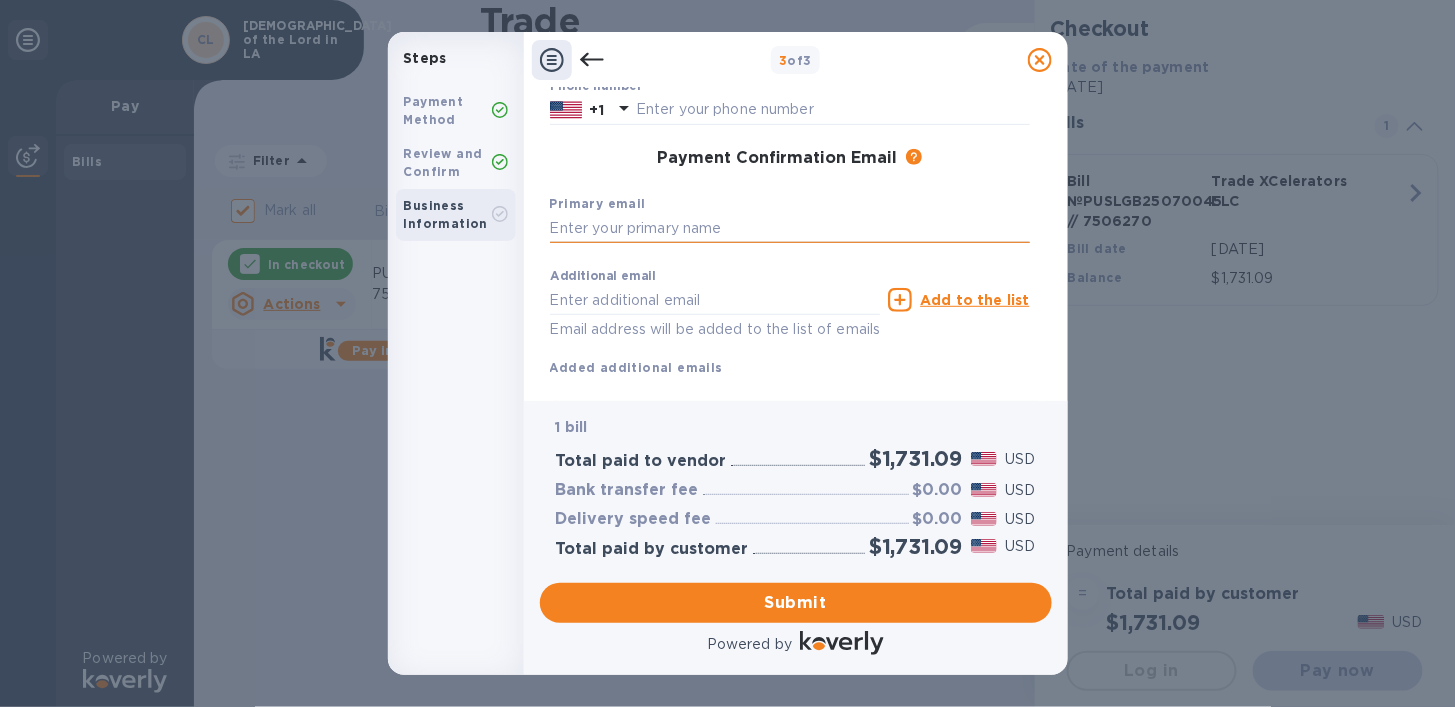 click at bounding box center [790, 229] 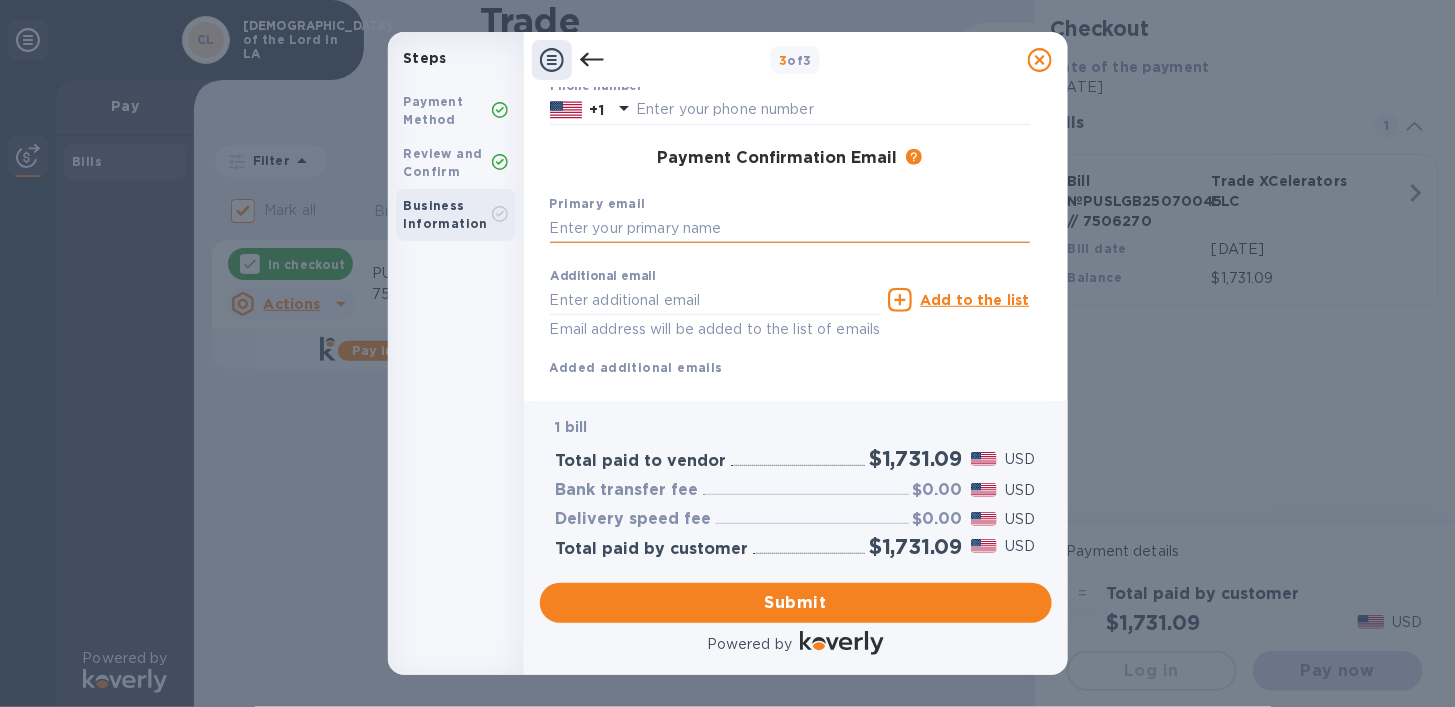 paste on "[EMAIL_ADDRESS][DOMAIN_NAME]" 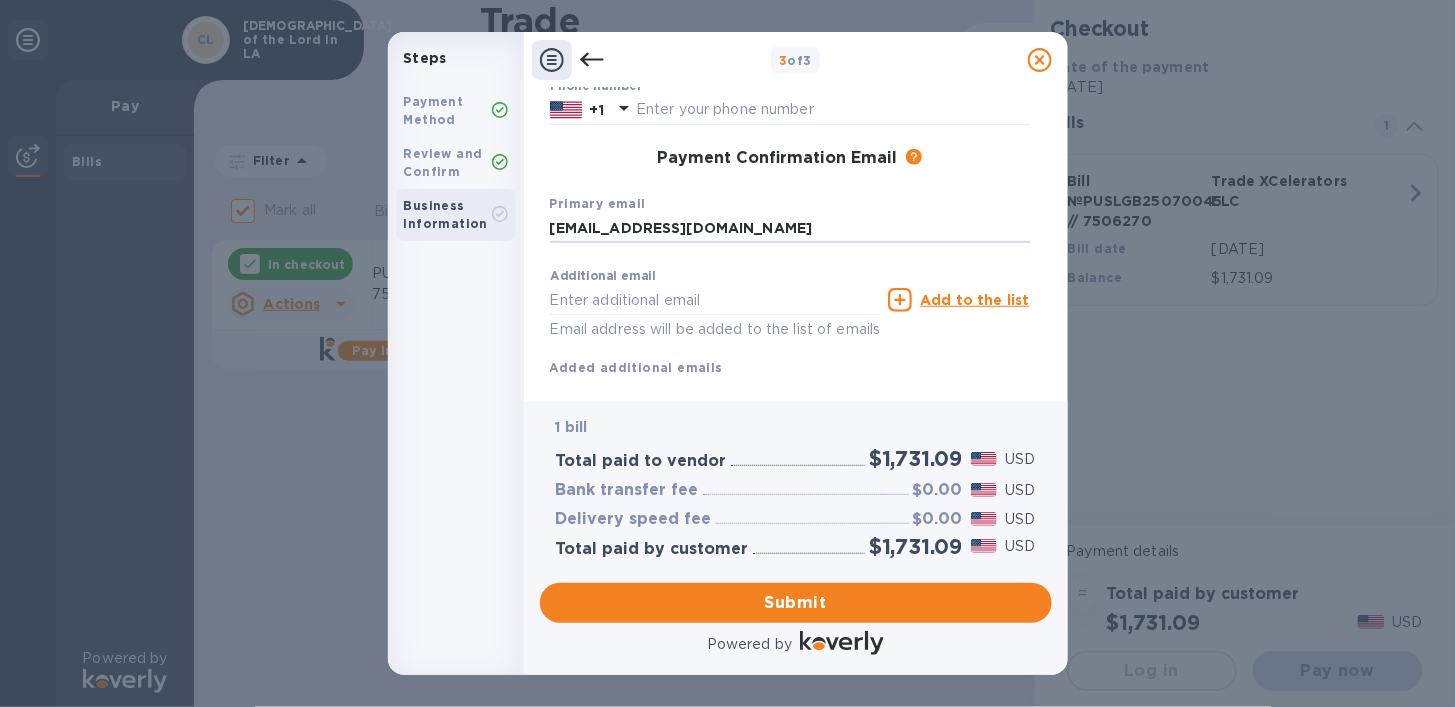 type on "[EMAIL_ADDRESS][DOMAIN_NAME]" 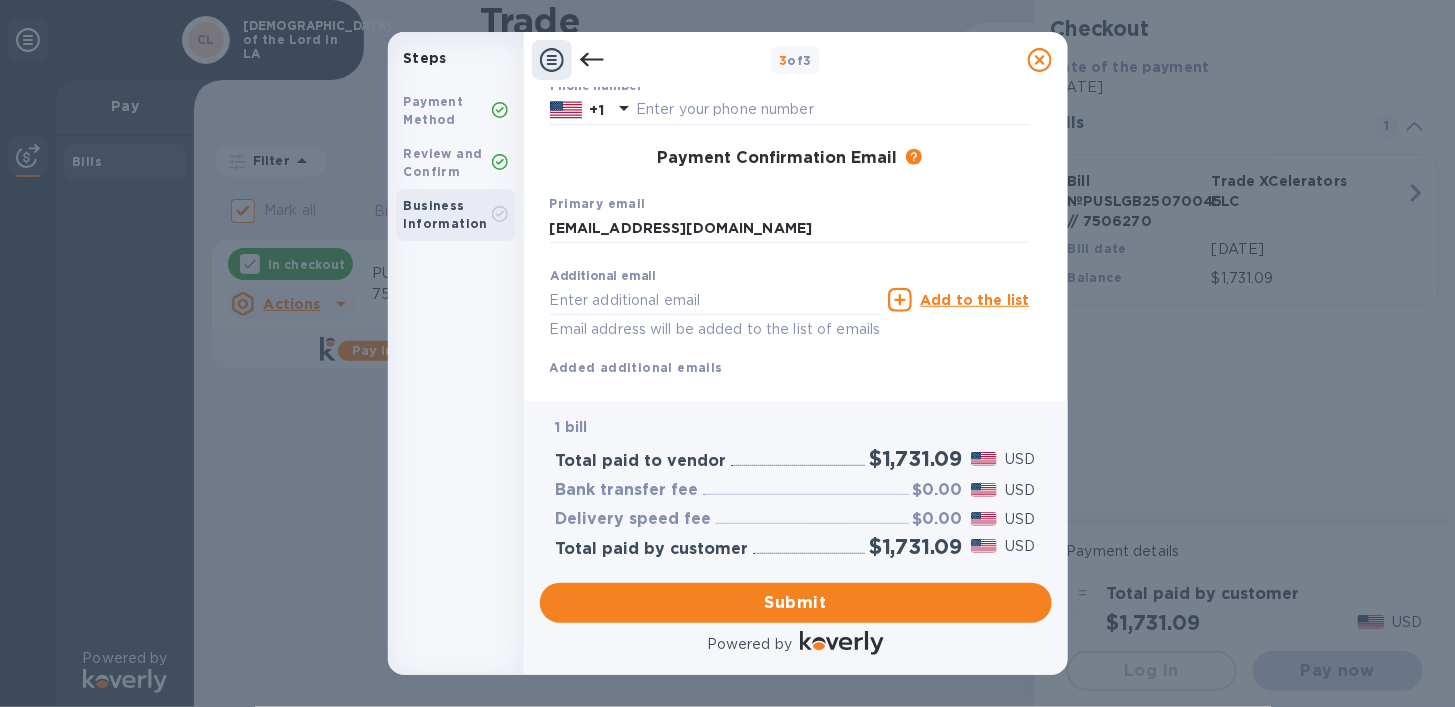 click 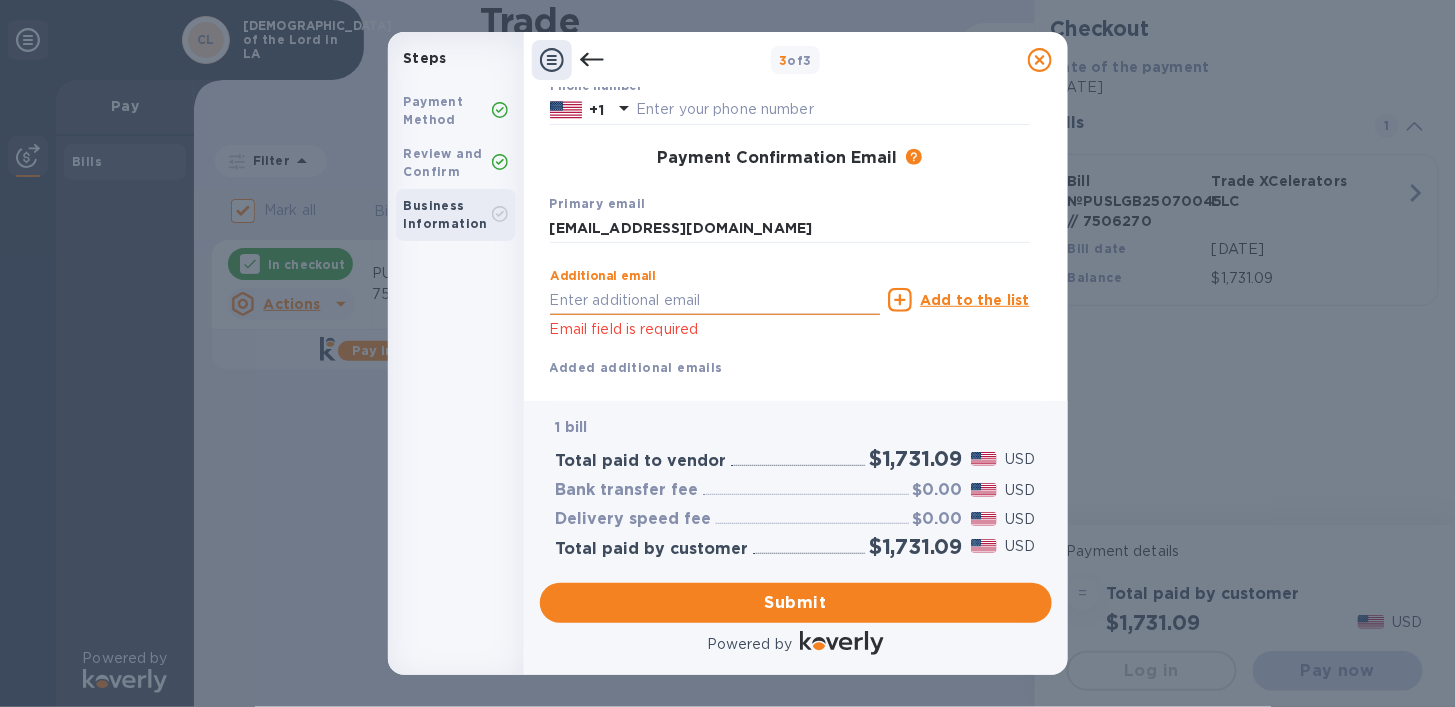 paste on "[EMAIL_ADDRESS][DOMAIN_NAME]" 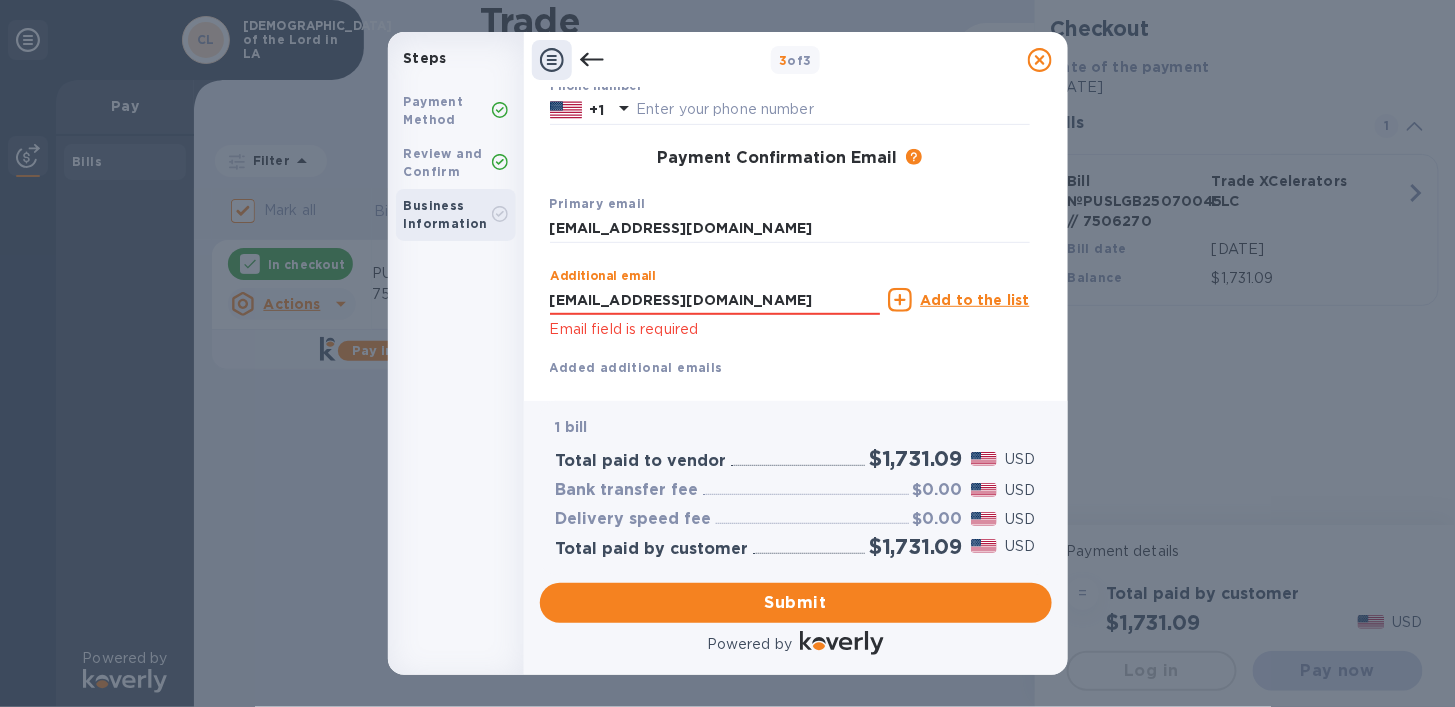 type on "[EMAIL_ADDRESS][DOMAIN_NAME]" 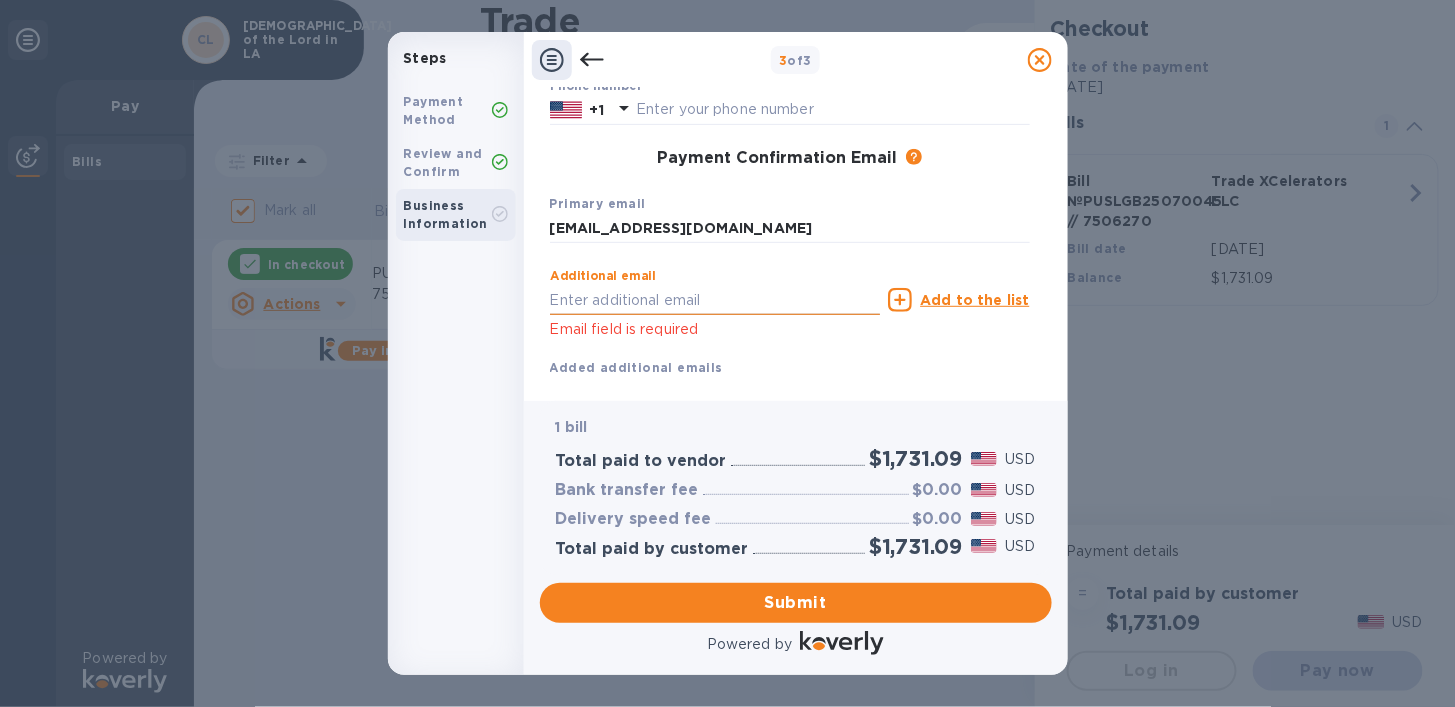 click at bounding box center [715, 300] 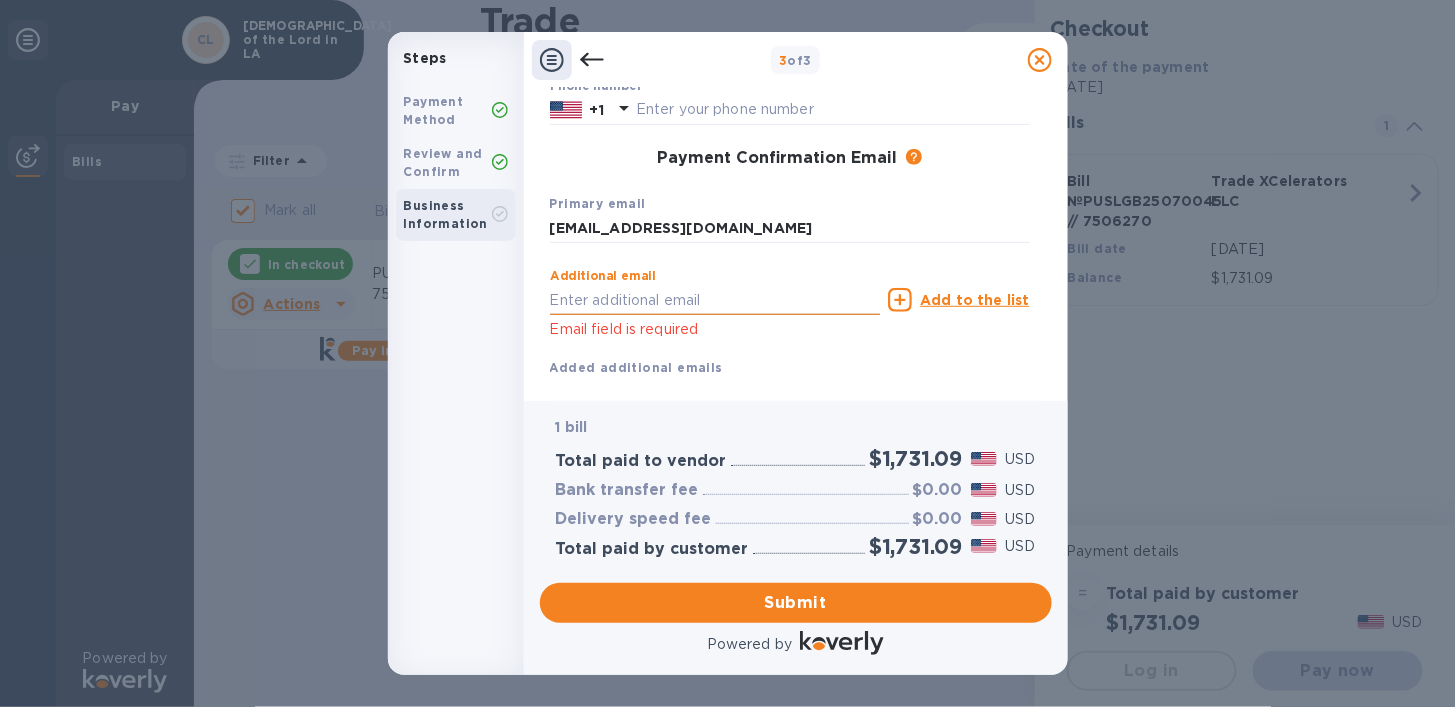paste on "[EMAIL_ADDRESS][DOMAIN_NAME]" 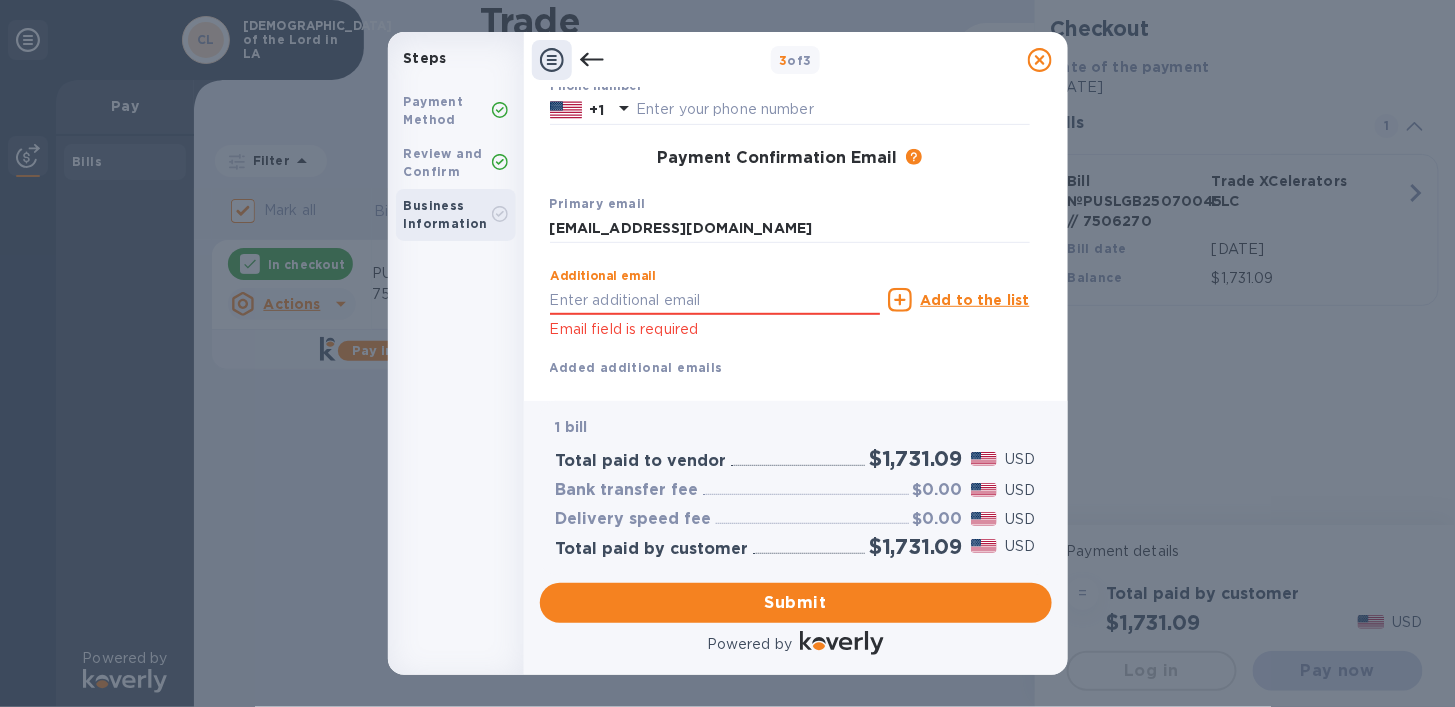 type on "[EMAIL_ADDRESS][DOMAIN_NAME]" 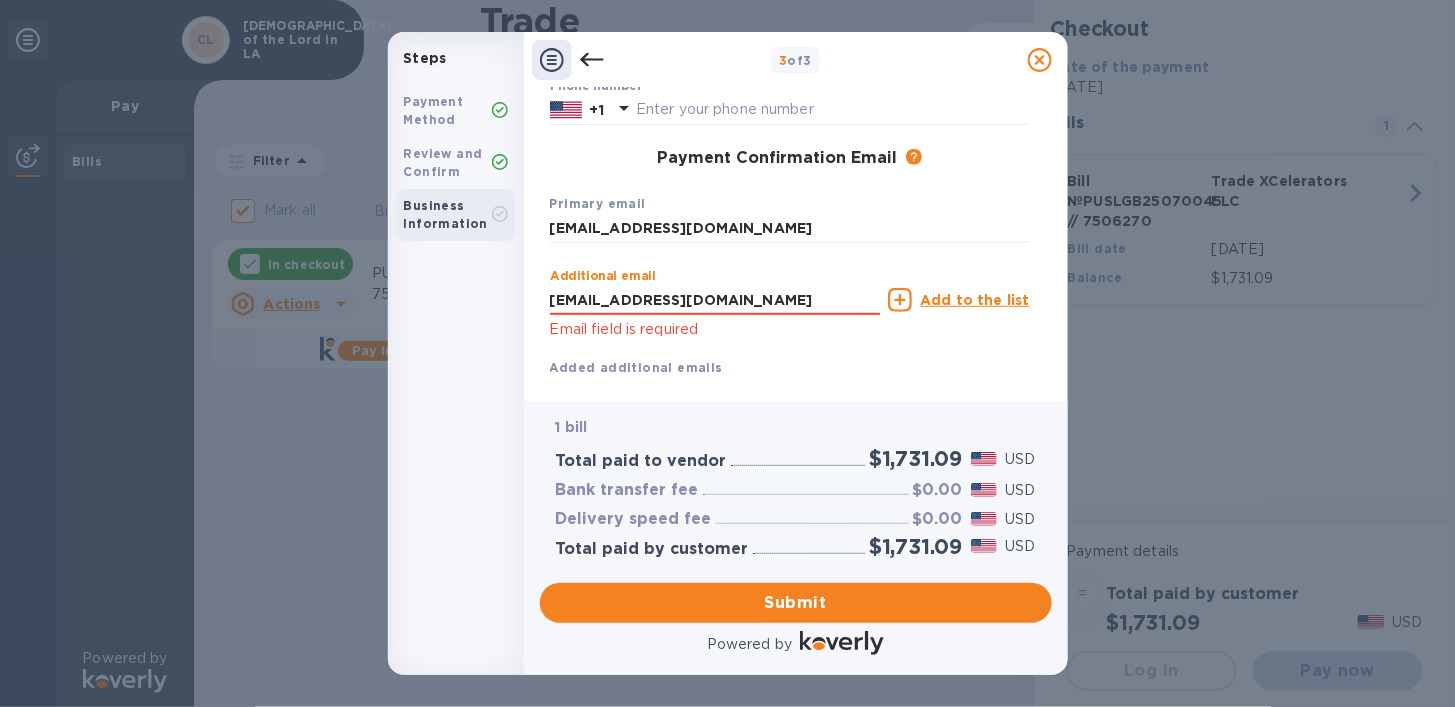 click on "Additional email [EMAIL_ADDRESS][DOMAIN_NAME] Email field is required Add to the list Added additional emails" at bounding box center [790, 318] 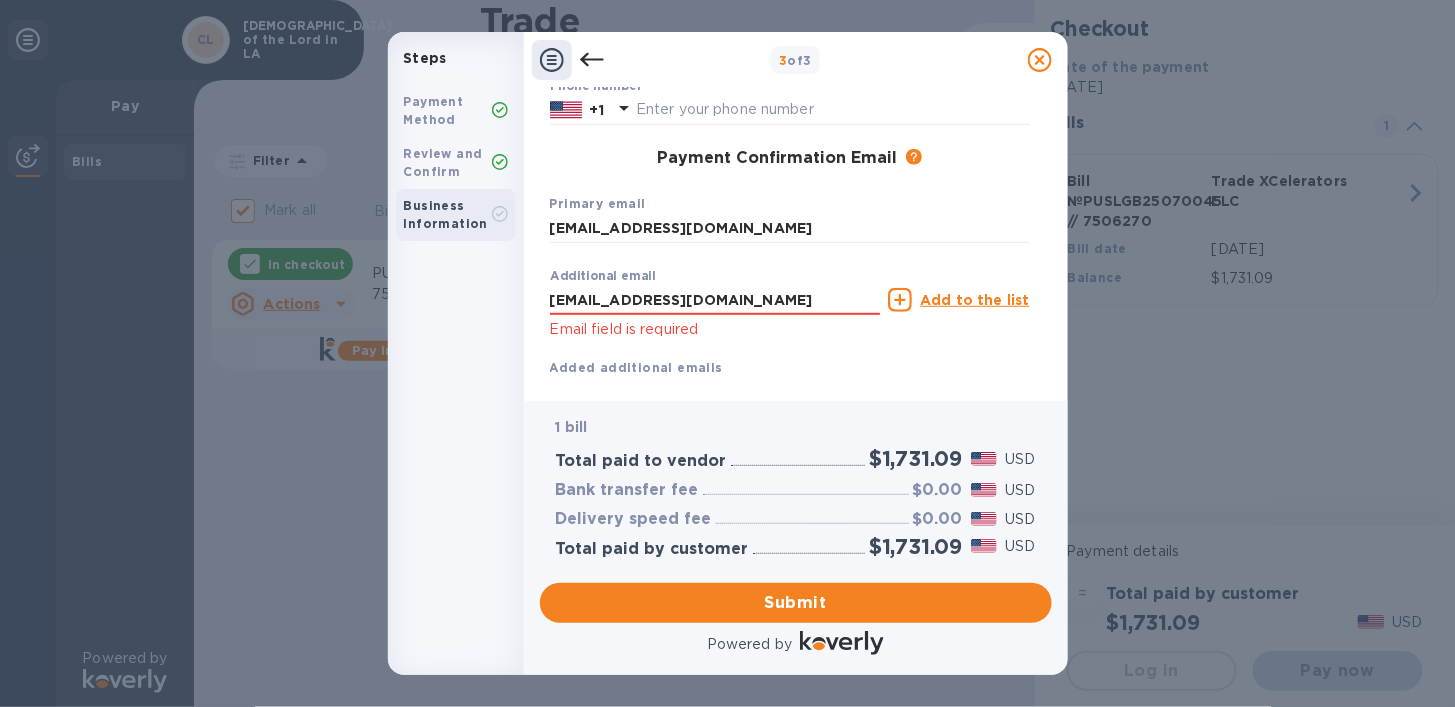 click on "Additional email [EMAIL_ADDRESS][DOMAIN_NAME] Email field is required Add to the list Added additional emails" at bounding box center (790, 318) 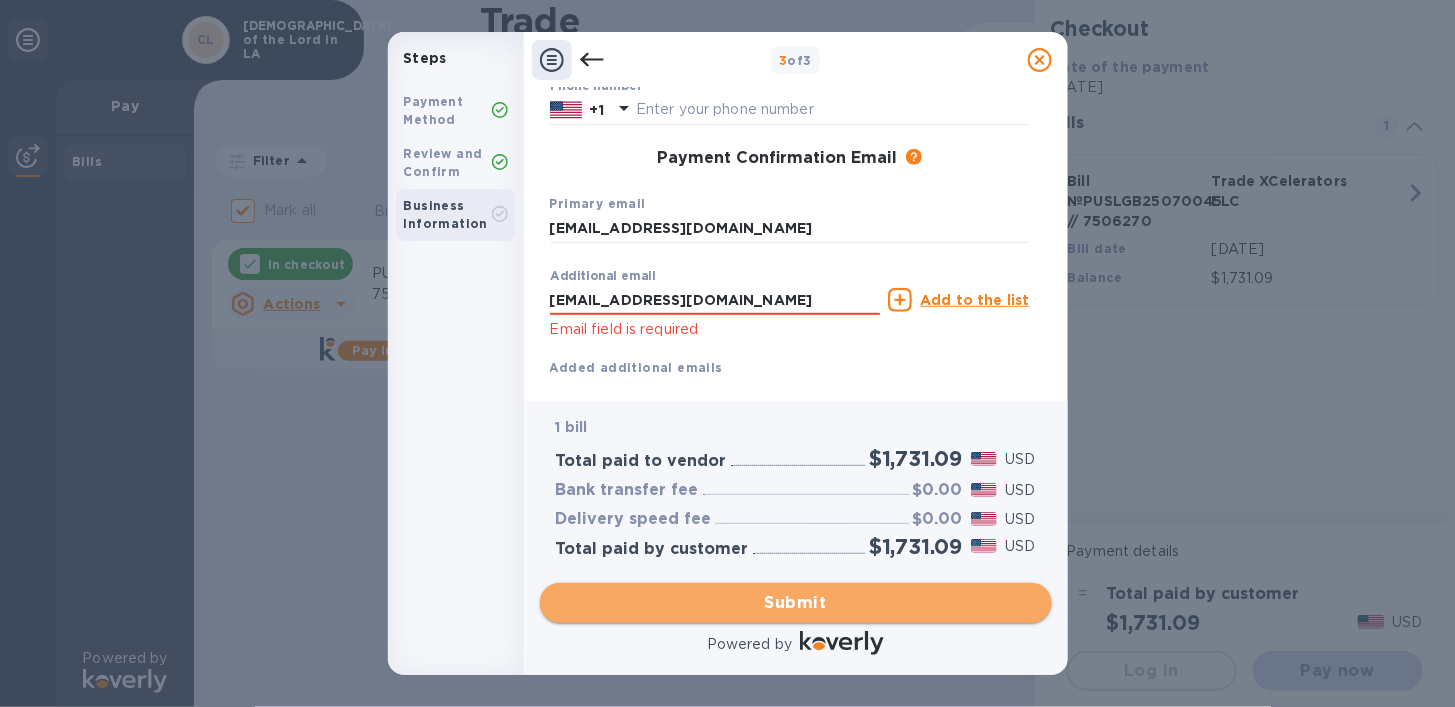 click on "Submit" at bounding box center [796, 603] 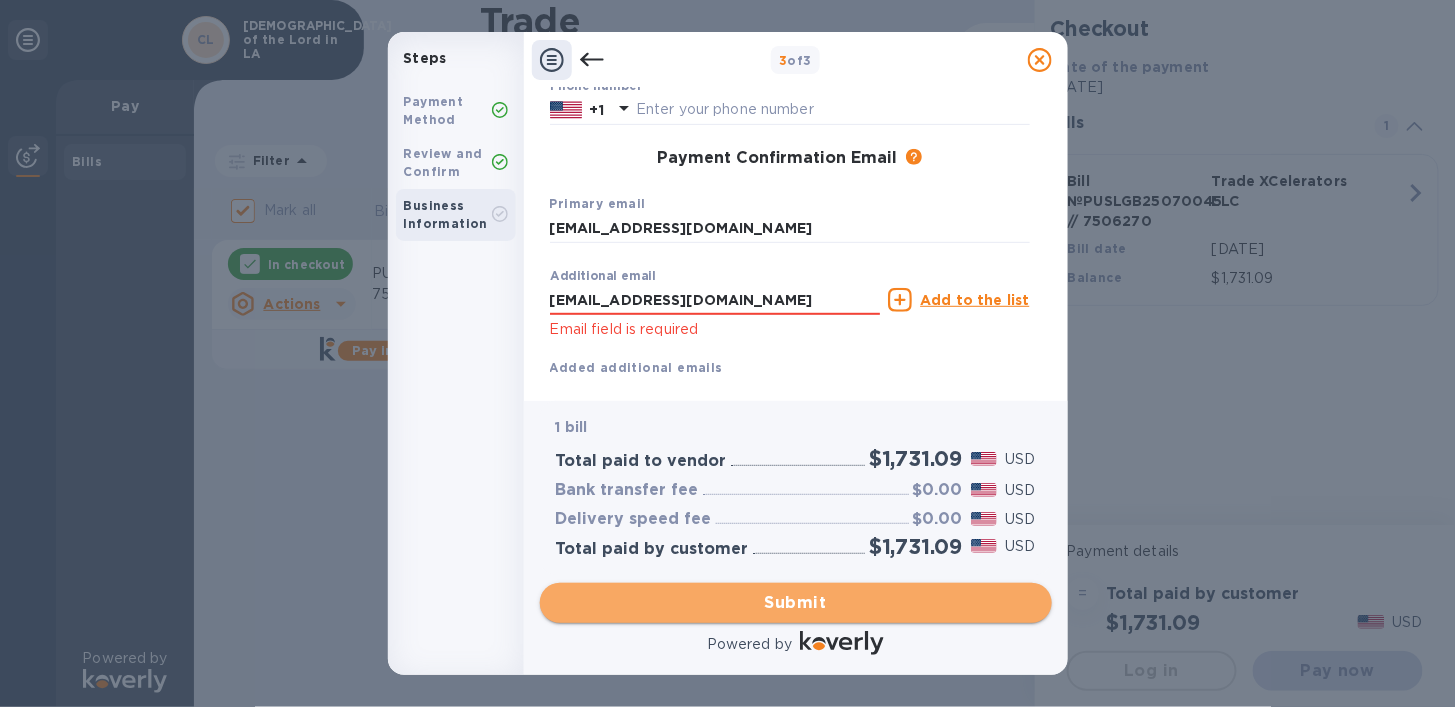 scroll, scrollTop: 323, scrollLeft: 0, axis: vertical 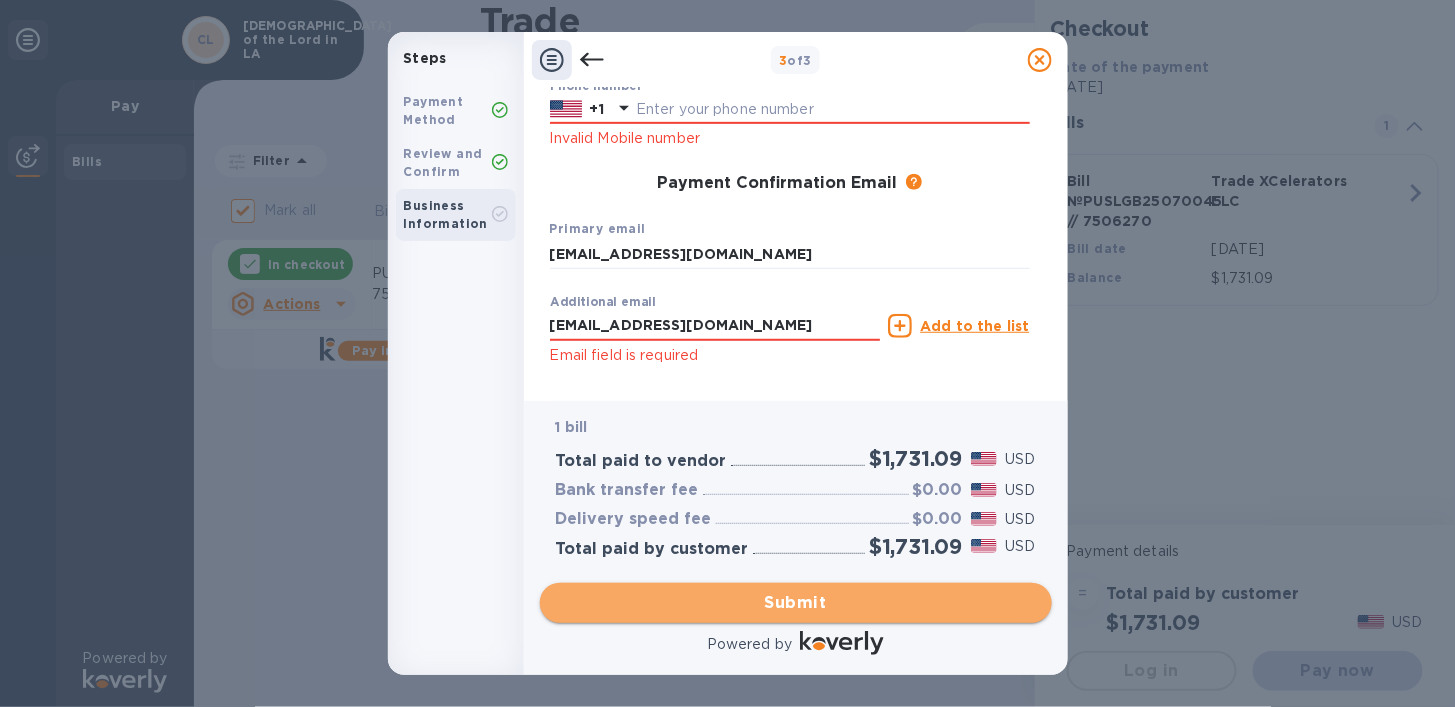 click on "Submit" at bounding box center [796, 603] 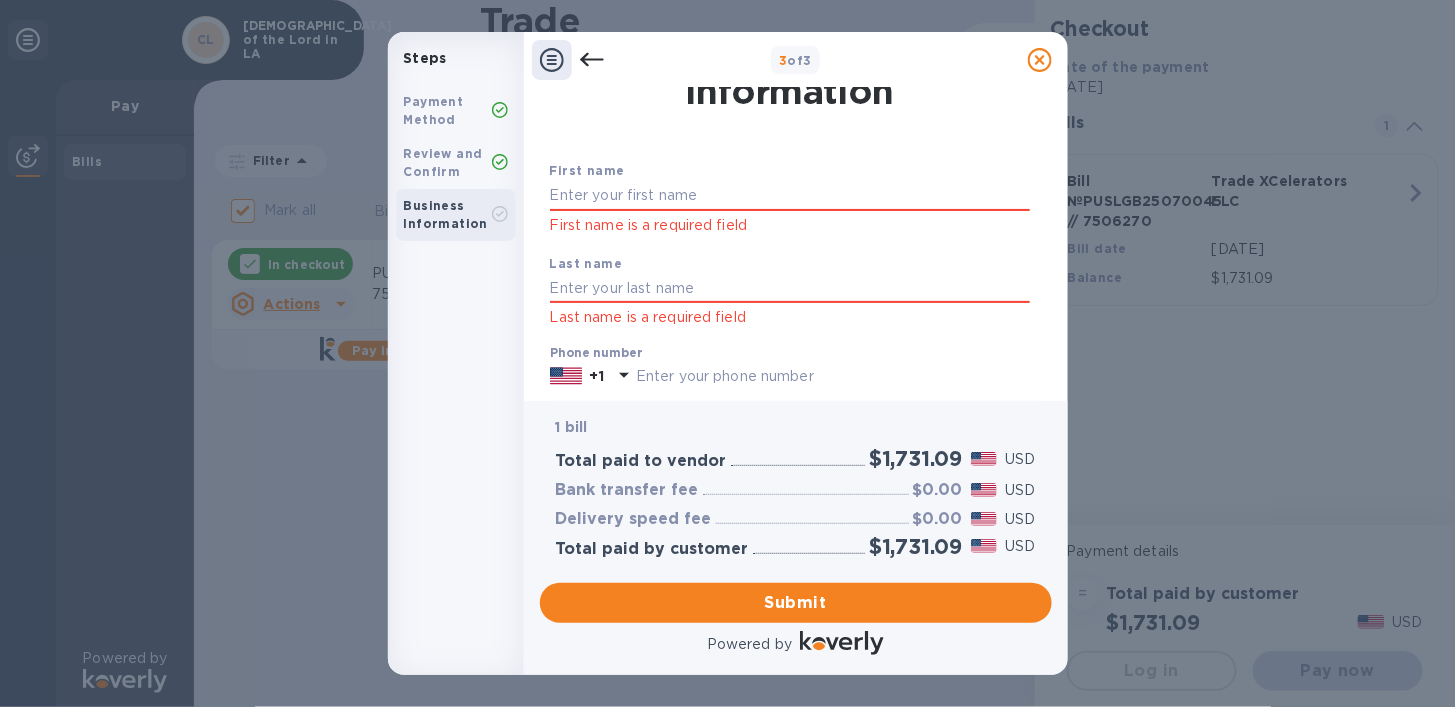 scroll, scrollTop: 0, scrollLeft: 0, axis: both 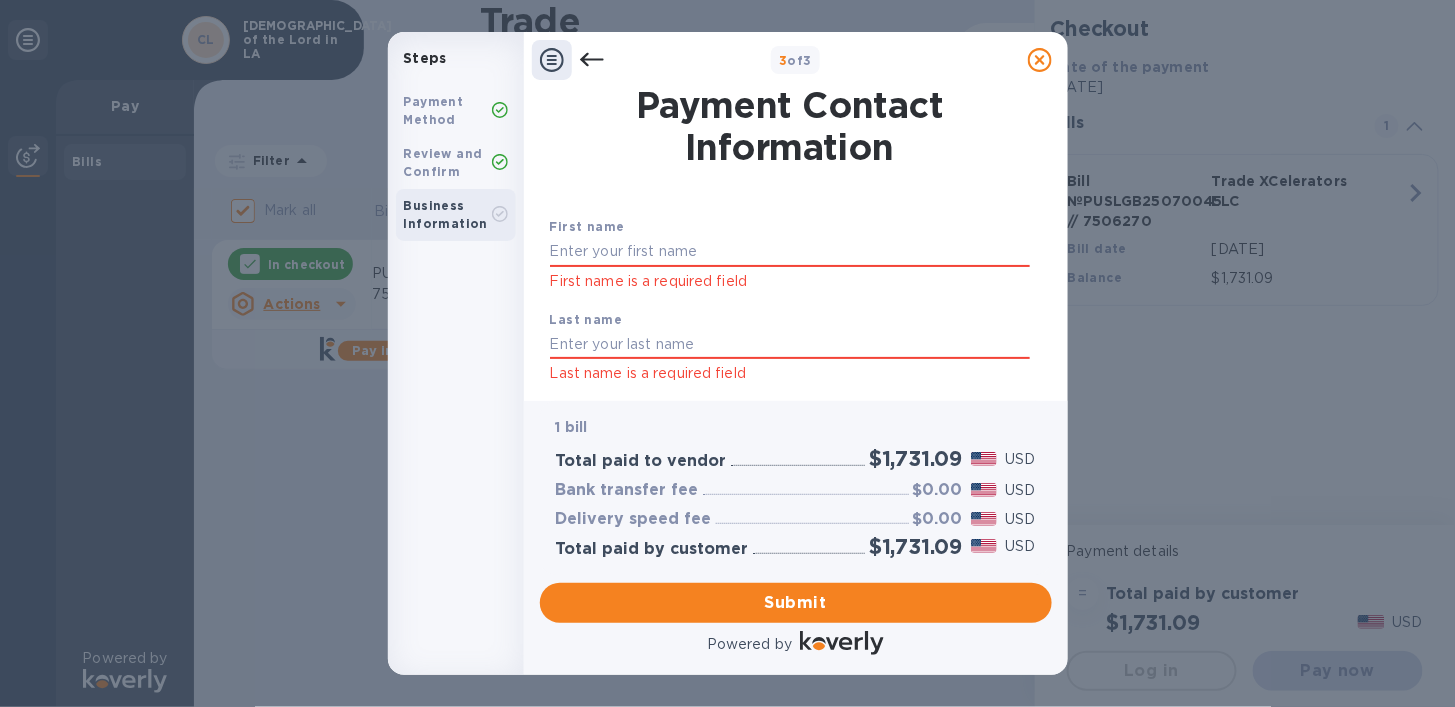 drag, startPoint x: 591, startPoint y: 250, endPoint x: 992, endPoint y: 491, distance: 467.84827 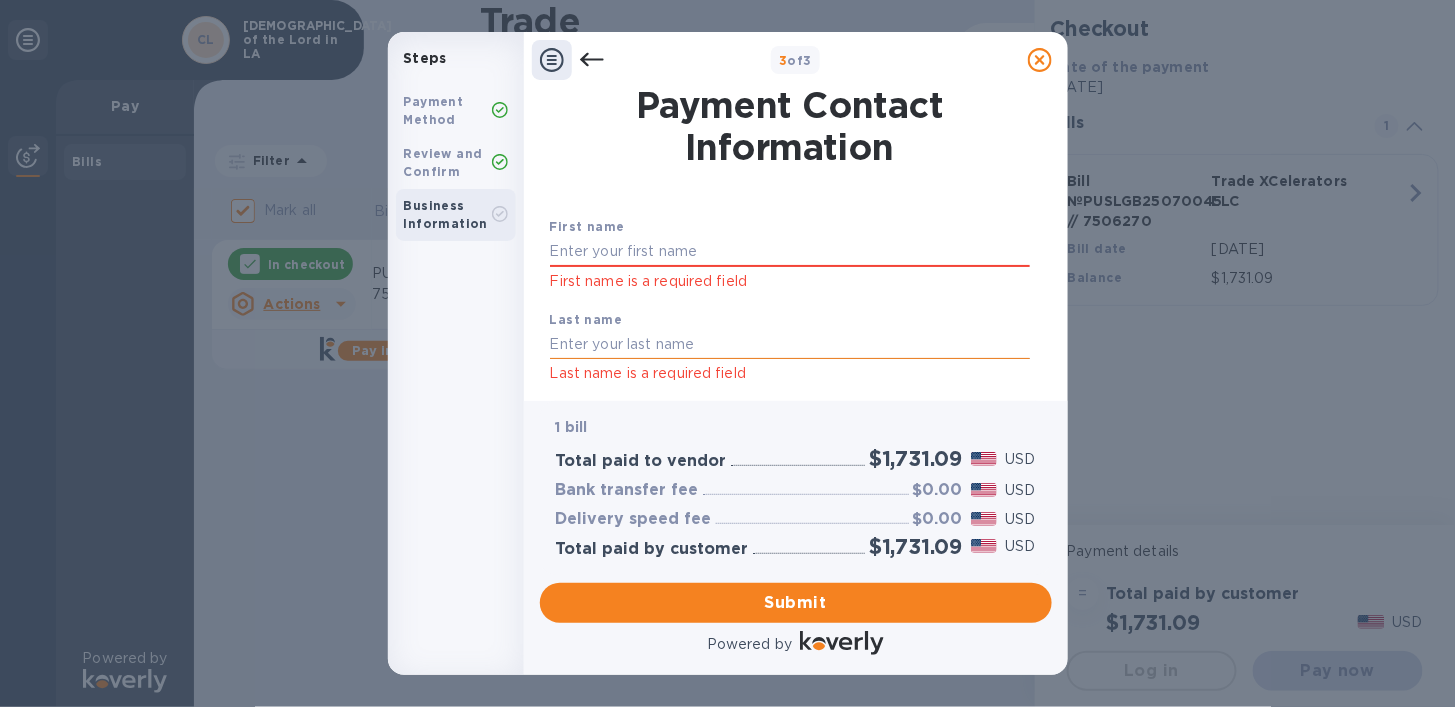 type on "Hongill" 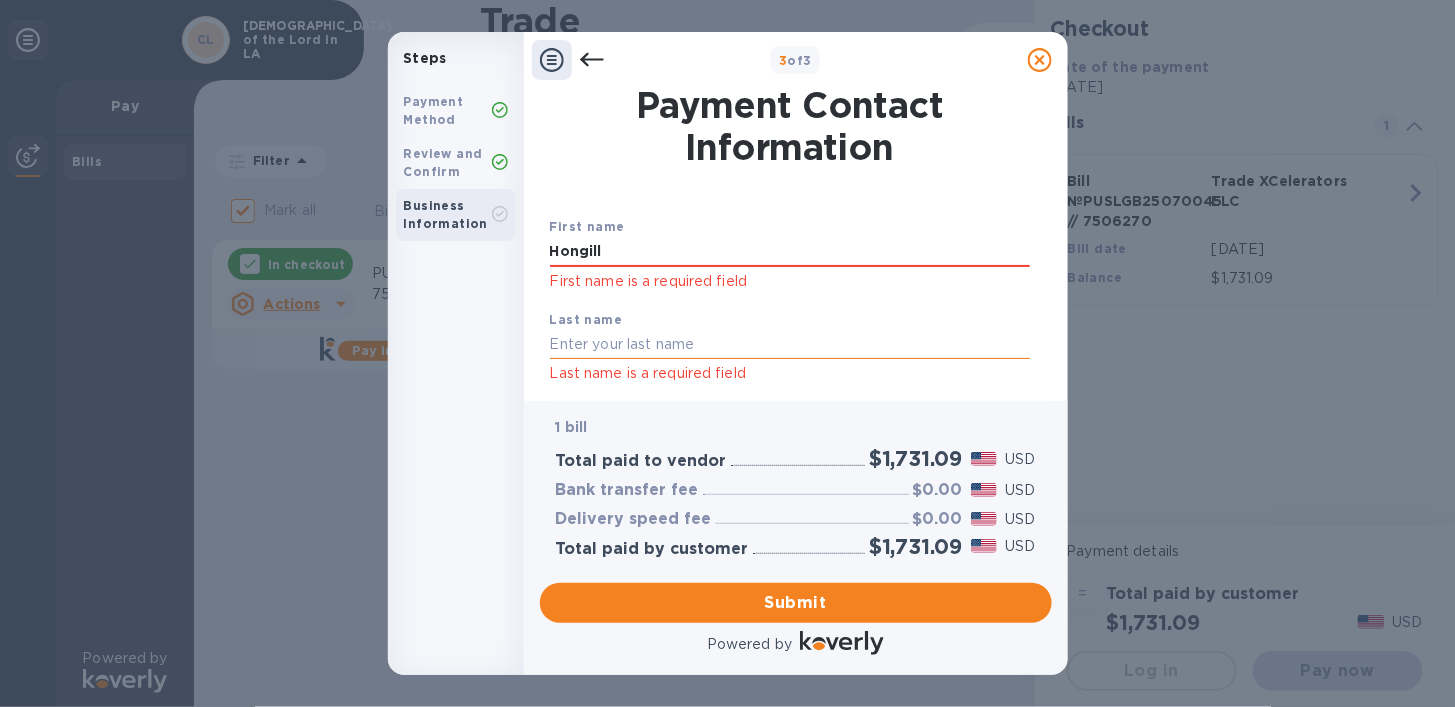 type on "[PERSON_NAME]" 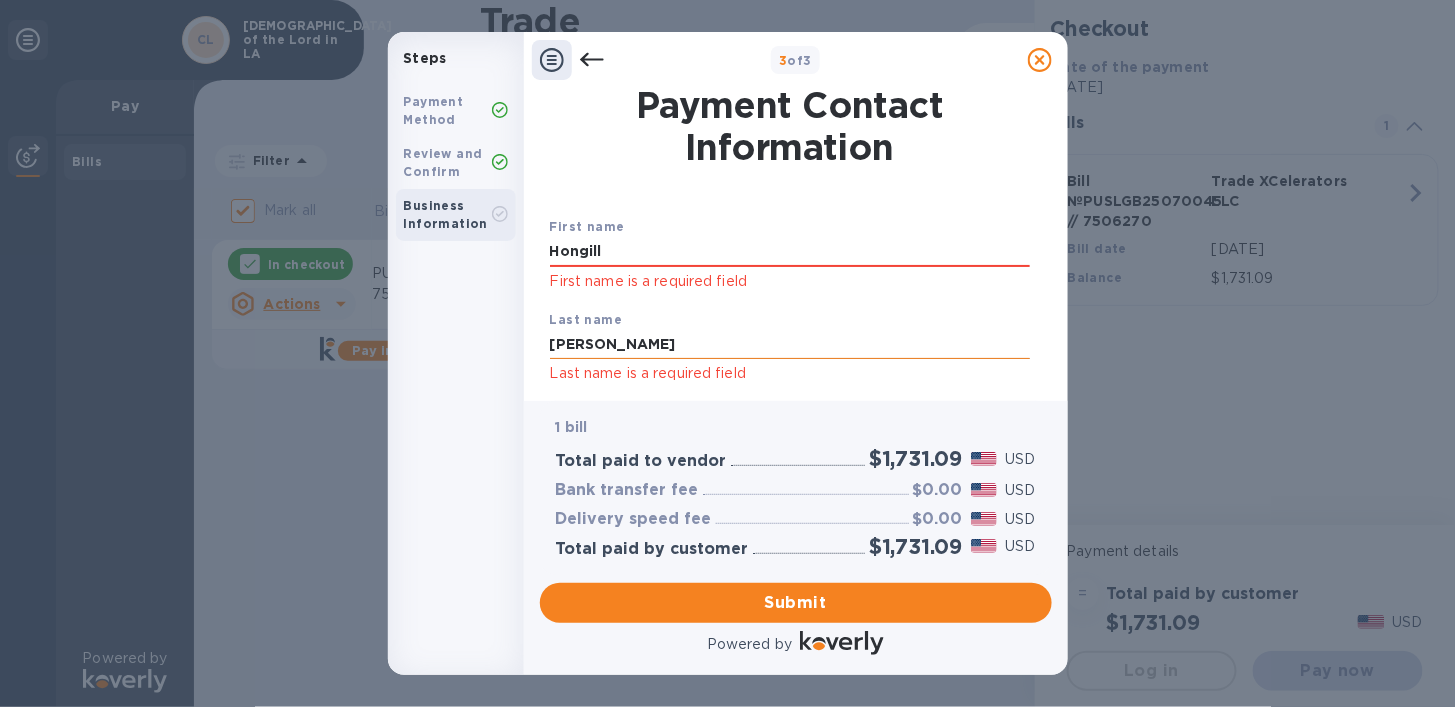 type on "2134343177" 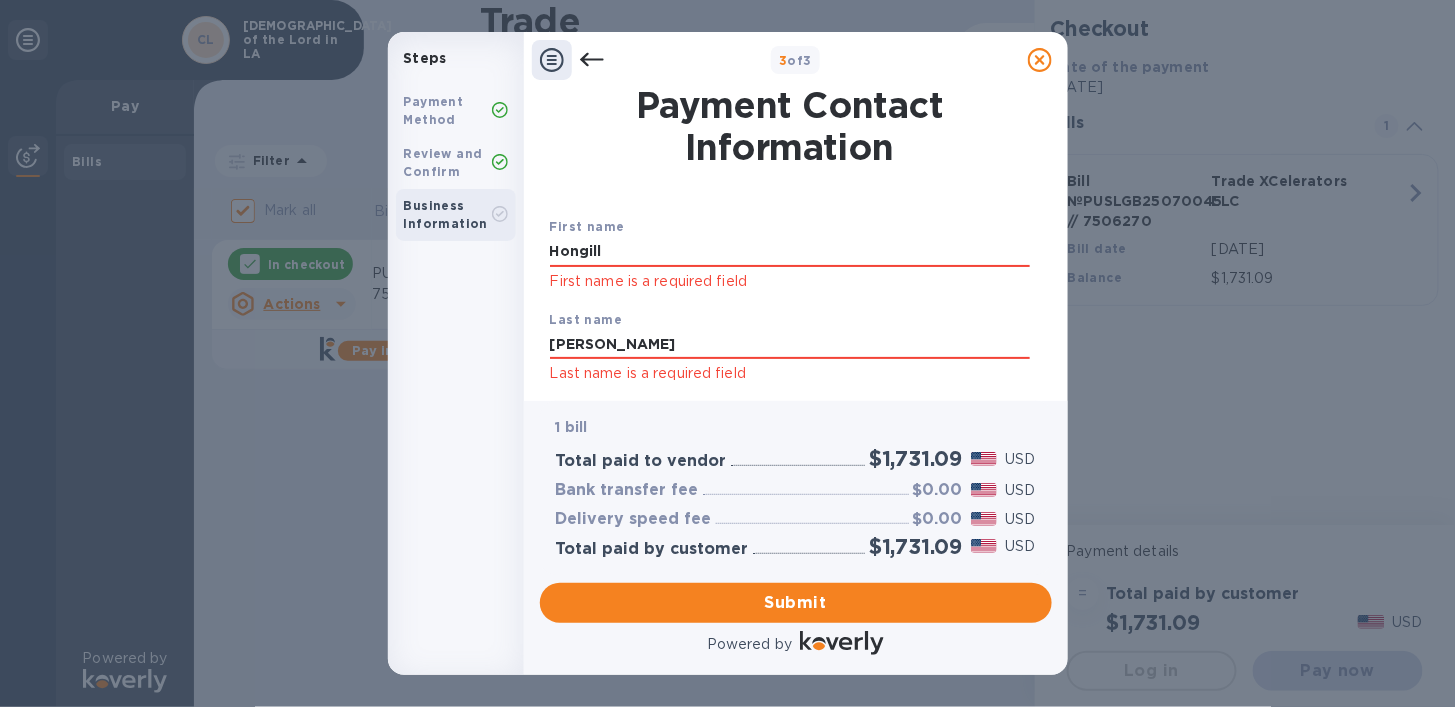 click on "First name [PERSON_NAME] First name is a required field" at bounding box center [790, 254] 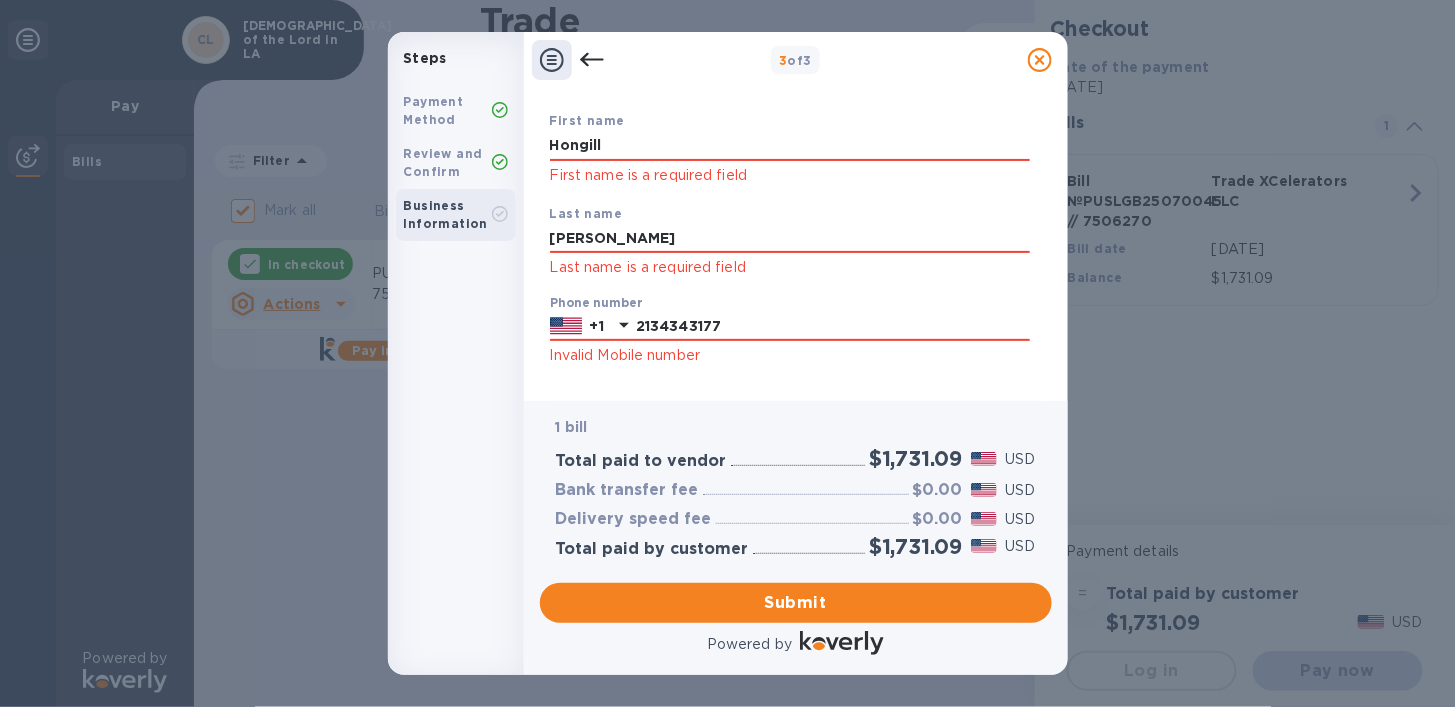 scroll, scrollTop: 0, scrollLeft: 0, axis: both 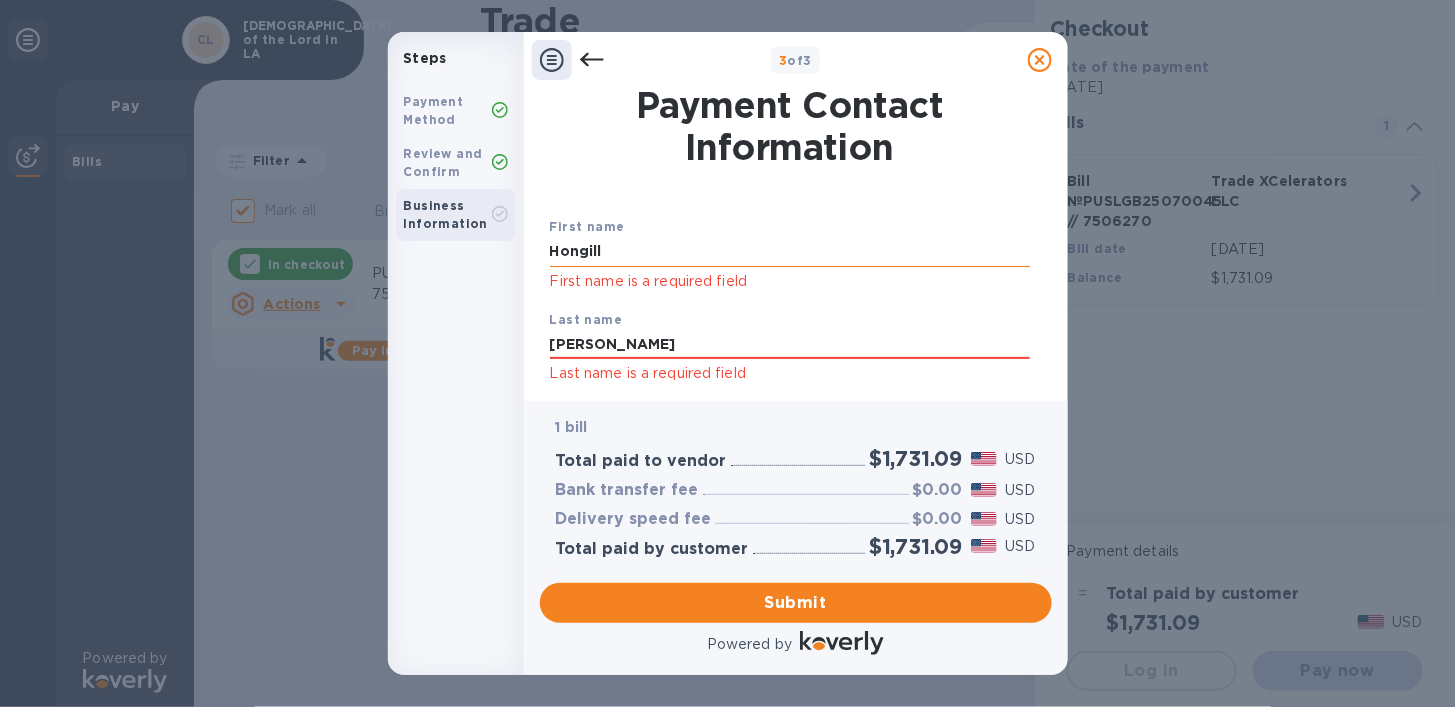 drag, startPoint x: 611, startPoint y: 257, endPoint x: 621, endPoint y: 266, distance: 13.453624 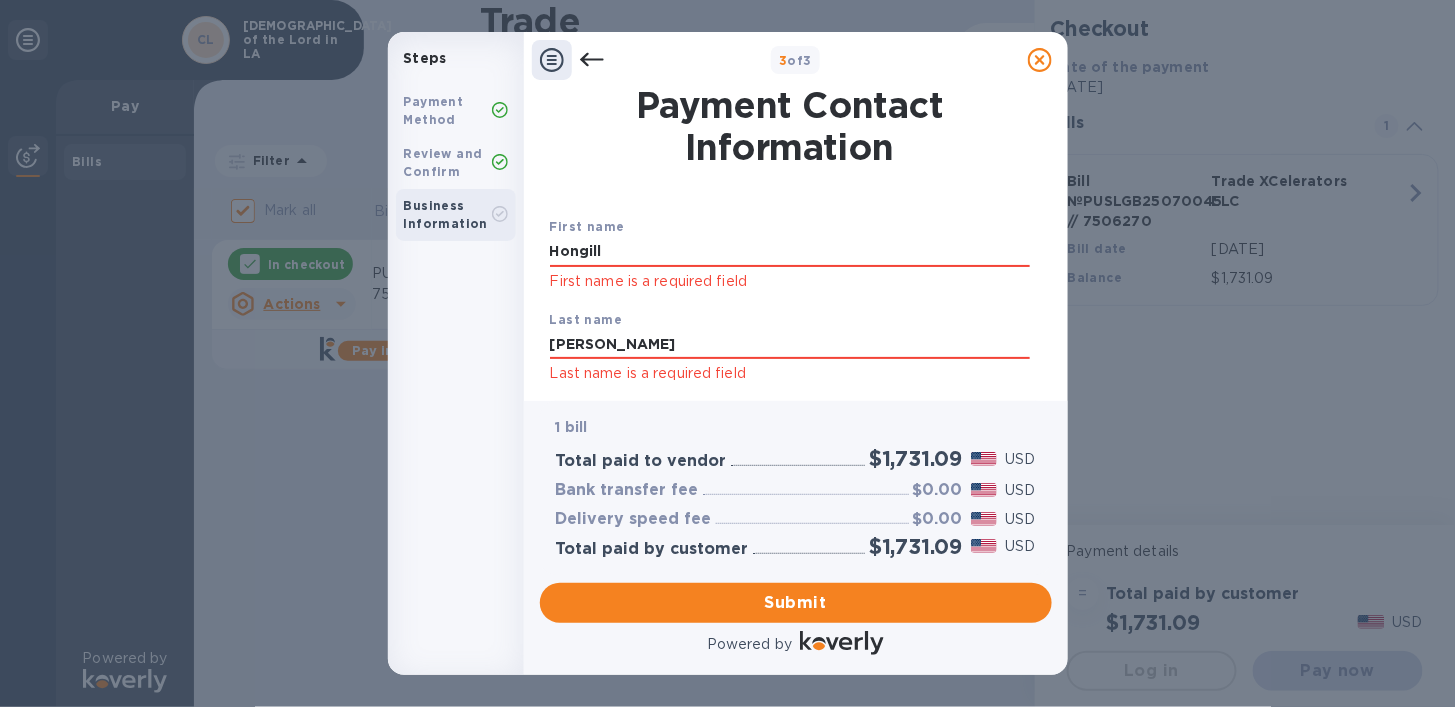 click on "1 bill Total paid to vendor $1,731.09 USD Bank transfer fee $0.00 USD Delivery speed fee $0.00 USD Total paid by customer $1,731.09 USD" at bounding box center (796, 487) 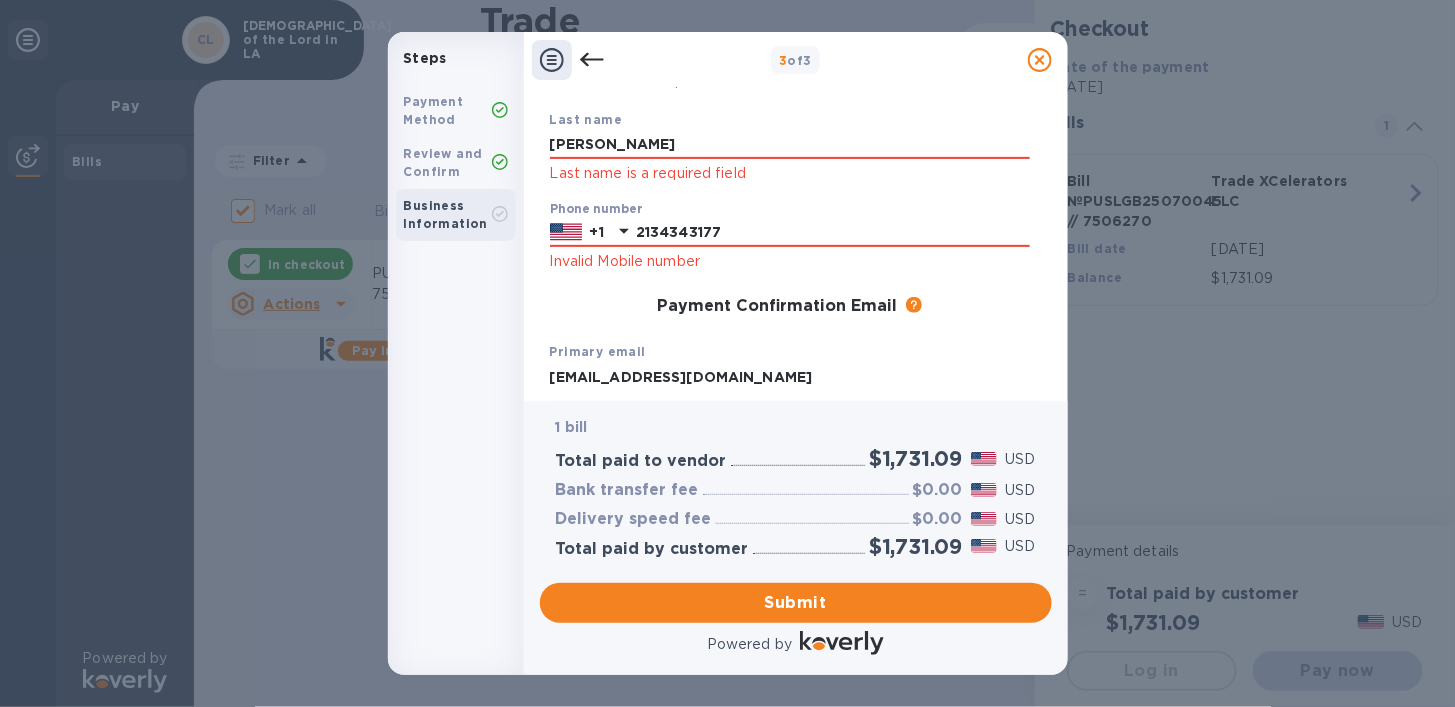 scroll, scrollTop: 266, scrollLeft: 0, axis: vertical 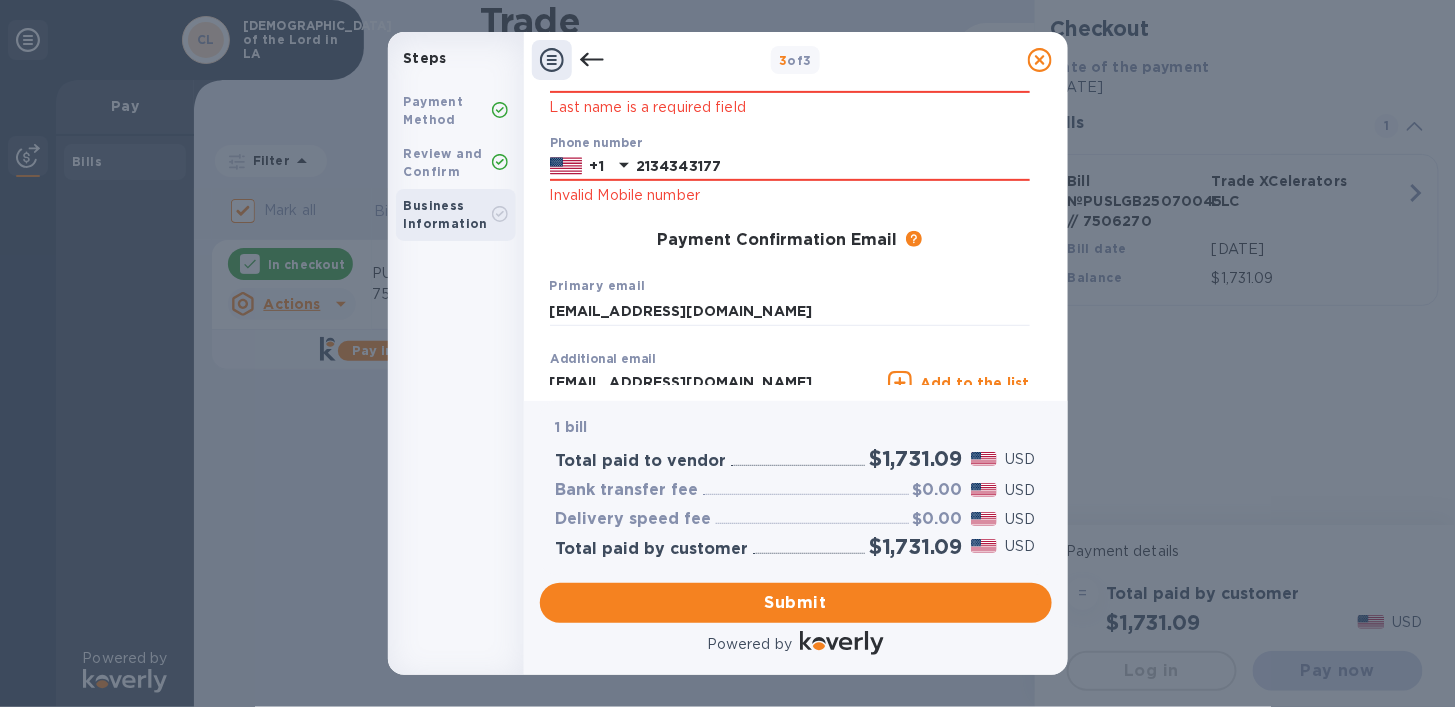 click on "Payment Confirmation Email" at bounding box center [778, 240] 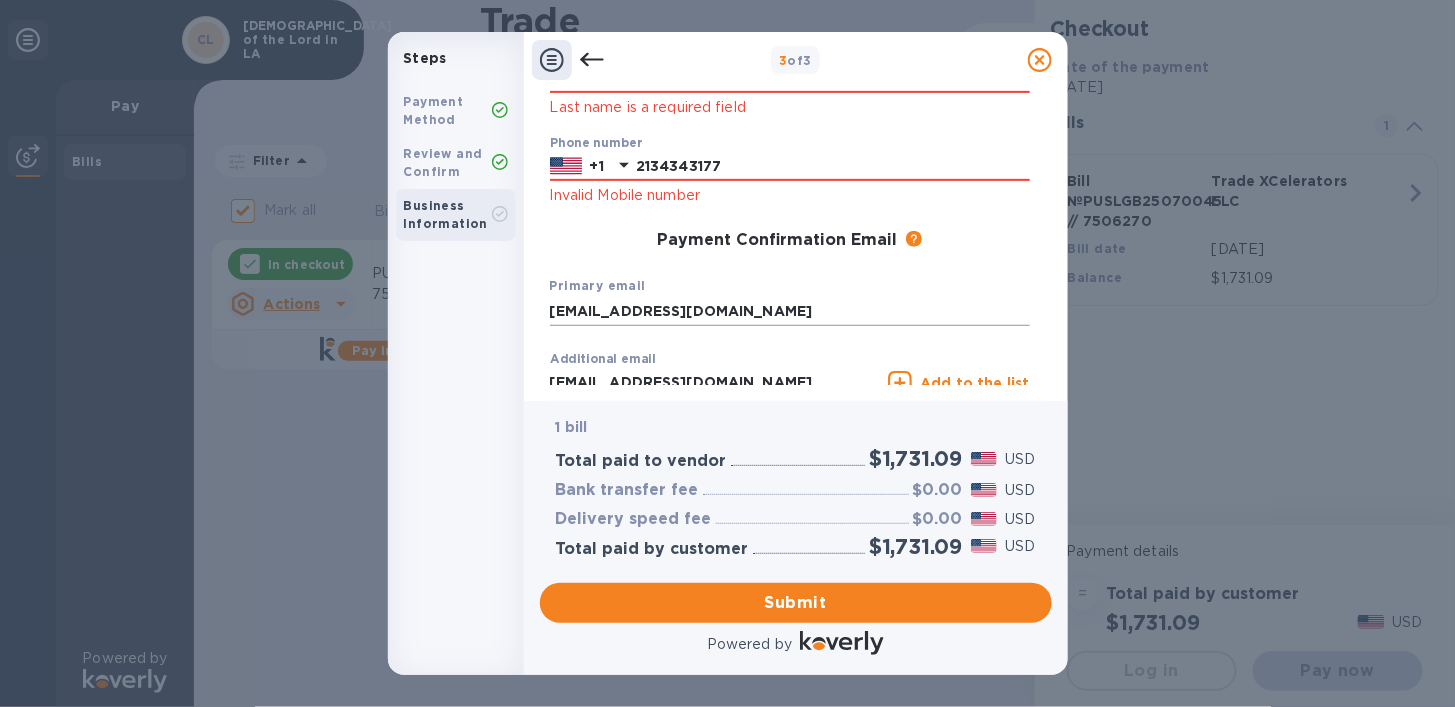 scroll, scrollTop: 373, scrollLeft: 0, axis: vertical 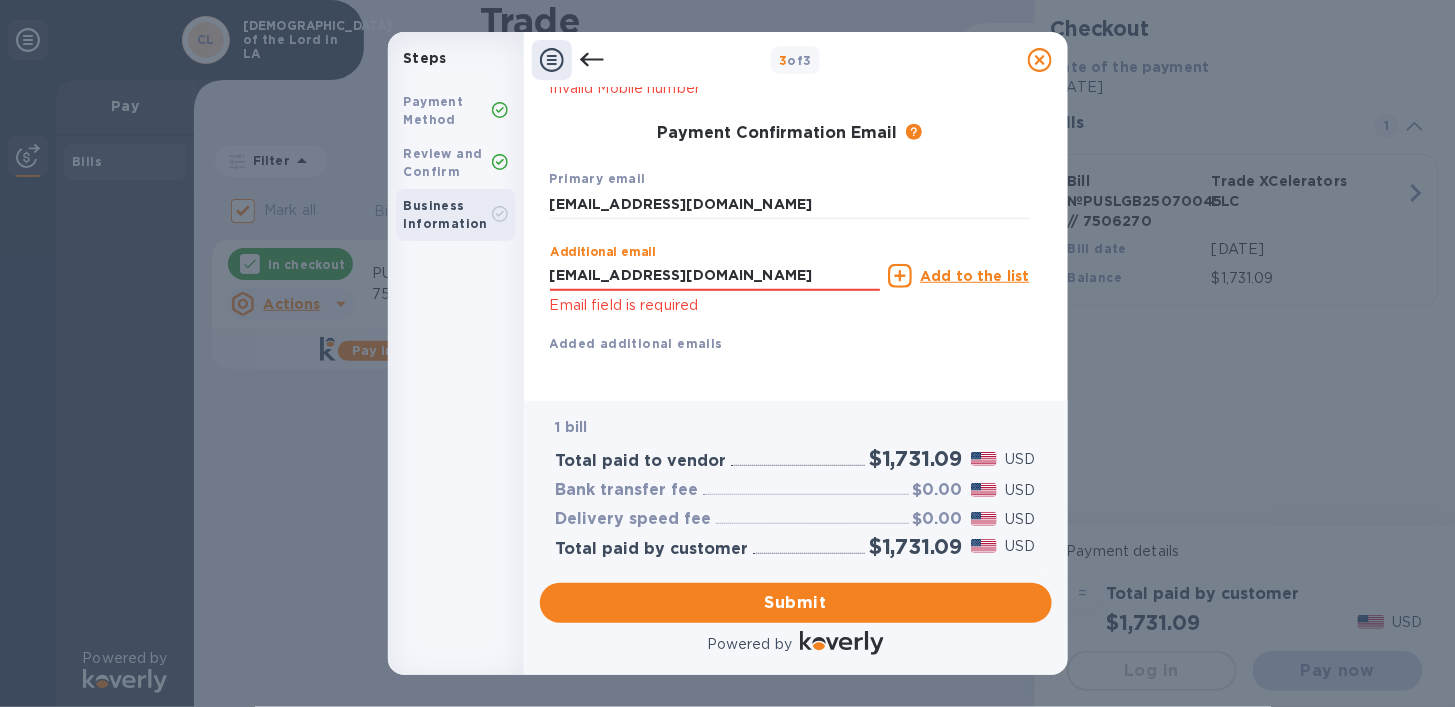 drag, startPoint x: 707, startPoint y: 277, endPoint x: 412, endPoint y: 269, distance: 295.10846 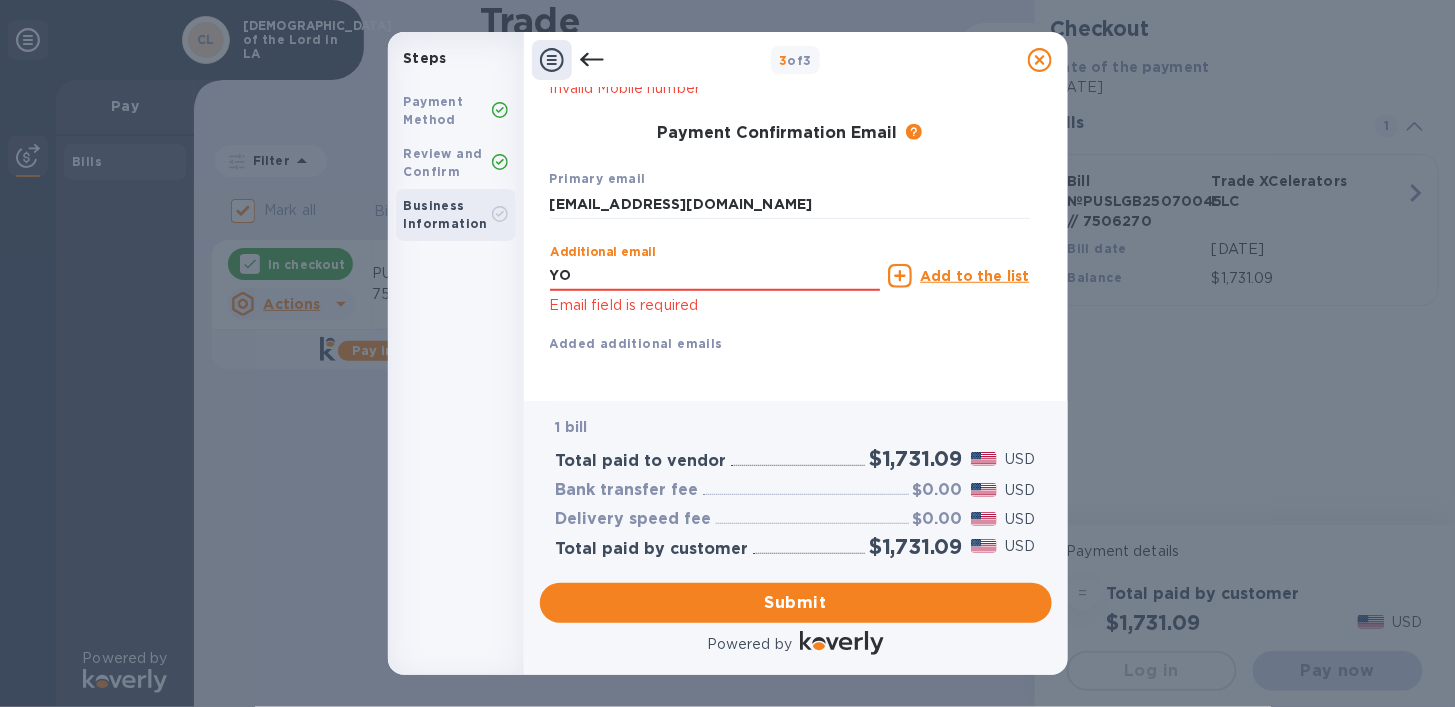 type on "Y" 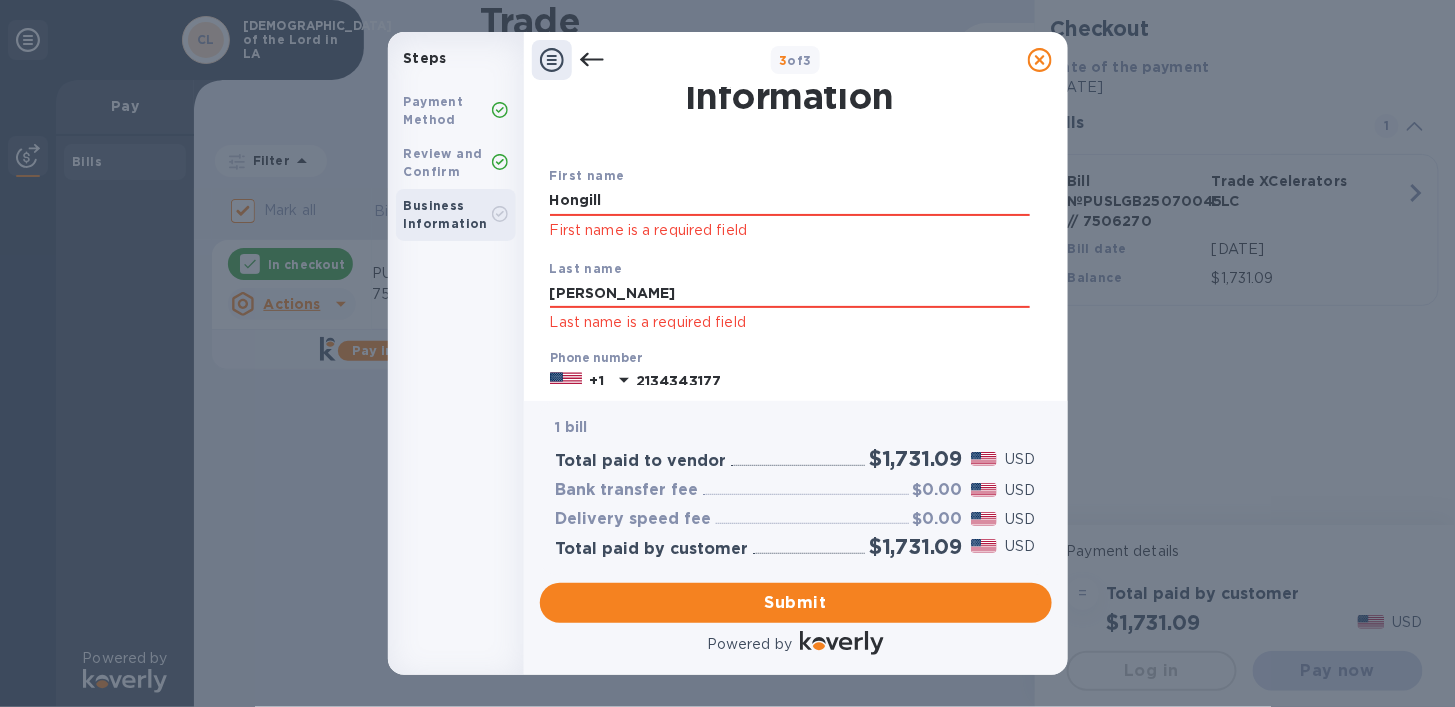 scroll, scrollTop: 0, scrollLeft: 0, axis: both 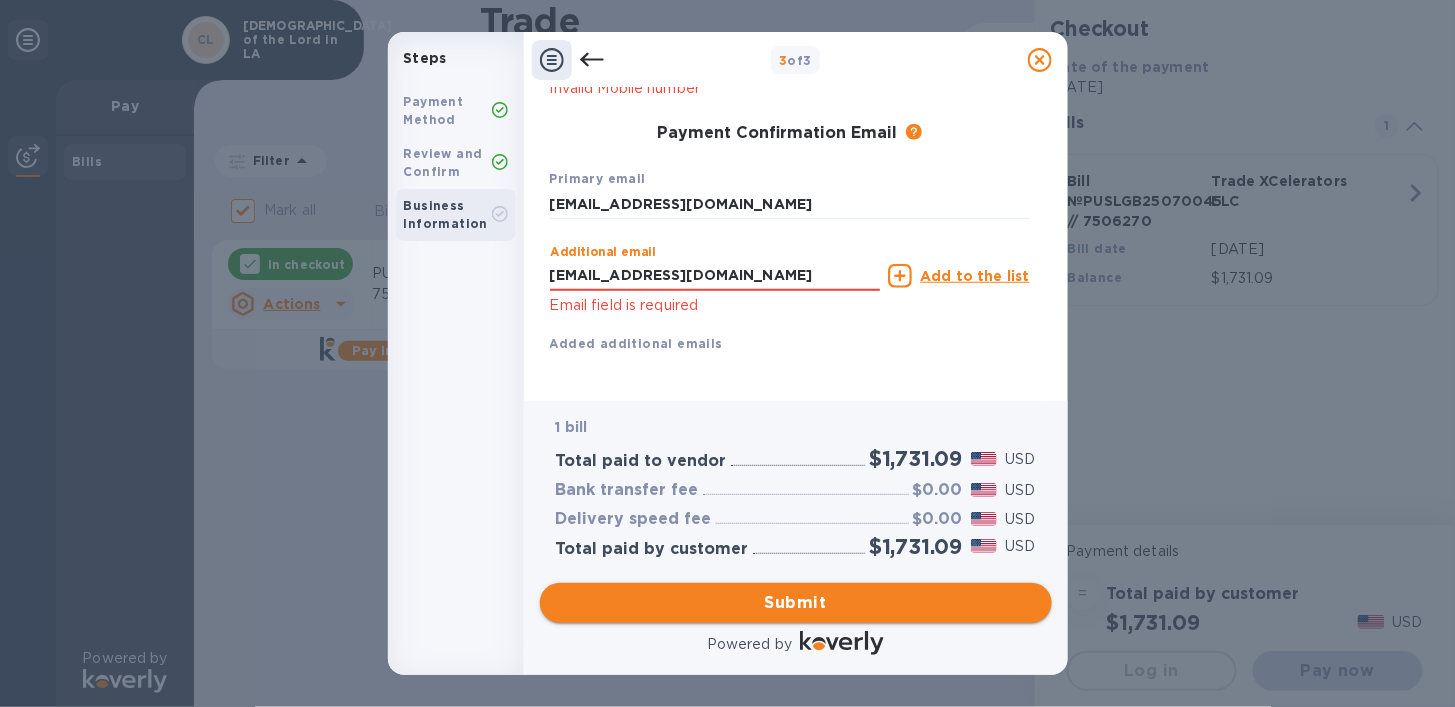 type on "[EMAIL_ADDRESS][DOMAIN_NAME]" 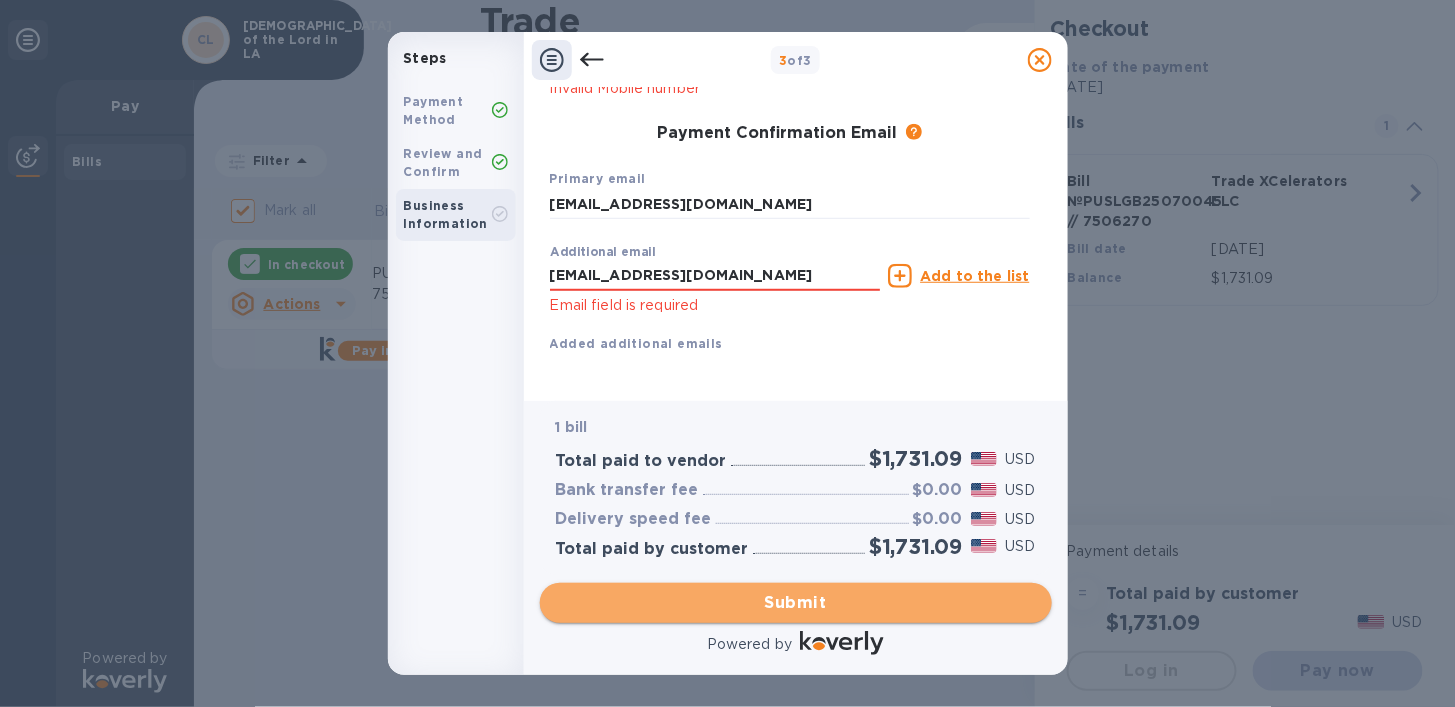 click on "Submit" at bounding box center [796, 603] 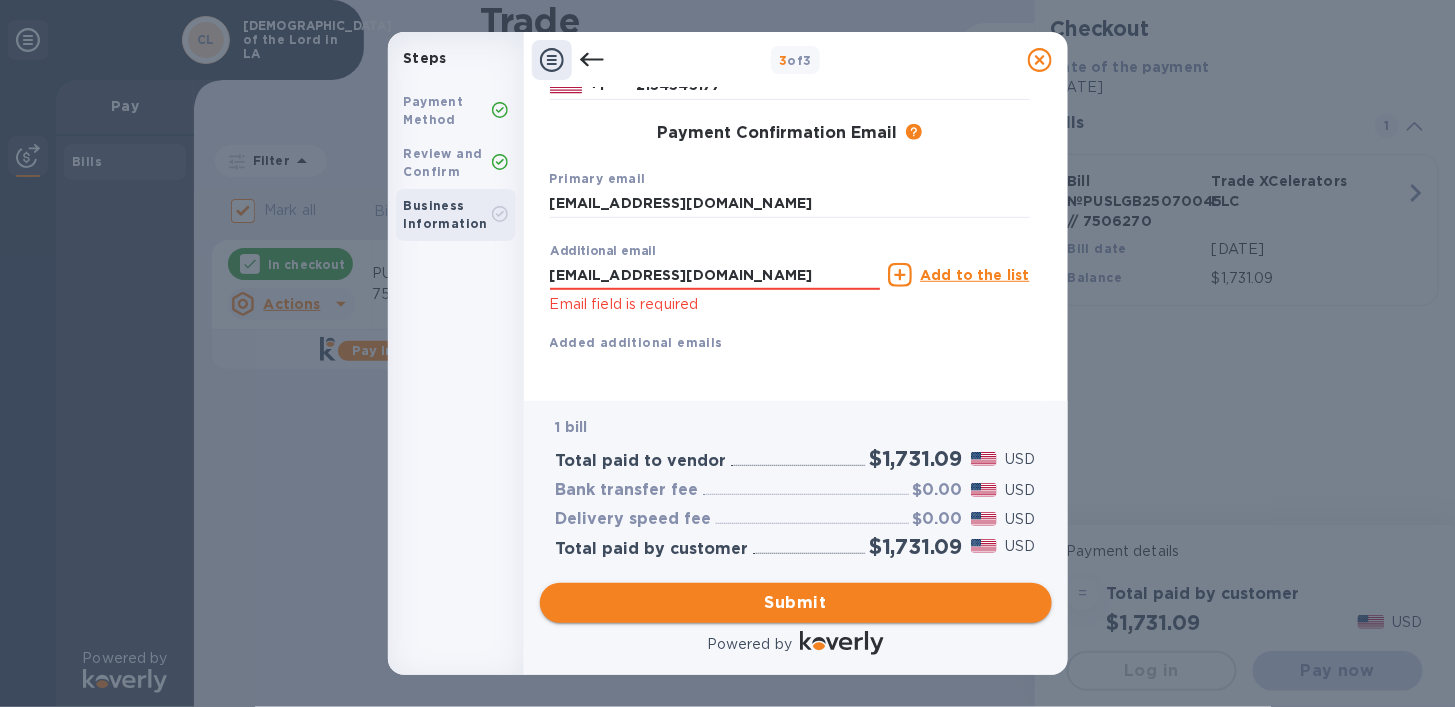 scroll, scrollTop: 320, scrollLeft: 0, axis: vertical 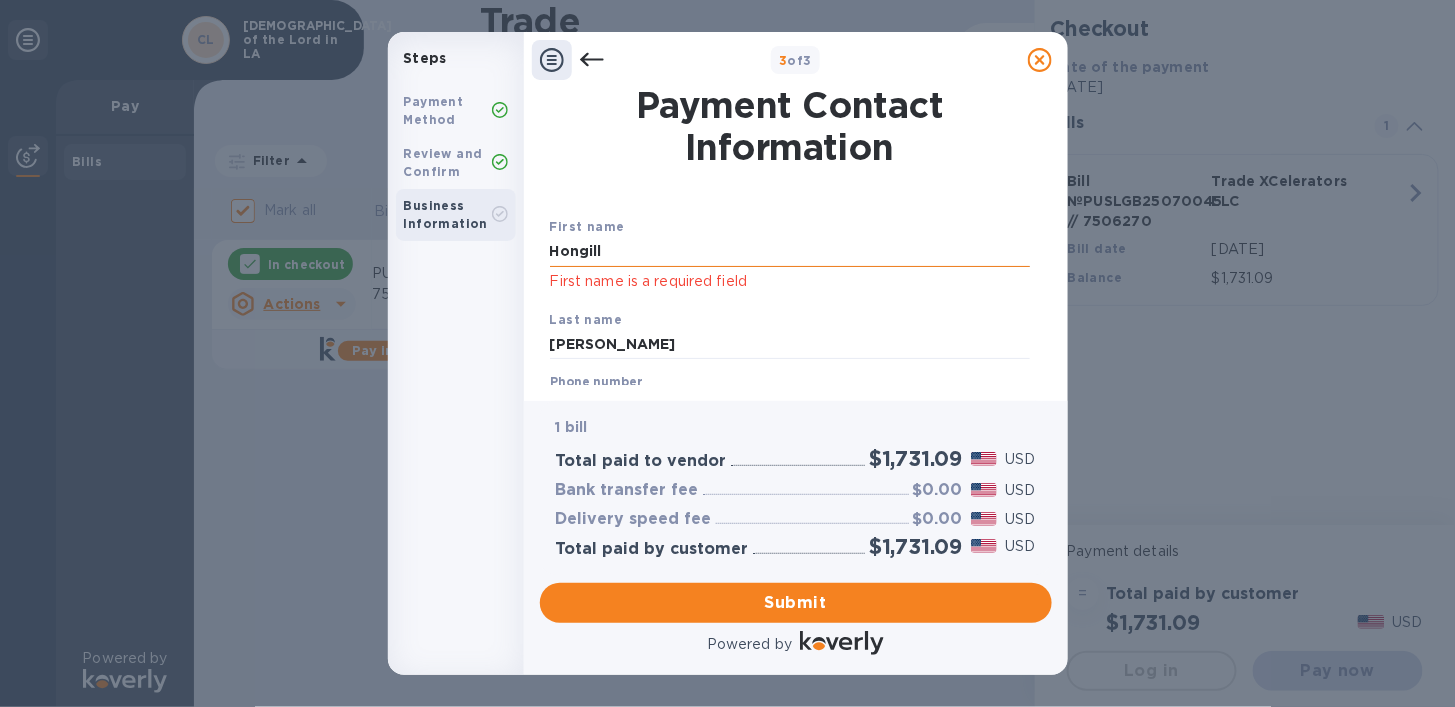 drag, startPoint x: 610, startPoint y: 251, endPoint x: 862, endPoint y: 361, distance: 274.96182 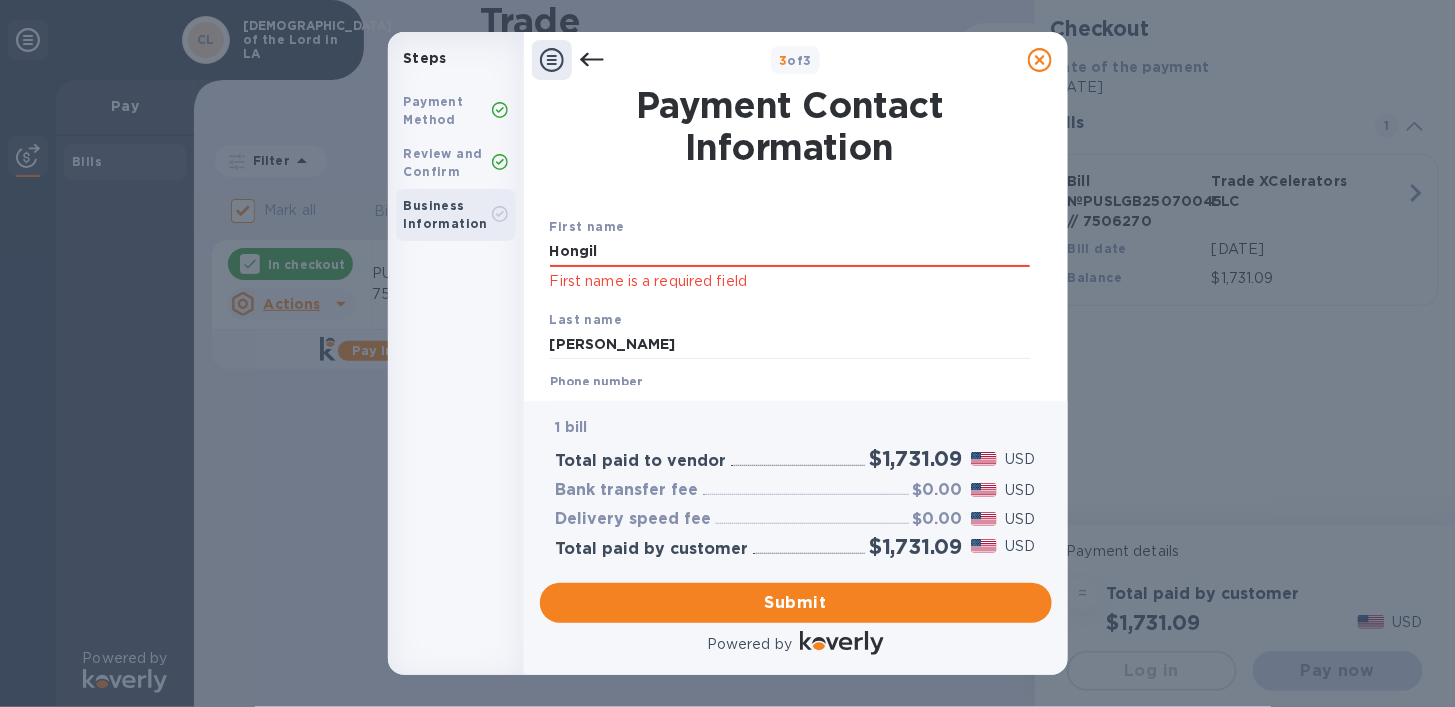 type on "Hongil" 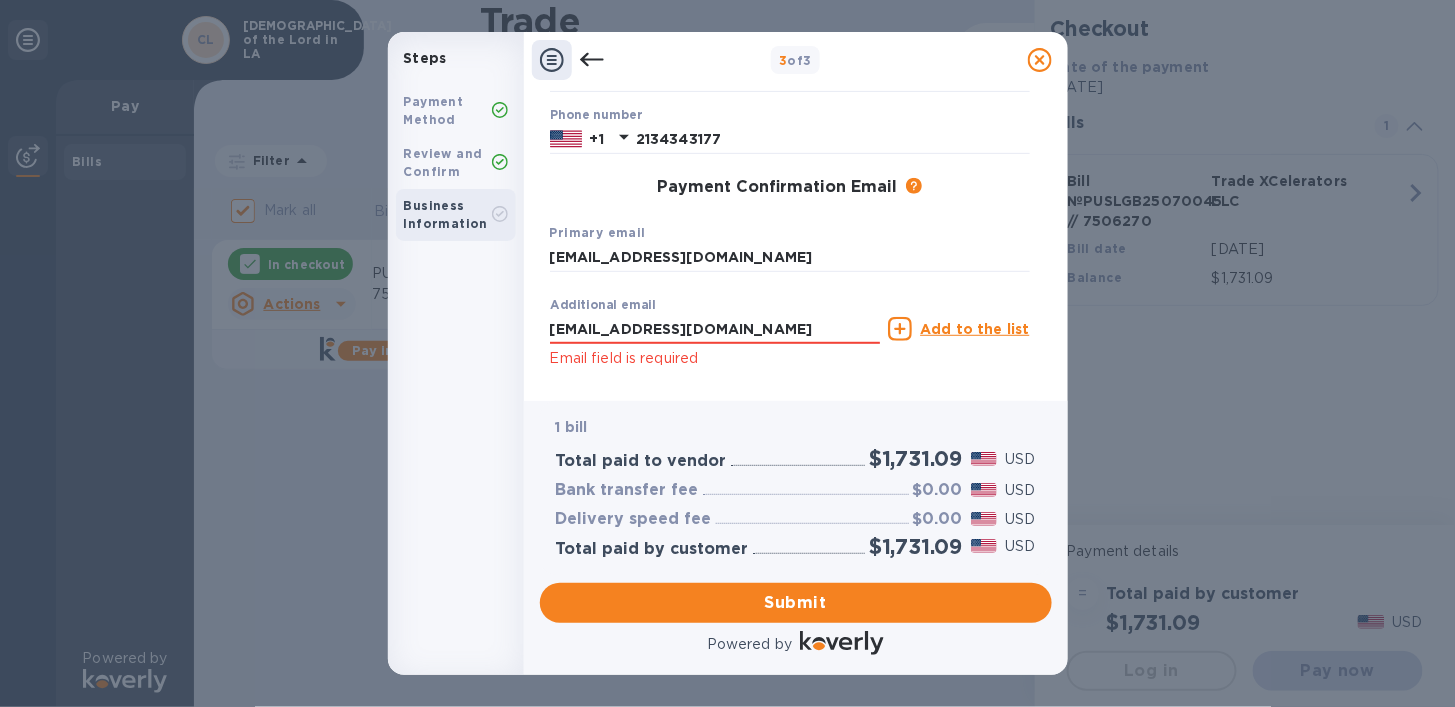 scroll, scrollTop: 320, scrollLeft: 0, axis: vertical 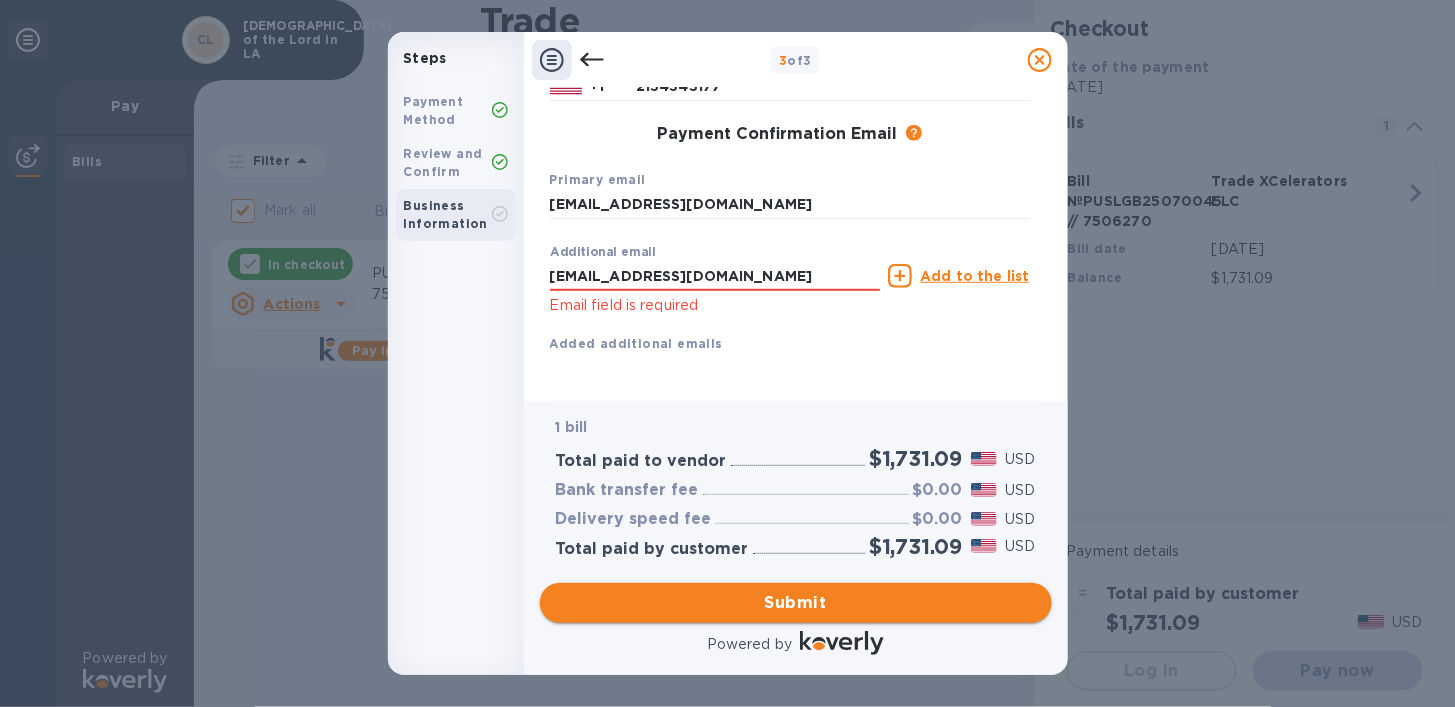 click on "Submit" at bounding box center (796, 603) 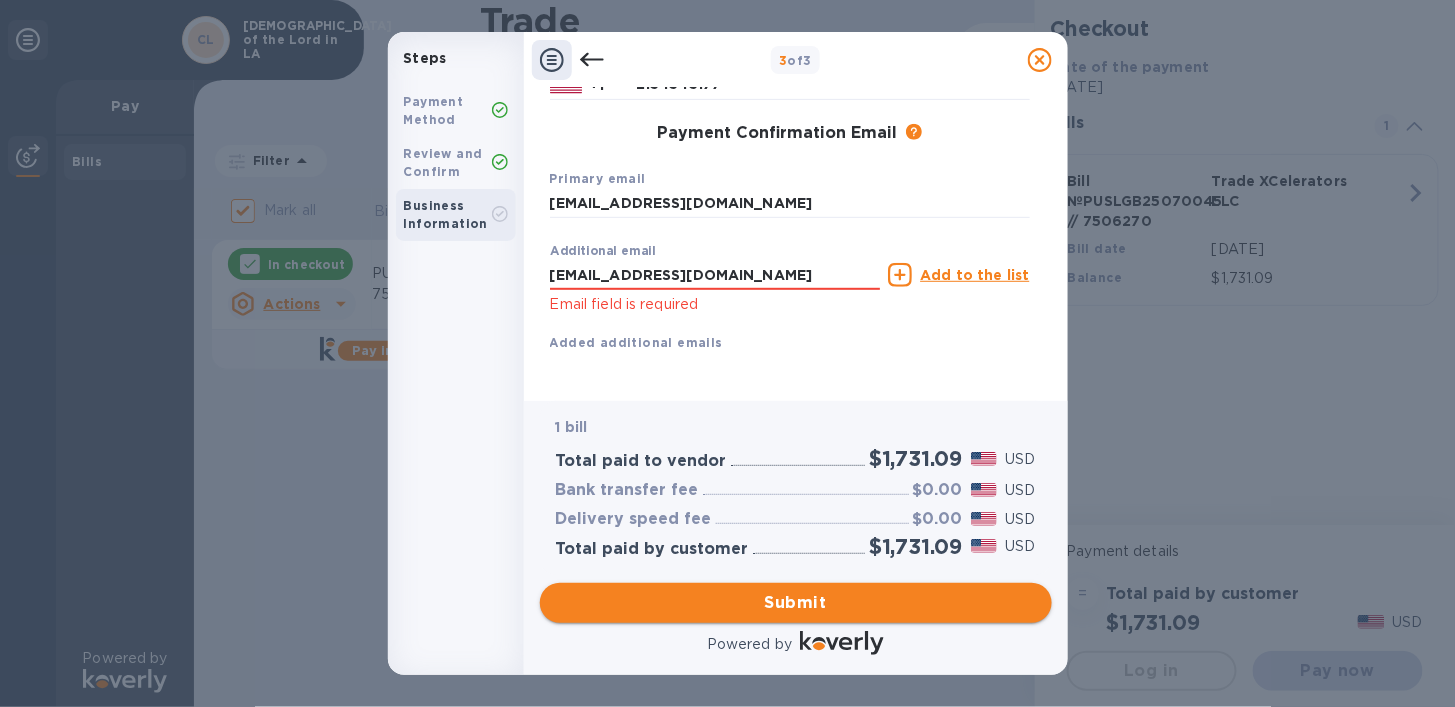 scroll, scrollTop: 294, scrollLeft: 0, axis: vertical 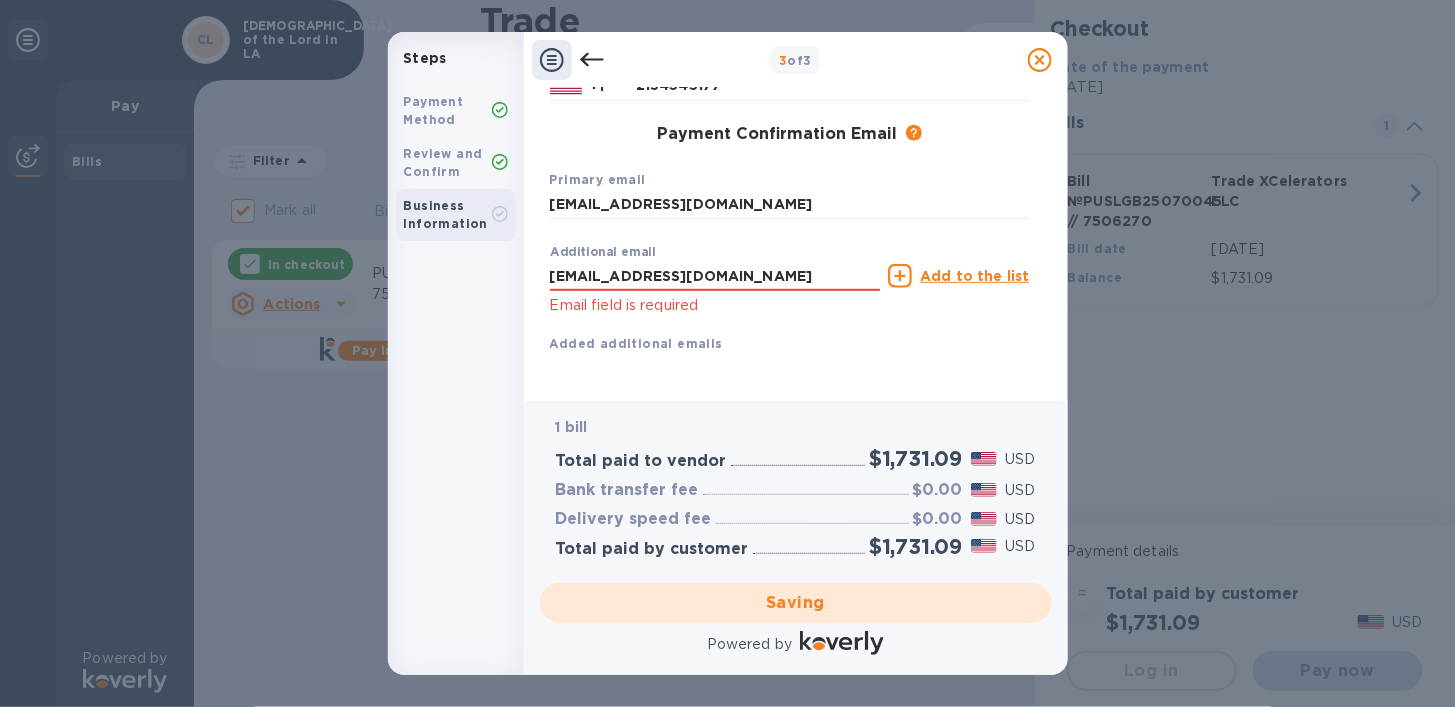 checkbox on "false" 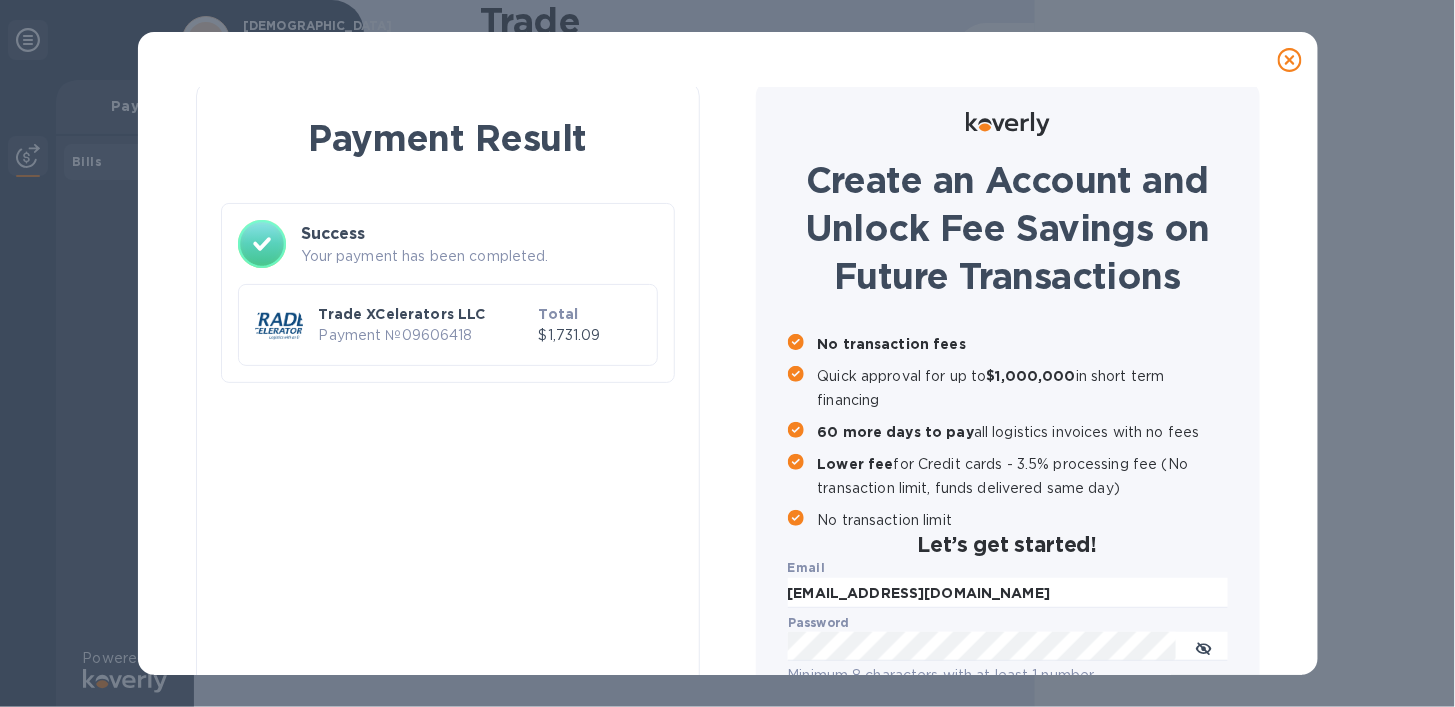 scroll, scrollTop: 0, scrollLeft: 0, axis: both 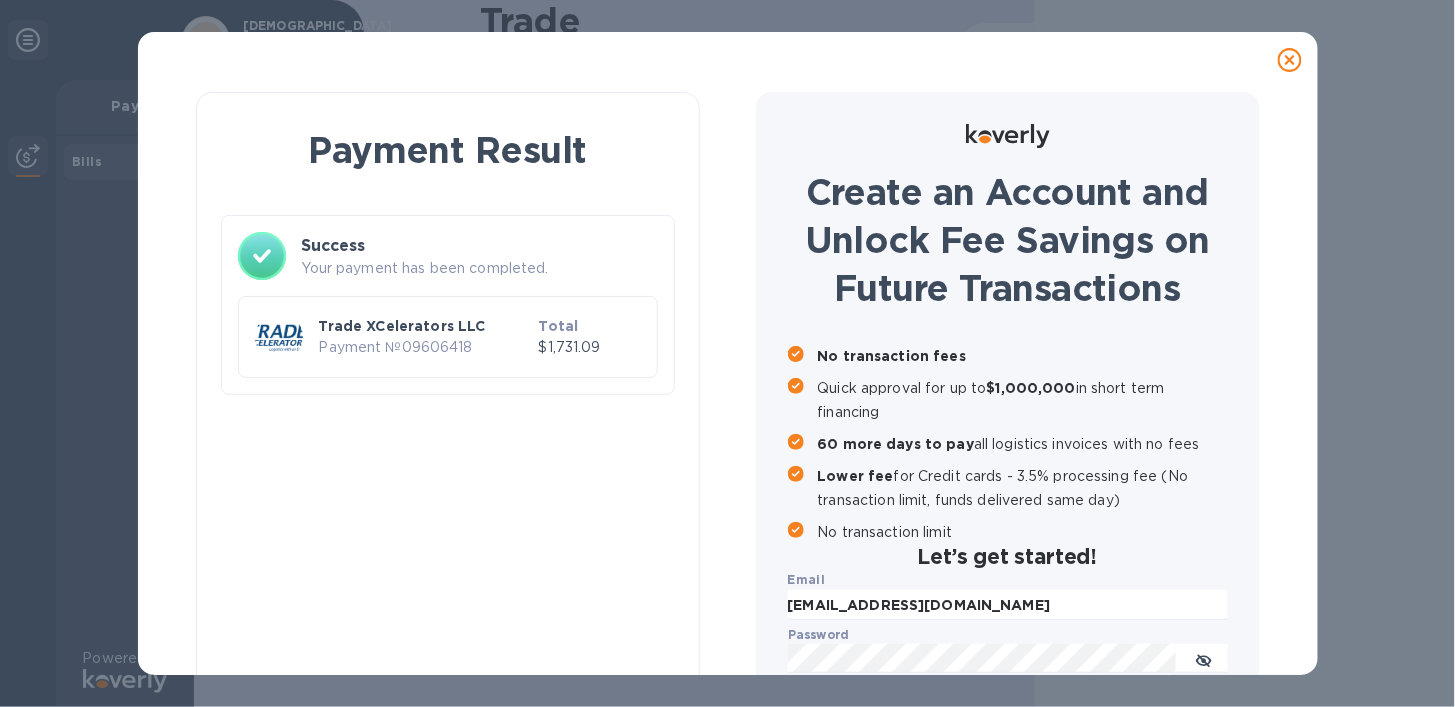 click 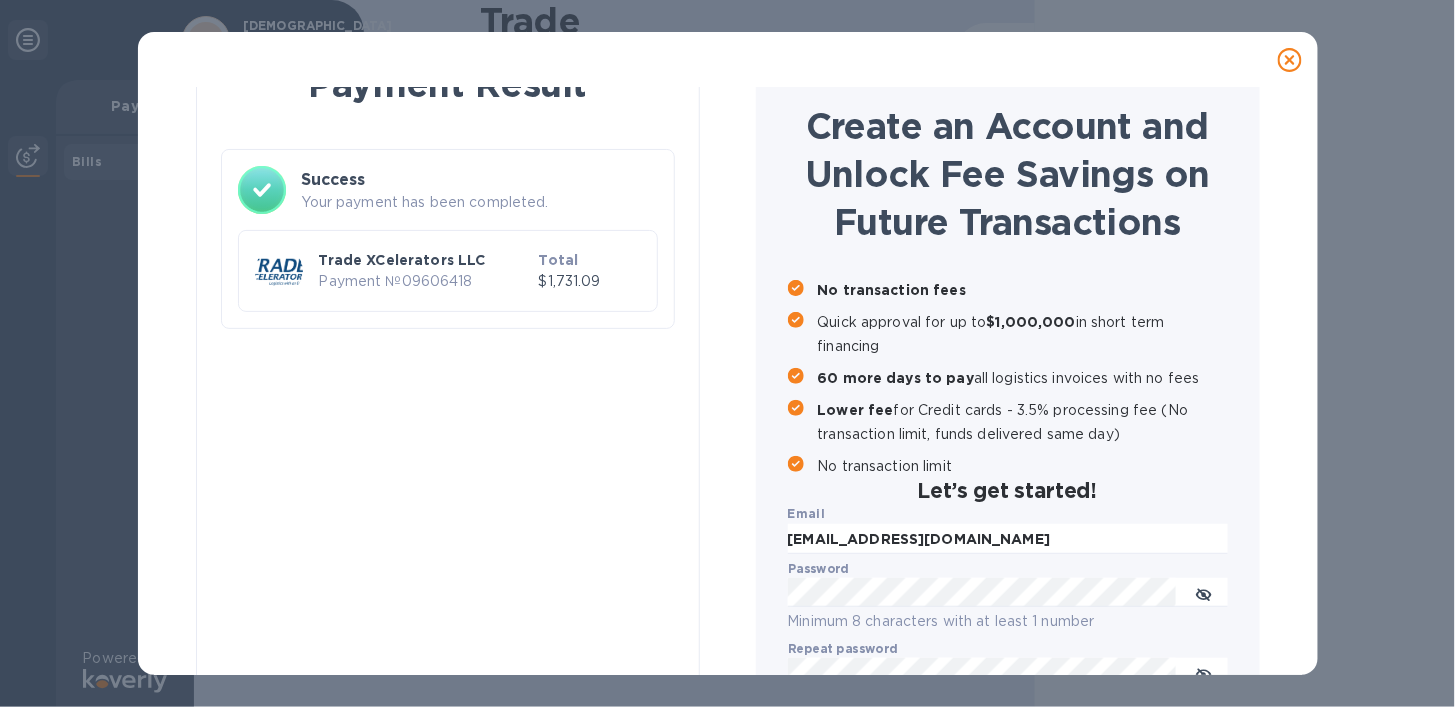 scroll, scrollTop: 0, scrollLeft: 0, axis: both 